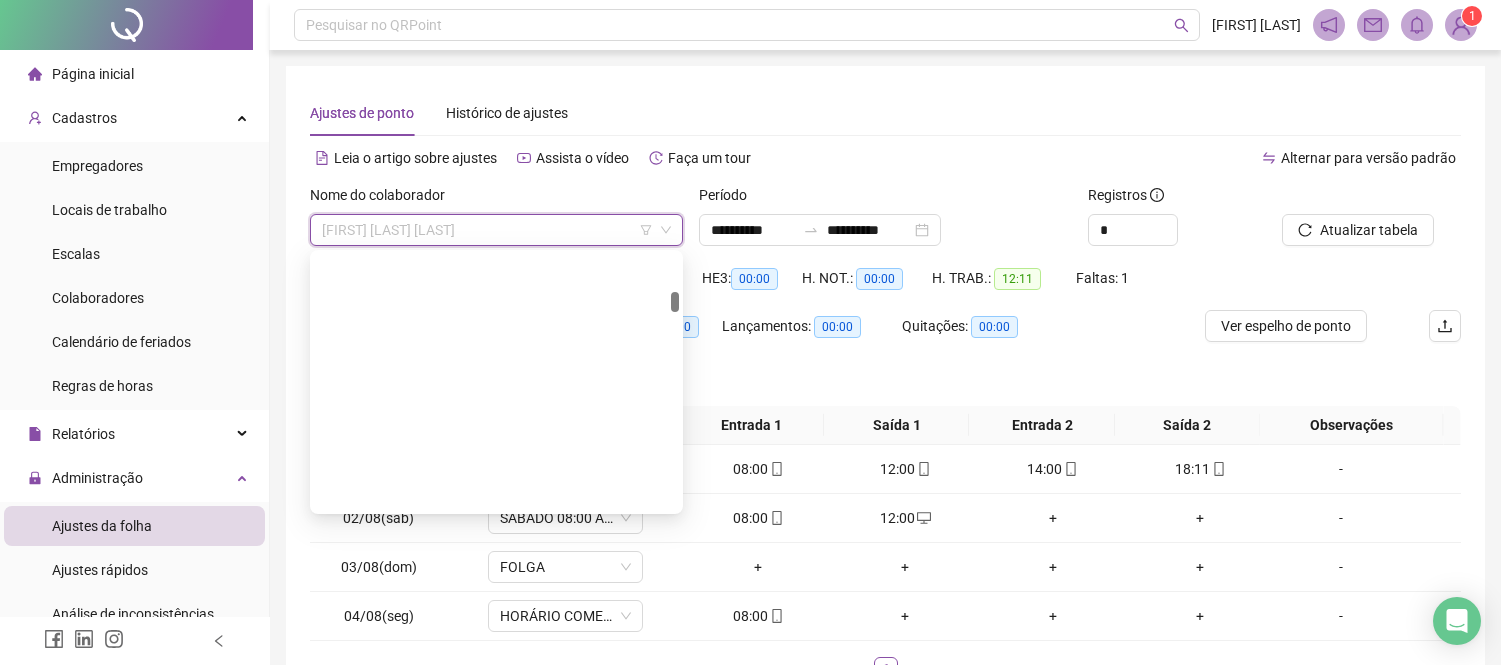 scroll, scrollTop: 111, scrollLeft: 0, axis: vertical 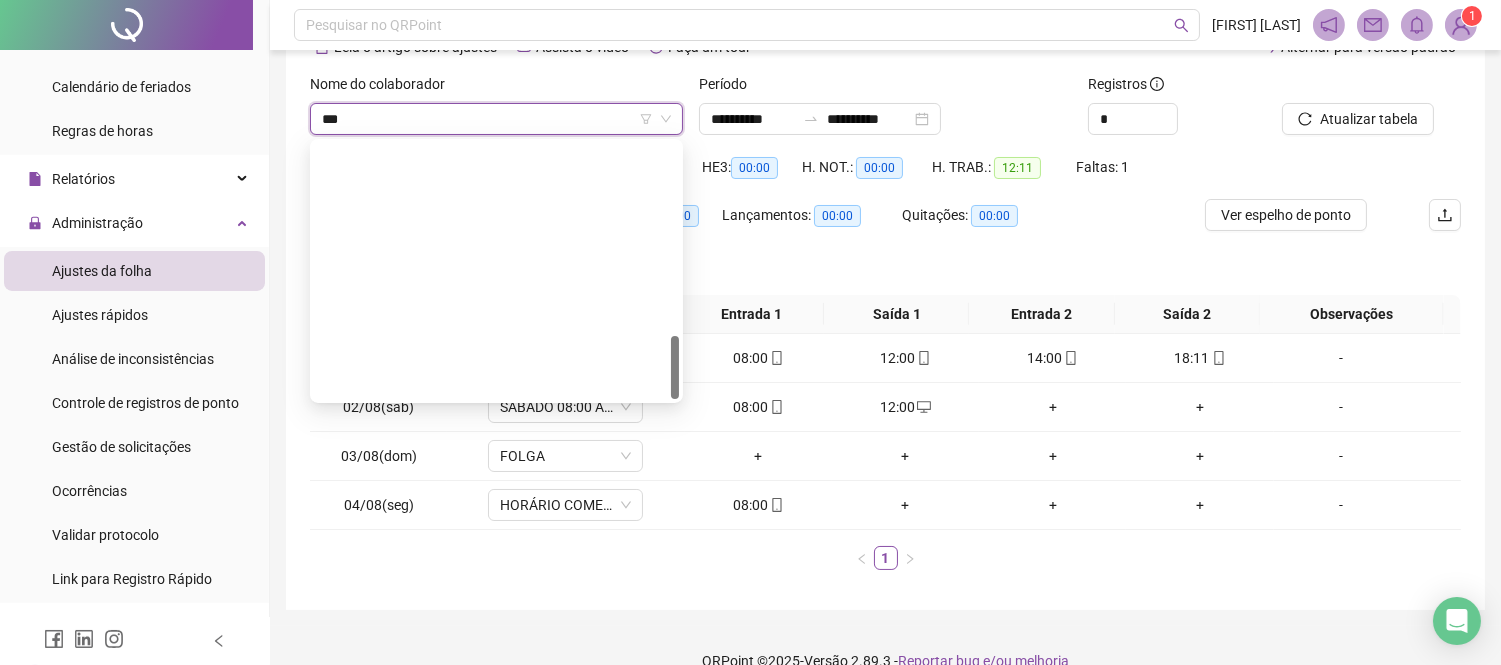 type on "****" 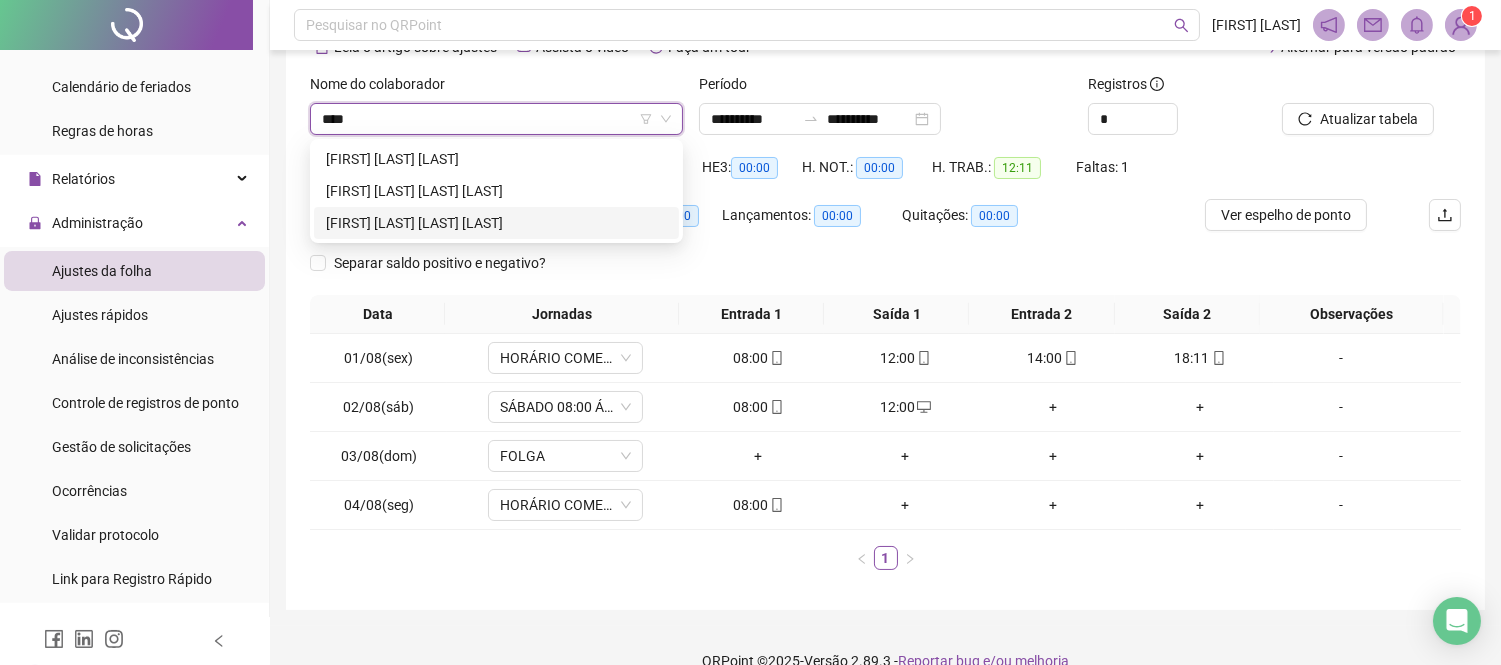 click on "[FIRST] [LAST] [LAST] [LAST]" at bounding box center [496, 223] 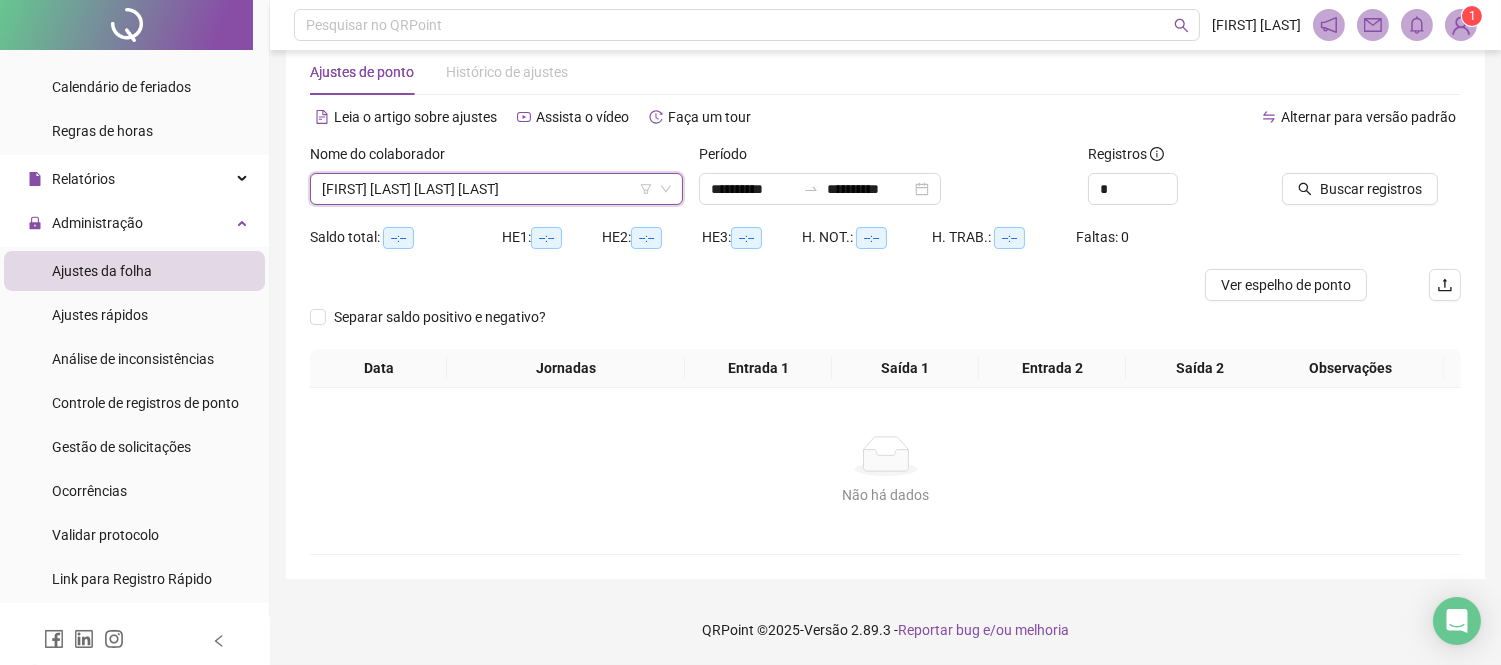 scroll, scrollTop: 40, scrollLeft: 0, axis: vertical 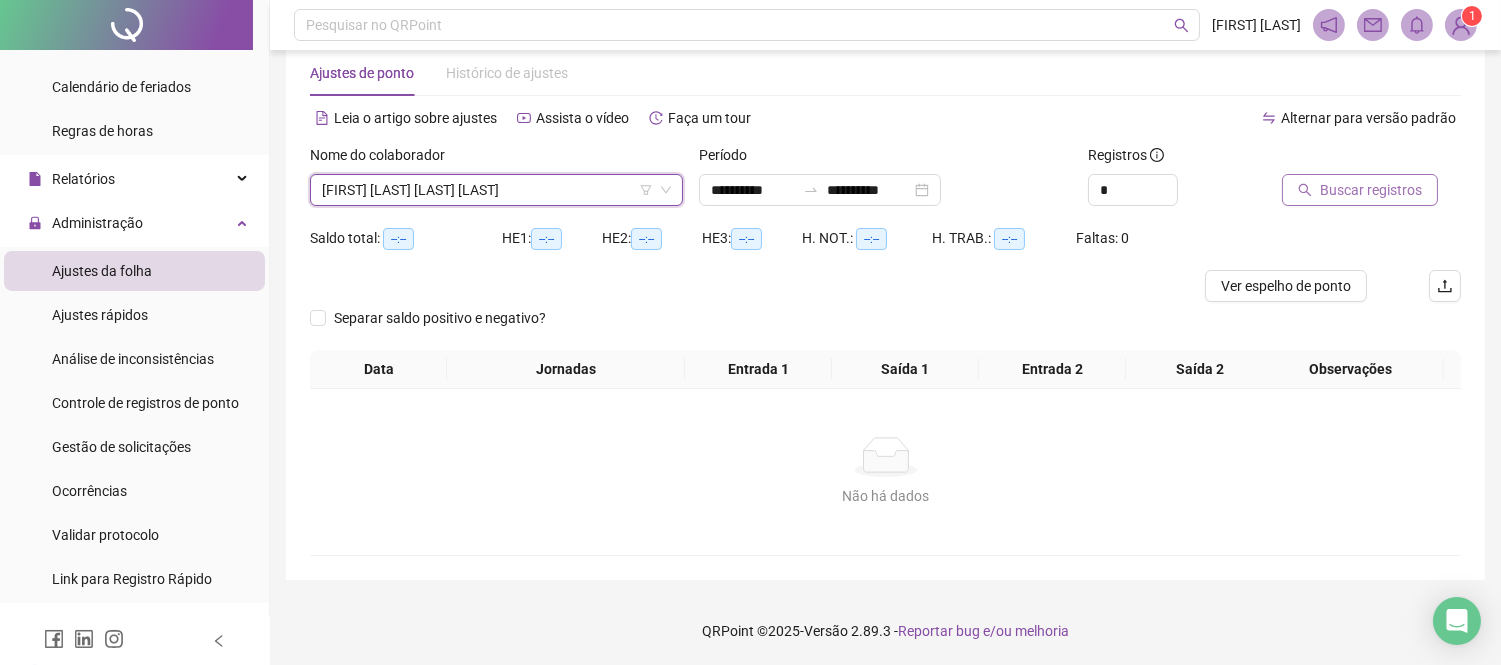 click on "Buscar registros" at bounding box center (1371, 190) 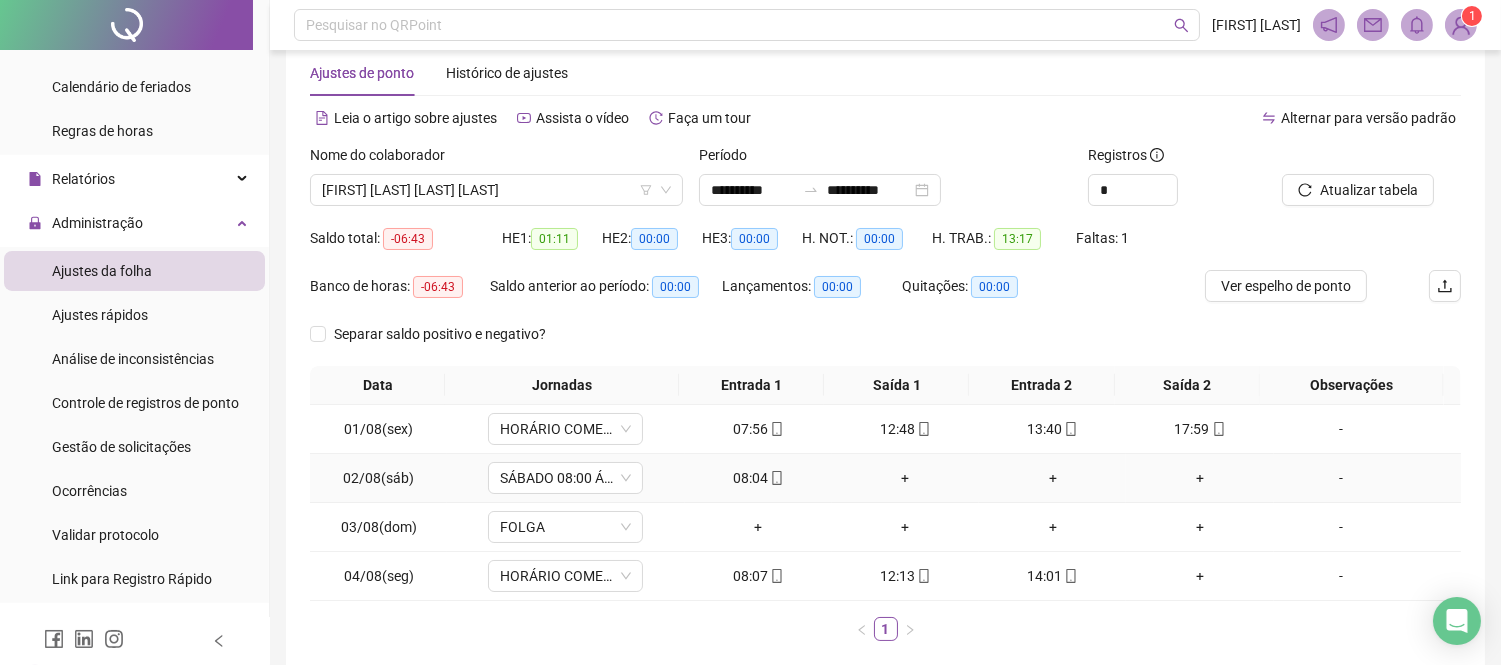 click on "+" at bounding box center [905, 478] 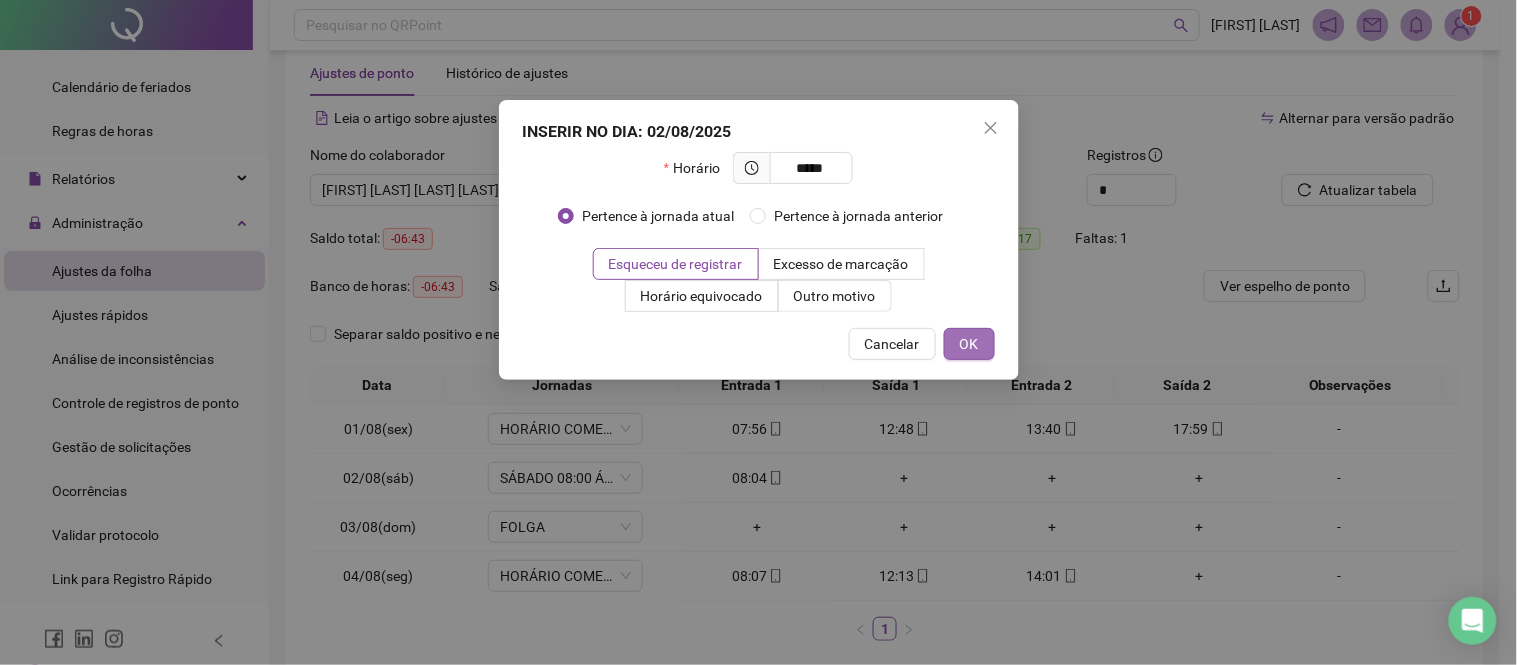 type on "*****" 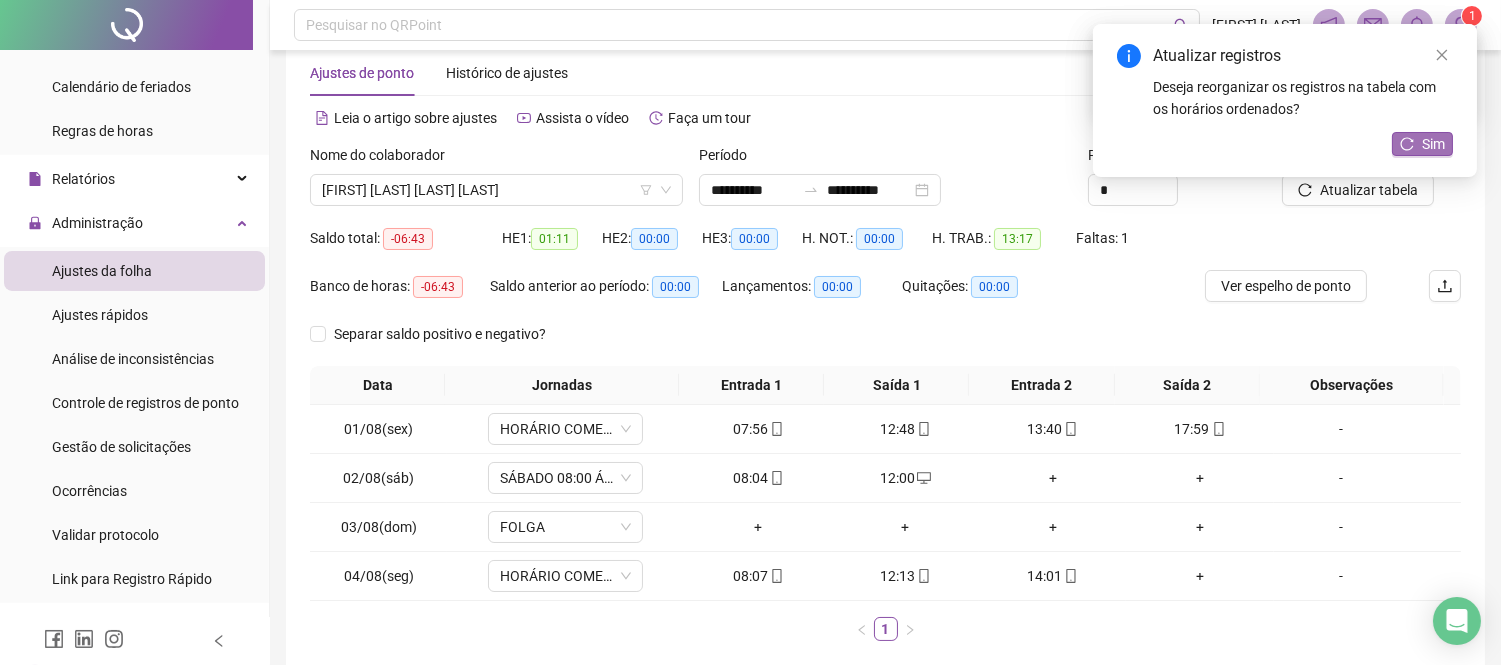 click on "Sim" at bounding box center [1433, 144] 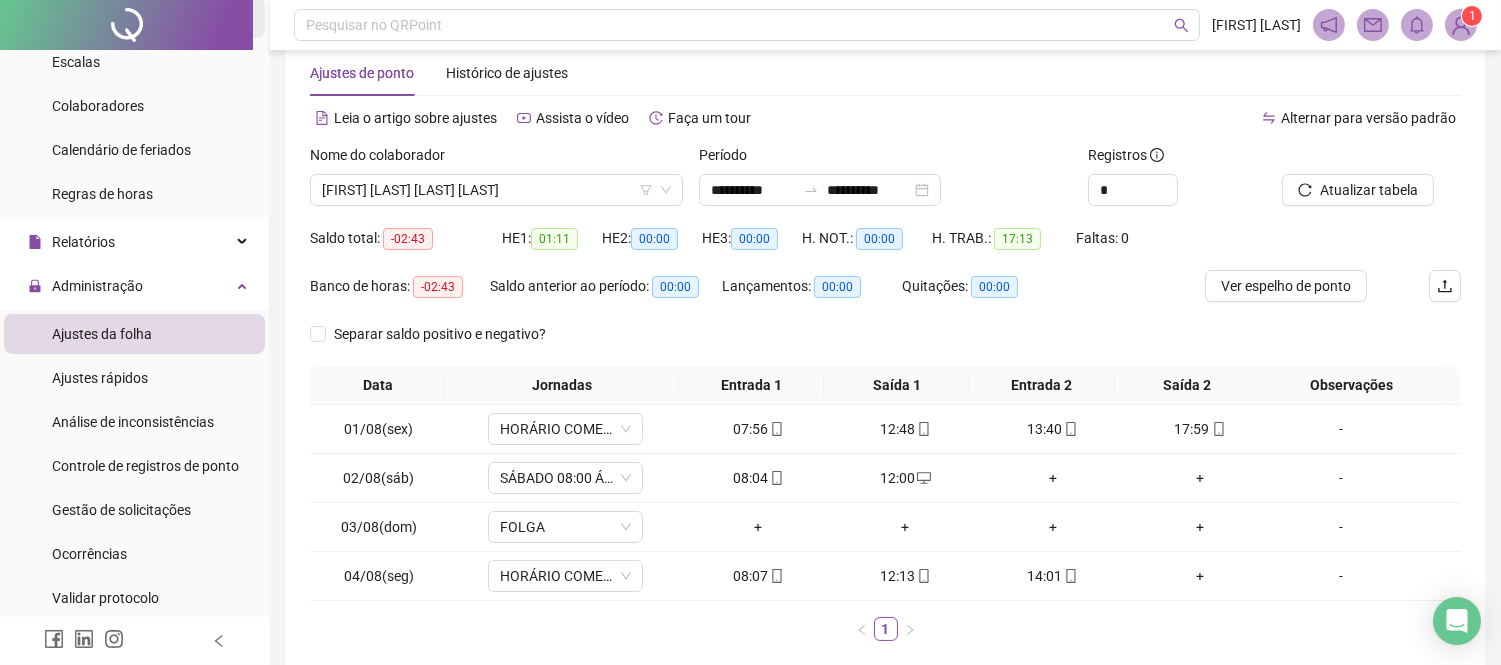 scroll, scrollTop: 33, scrollLeft: 0, axis: vertical 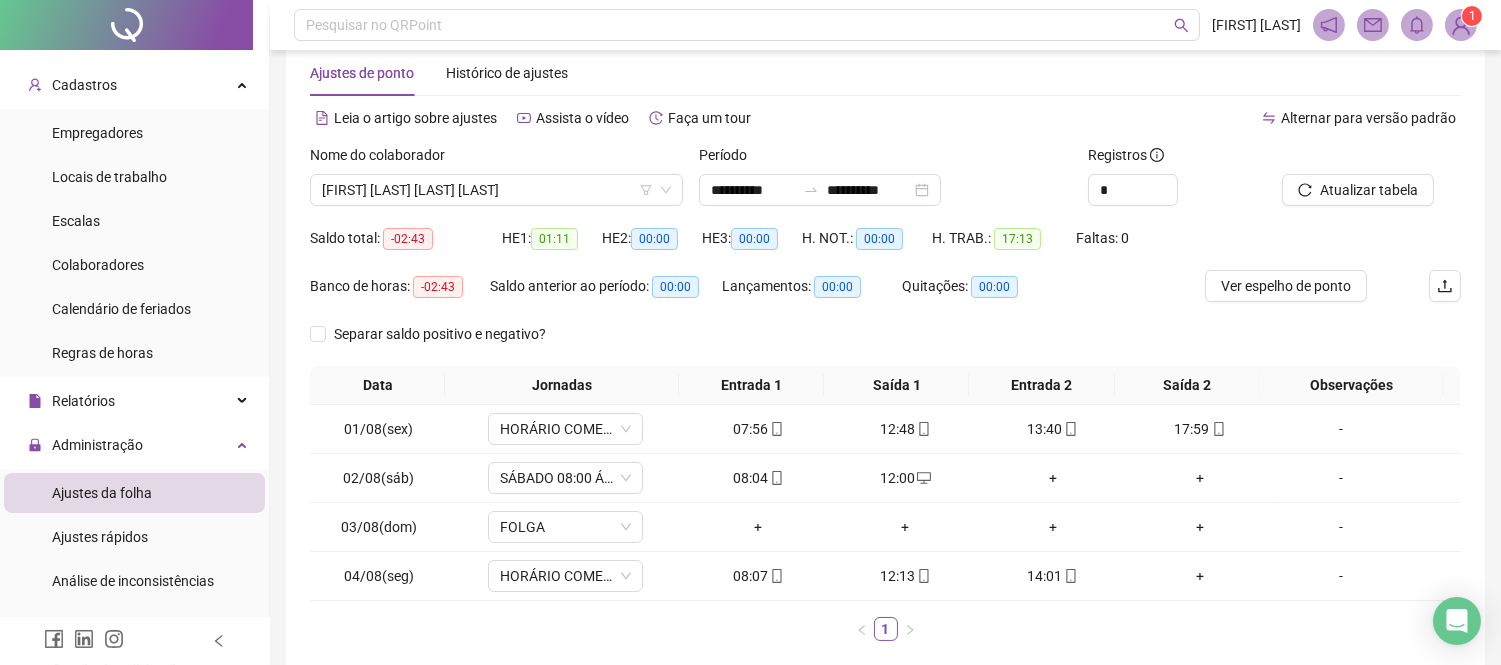 drag, startPoint x: 107, startPoint y: 310, endPoint x: 303, endPoint y: 304, distance: 196.09181 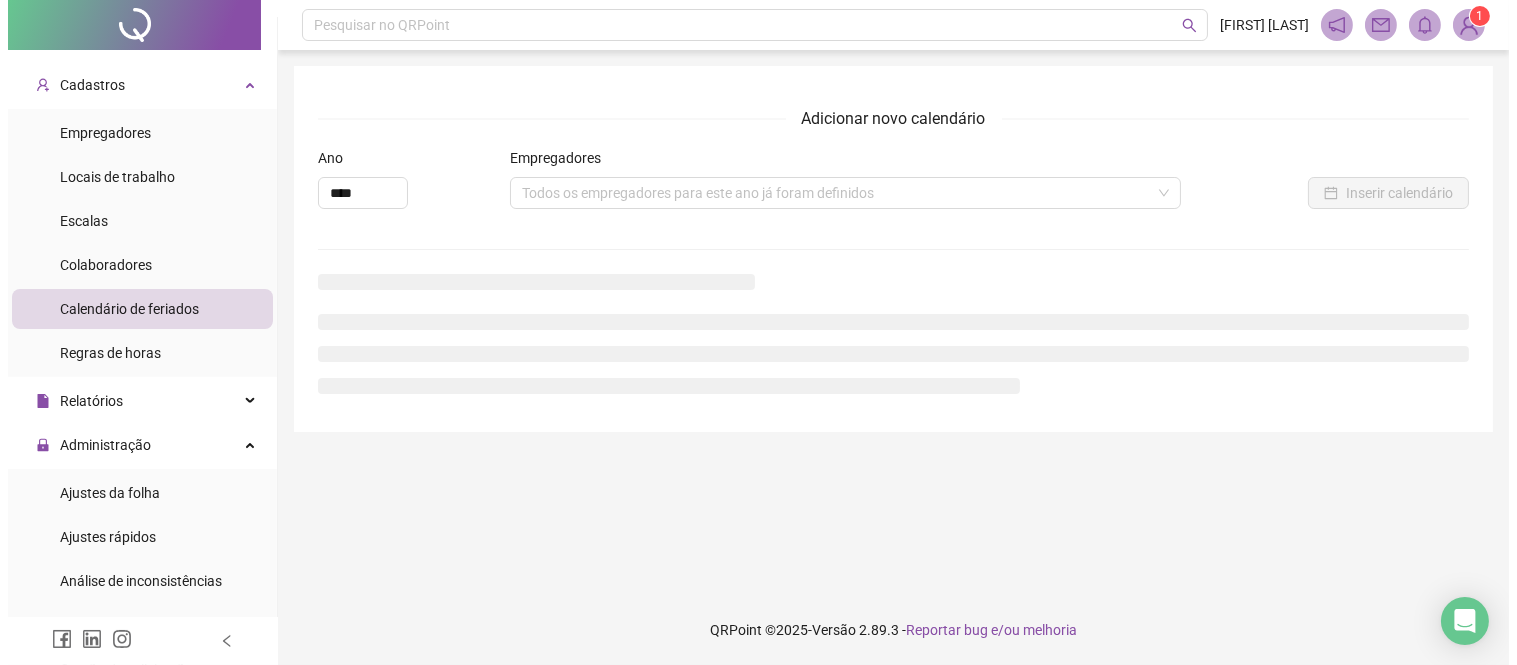 scroll, scrollTop: 0, scrollLeft: 0, axis: both 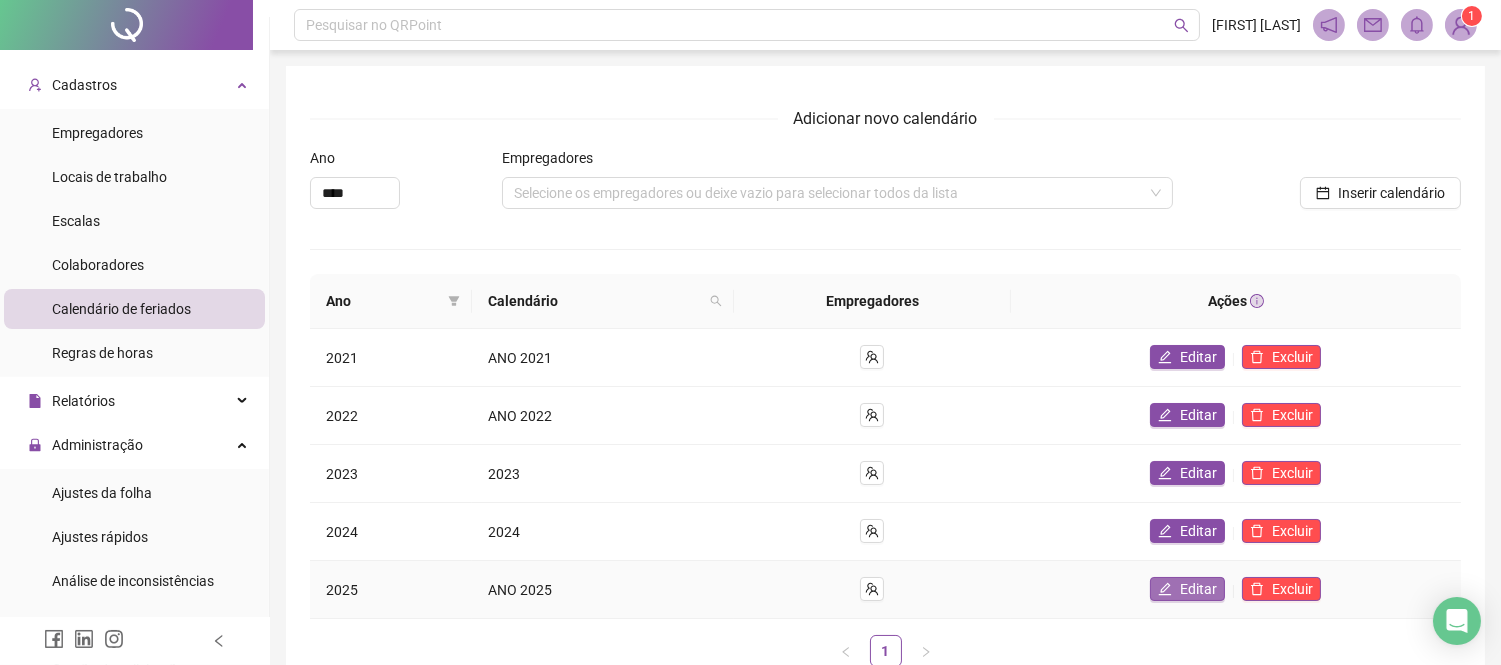 click 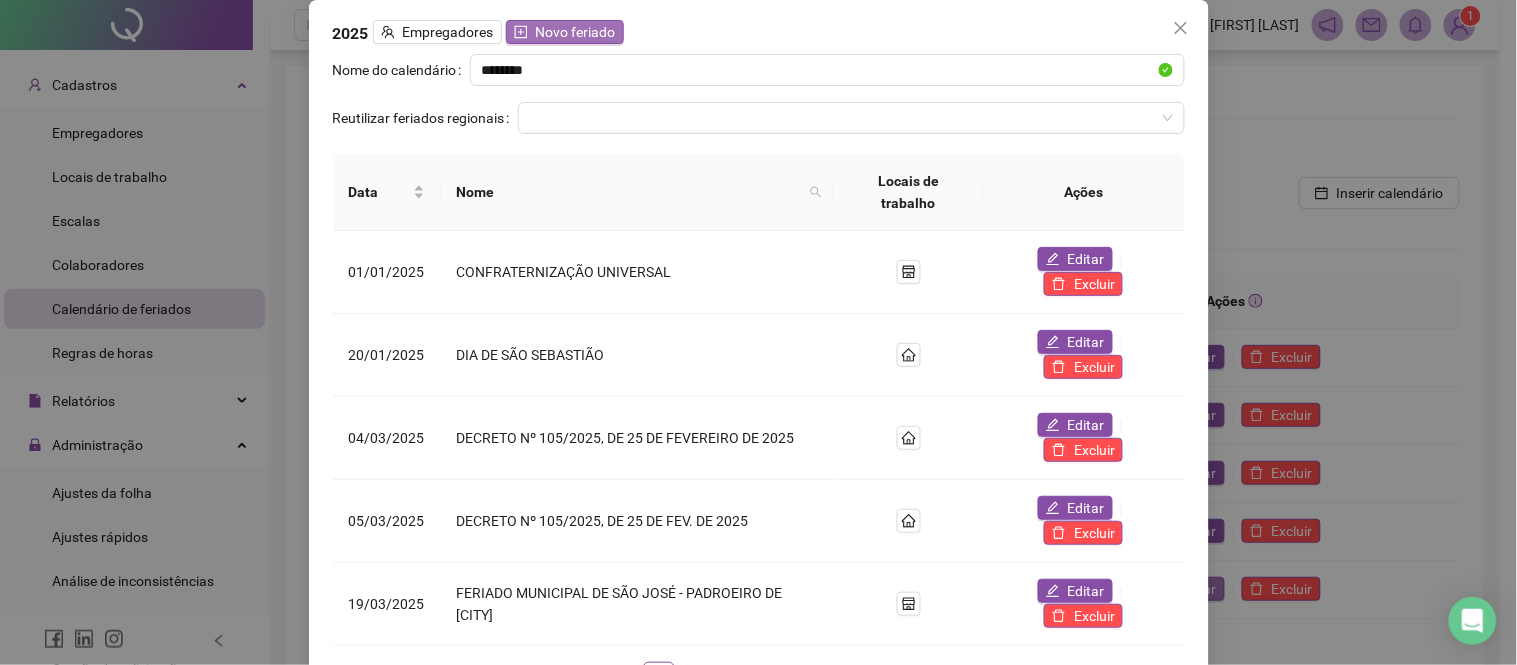 click on "Novo feriado" at bounding box center [576, 32] 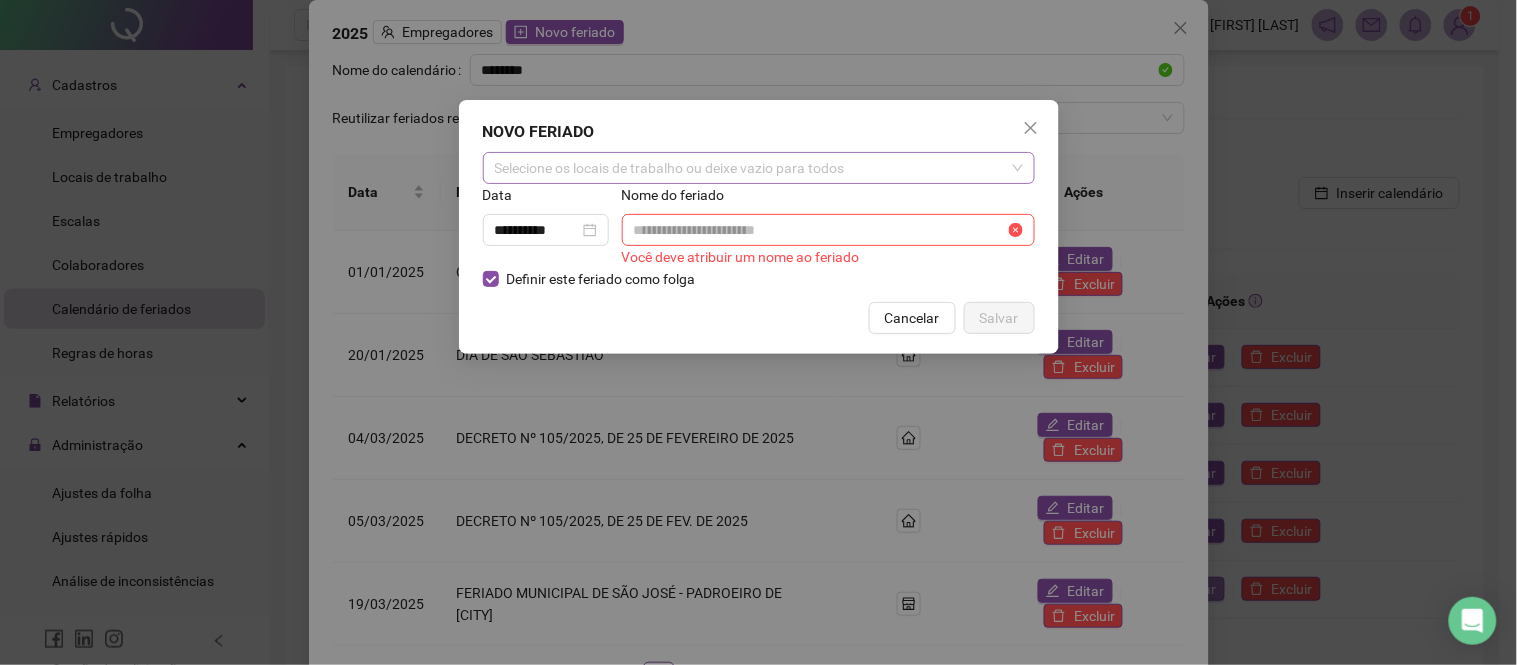 click on "Selecione os locais de trabalho ou deixe vazio para todos" at bounding box center (759, 168) 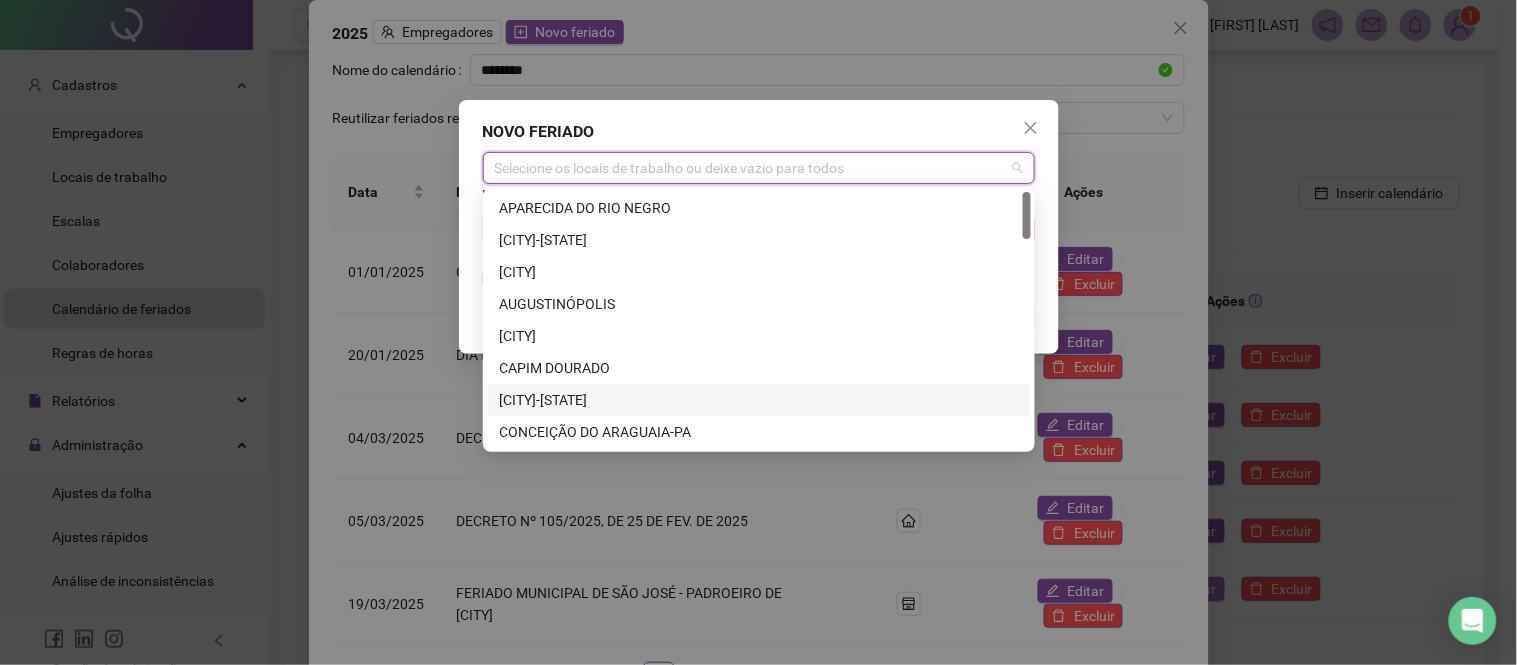 click on "[CITY]-[STATE]" at bounding box center (759, 400) 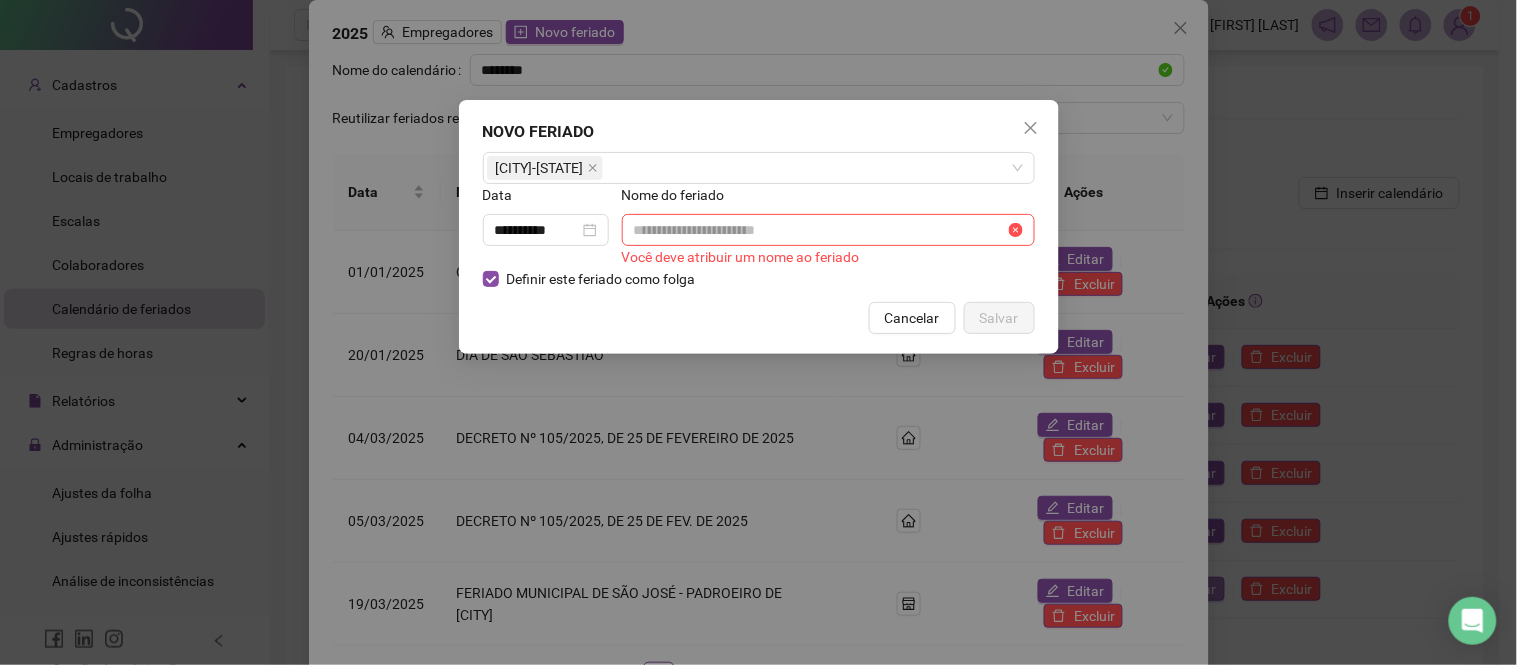 click on "NOVO FERIADO COLMEIA-[STATE] Data Nome do feriado Você deve atribuir um nome ao feriado Definir este feriado como folga Cancelar Salvar" at bounding box center [759, 227] 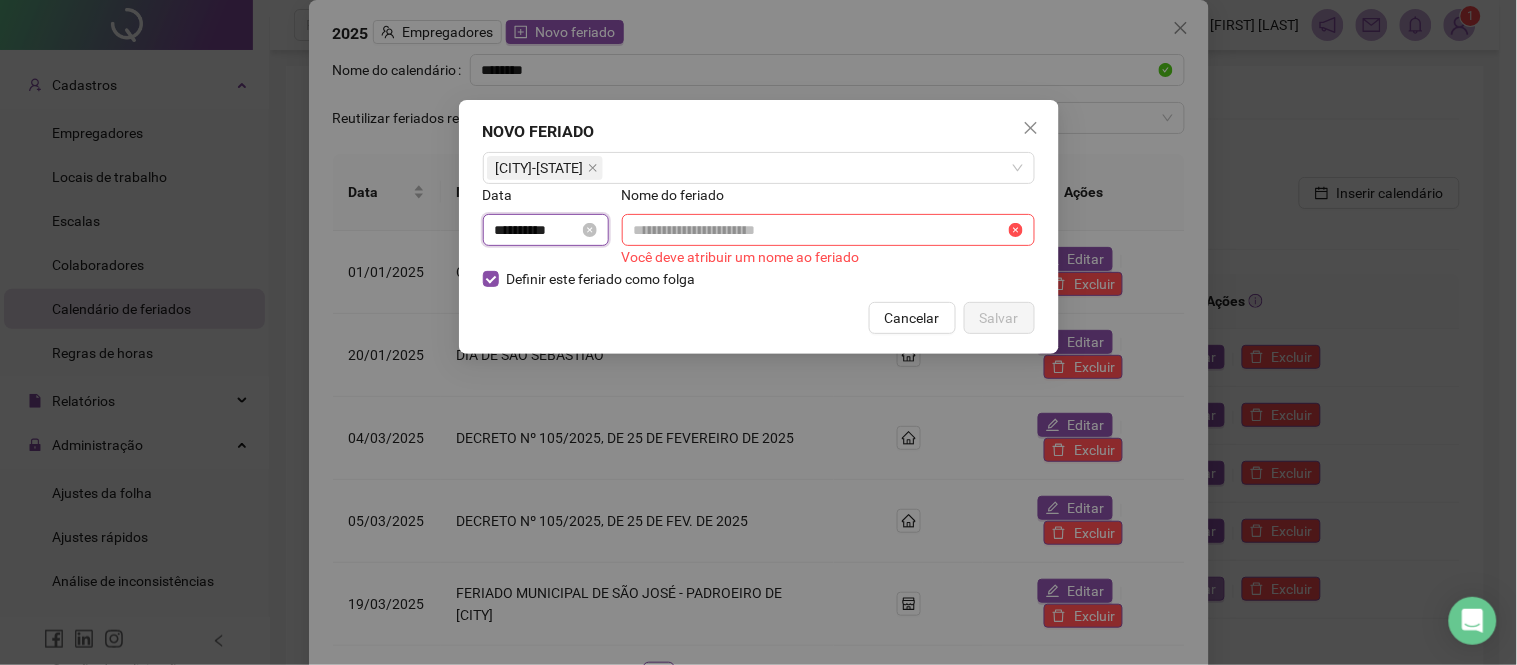 click on "**********" at bounding box center [537, 230] 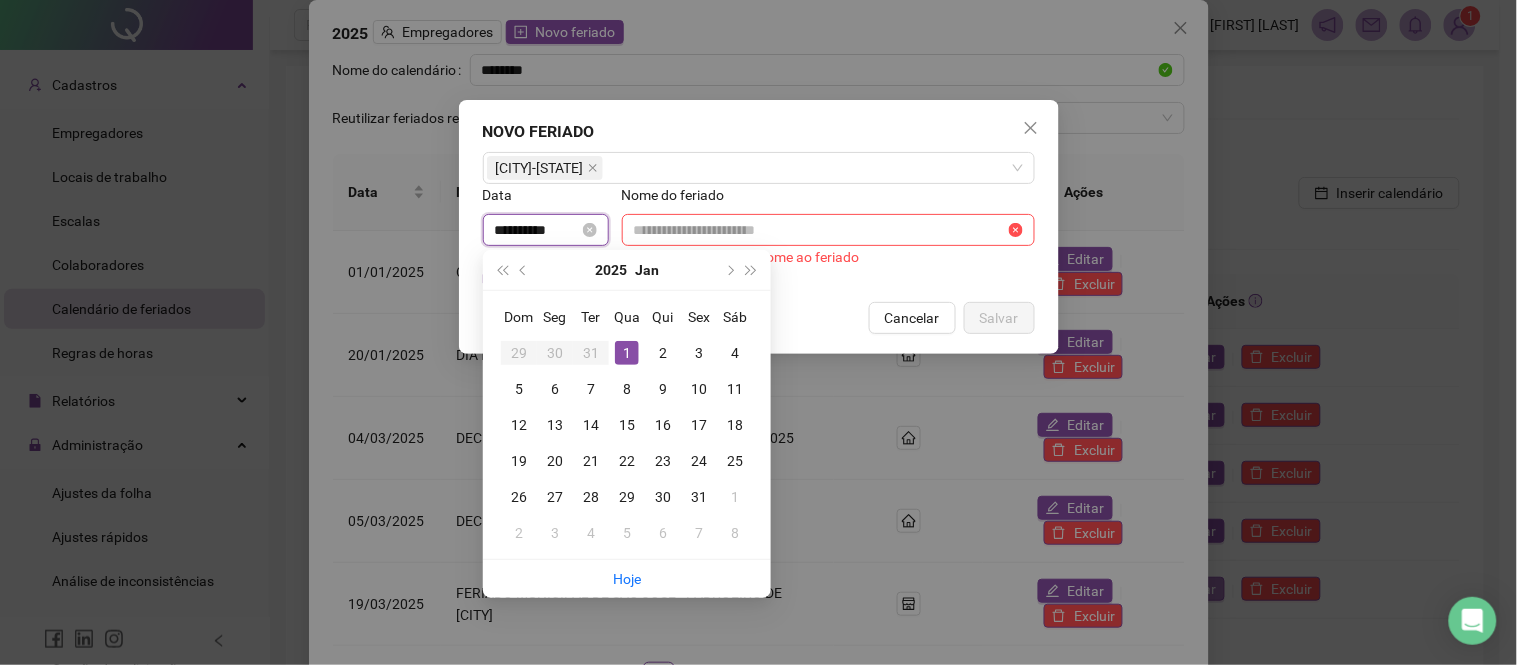 drag, startPoint x: 593, startPoint y: 228, endPoint x: 501, endPoint y: 226, distance: 92.021736 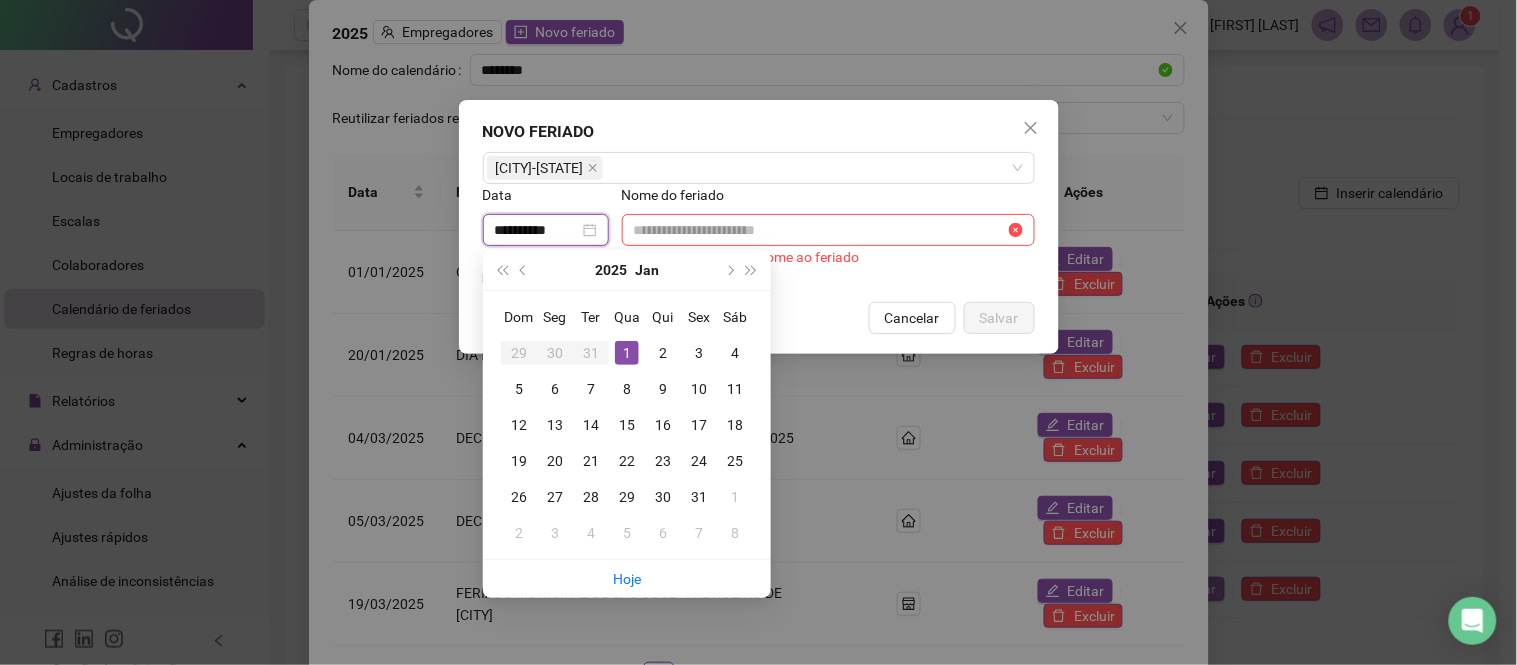 drag, startPoint x: 572, startPoint y: 230, endPoint x: 457, endPoint y: 223, distance: 115.212845 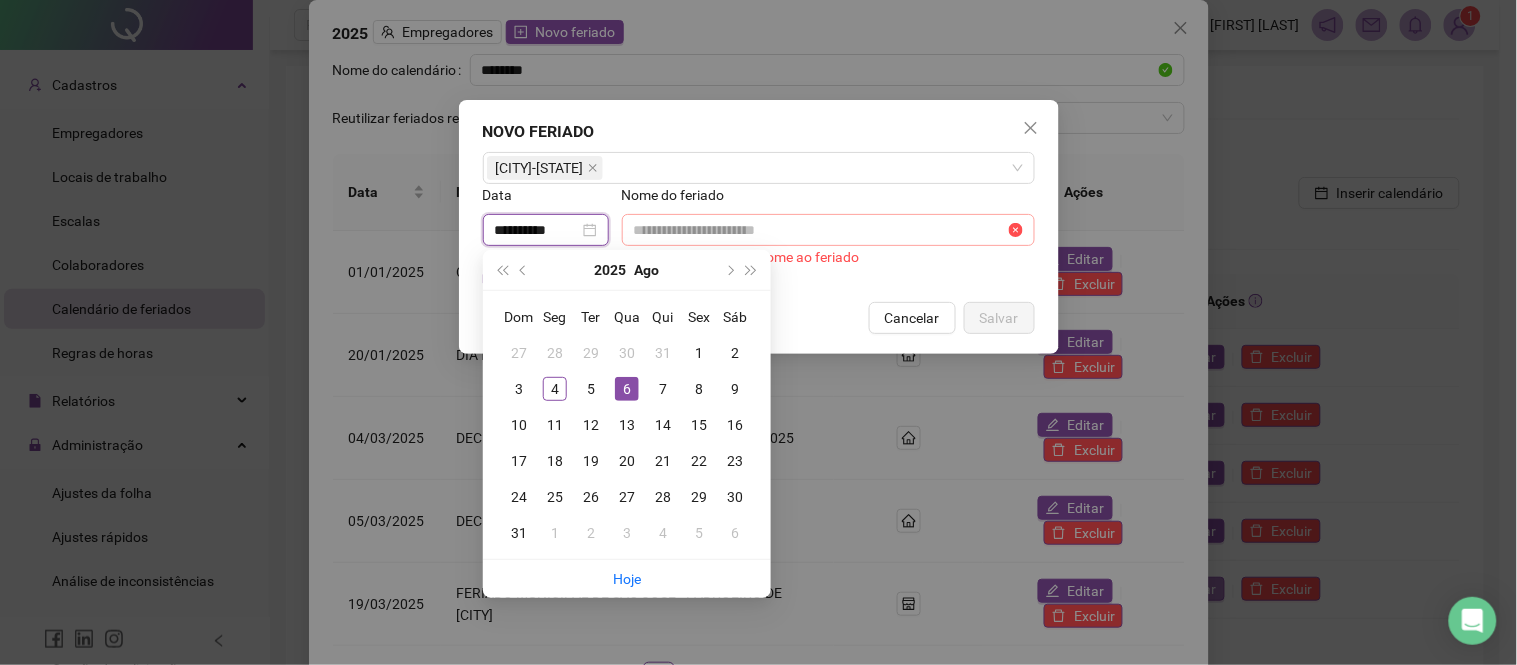 type on "**********" 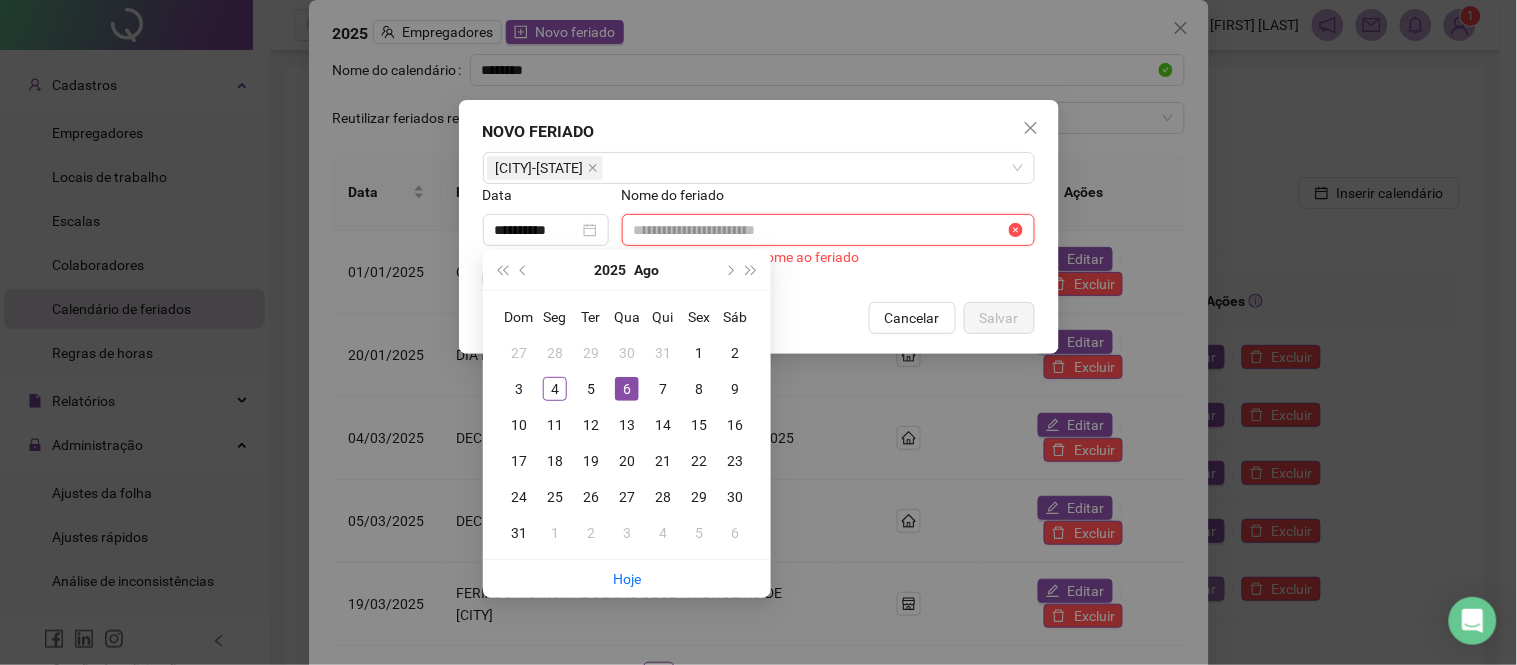 click at bounding box center (819, 230) 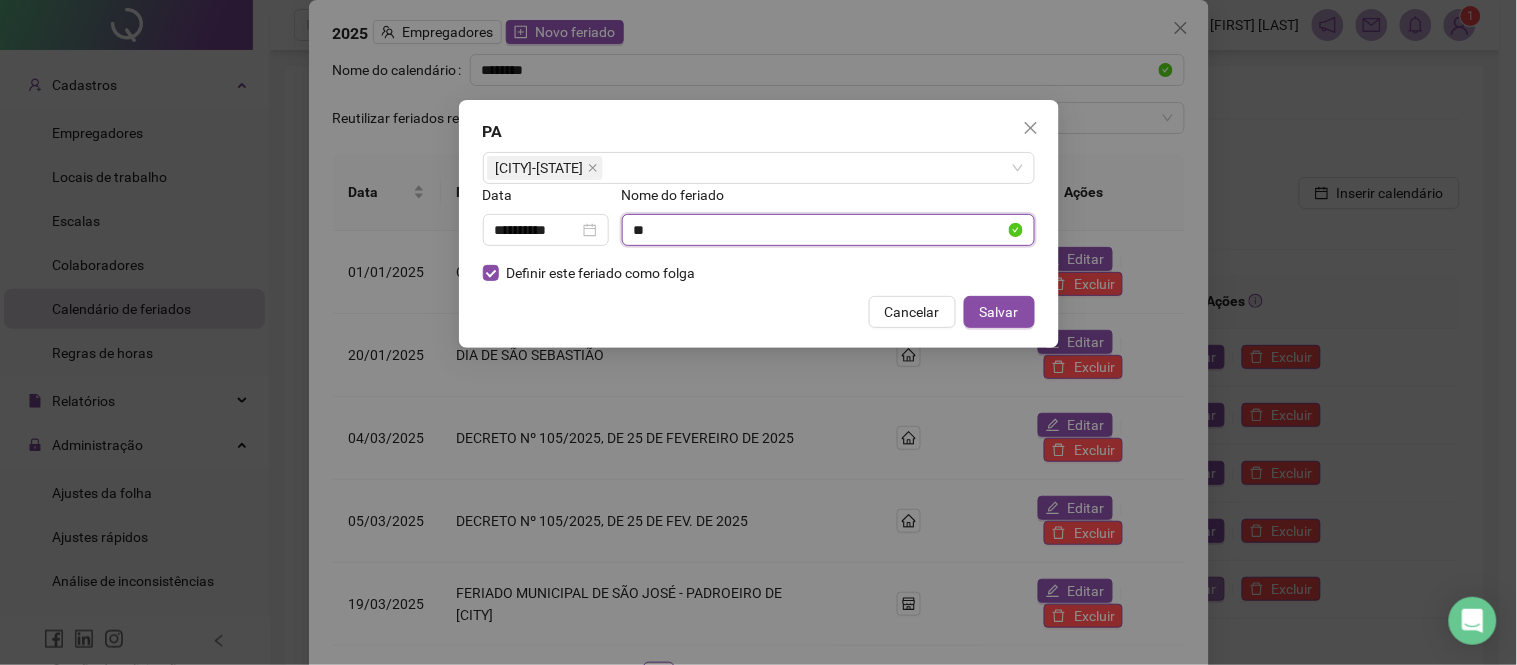 type on "*" 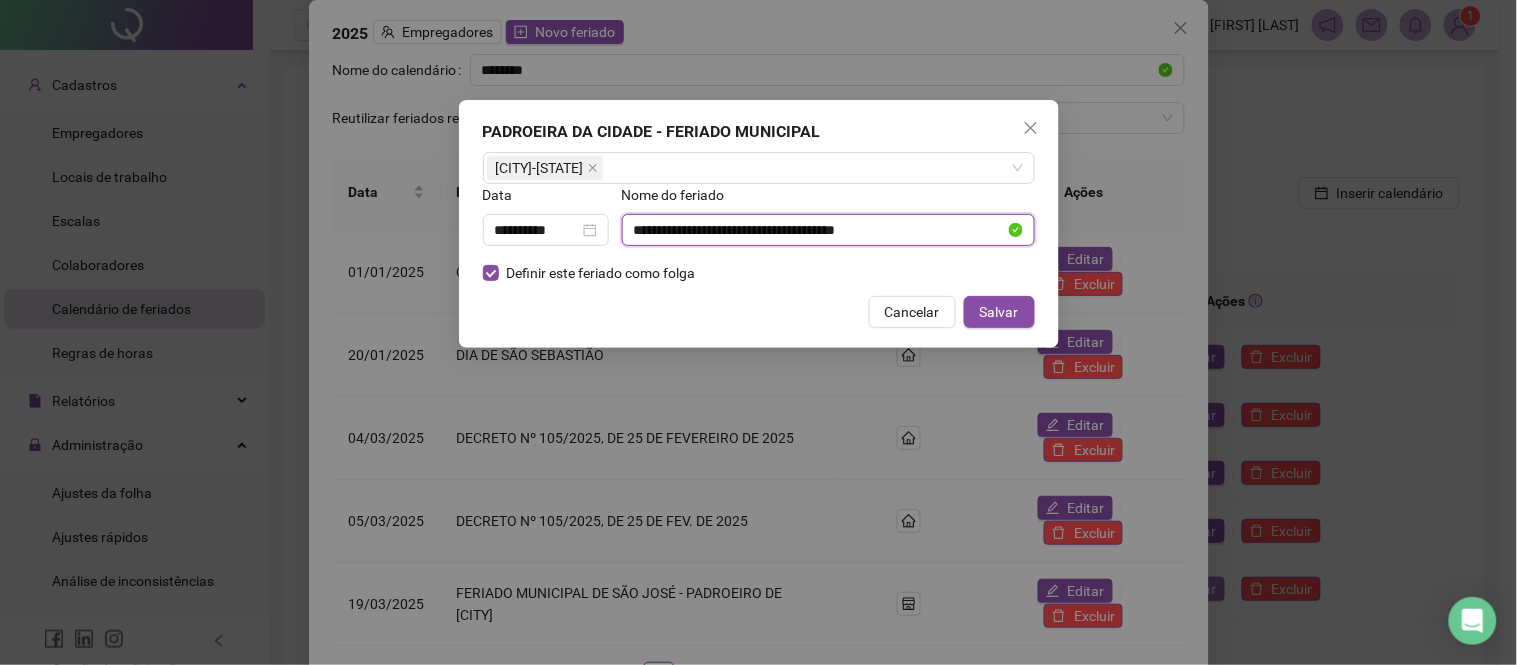 type on "**********" 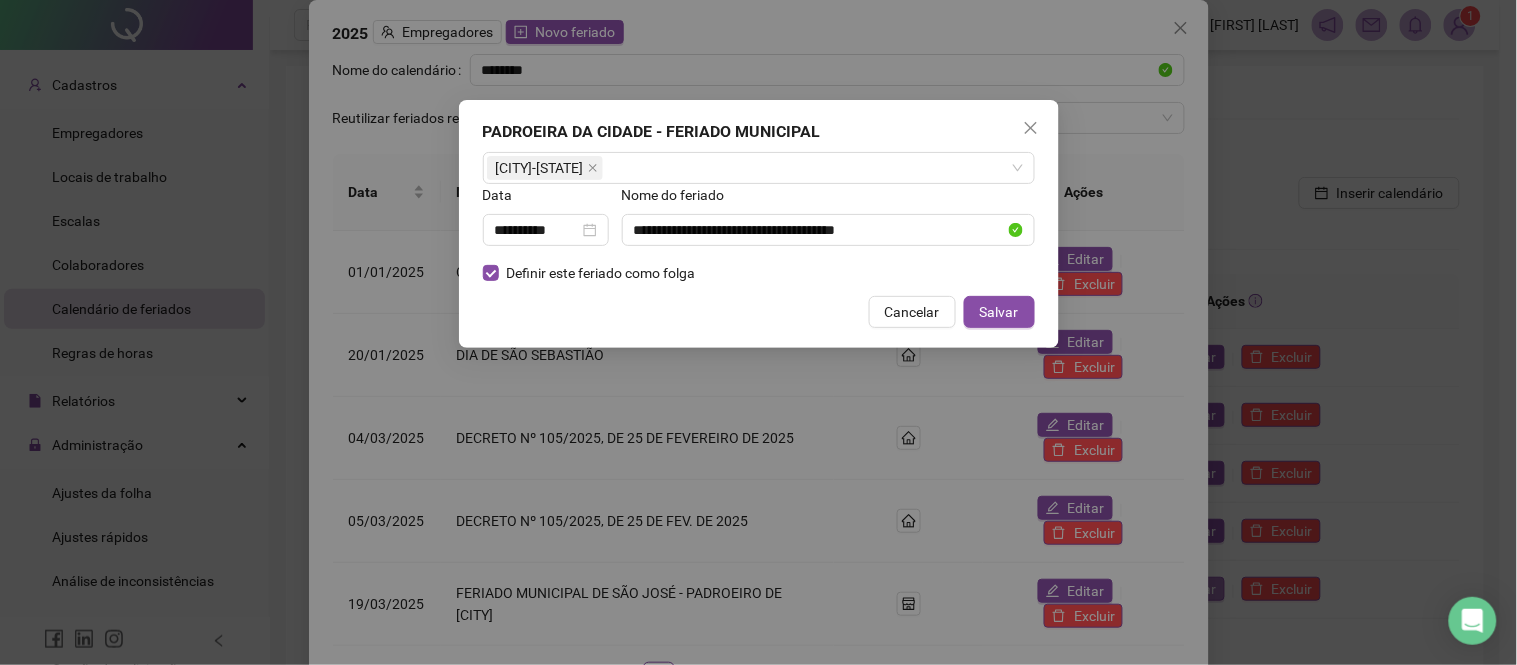 click on "Nome do feriado" at bounding box center (828, 199) 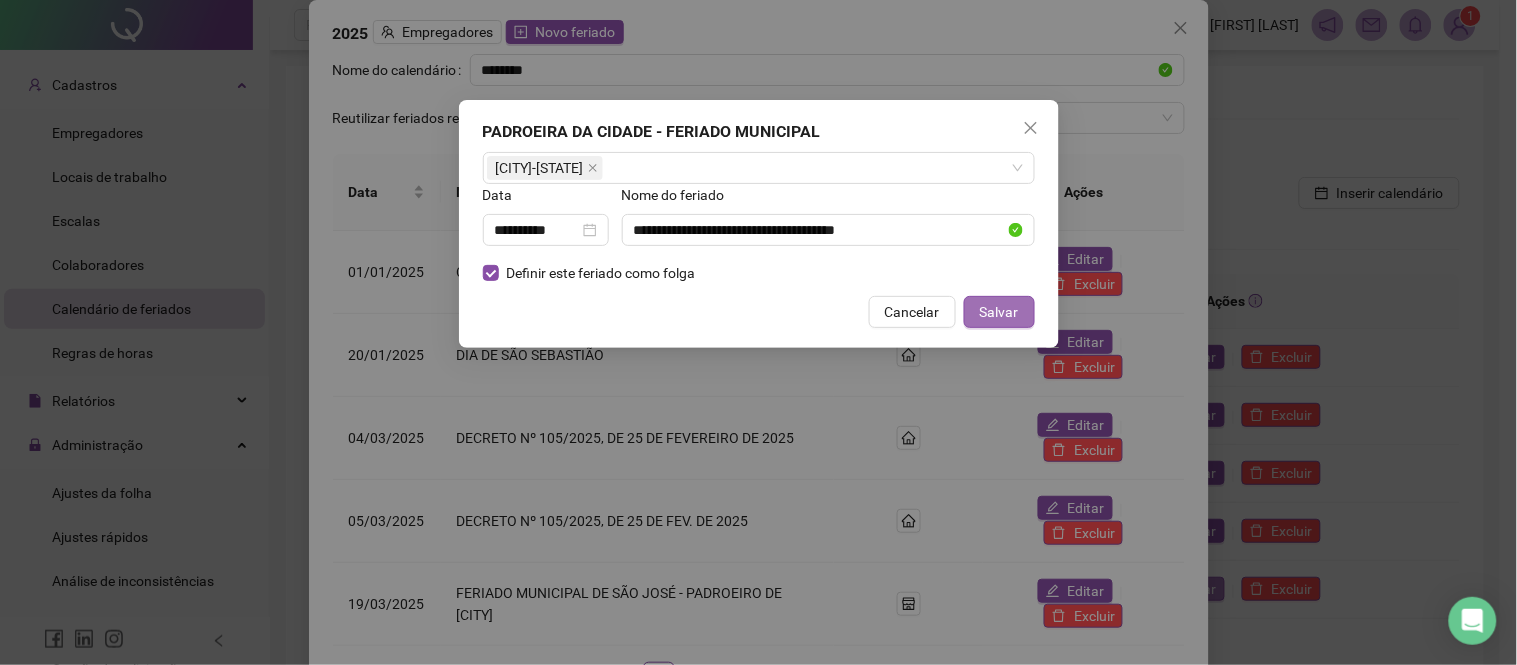 click on "Salvar" at bounding box center [999, 312] 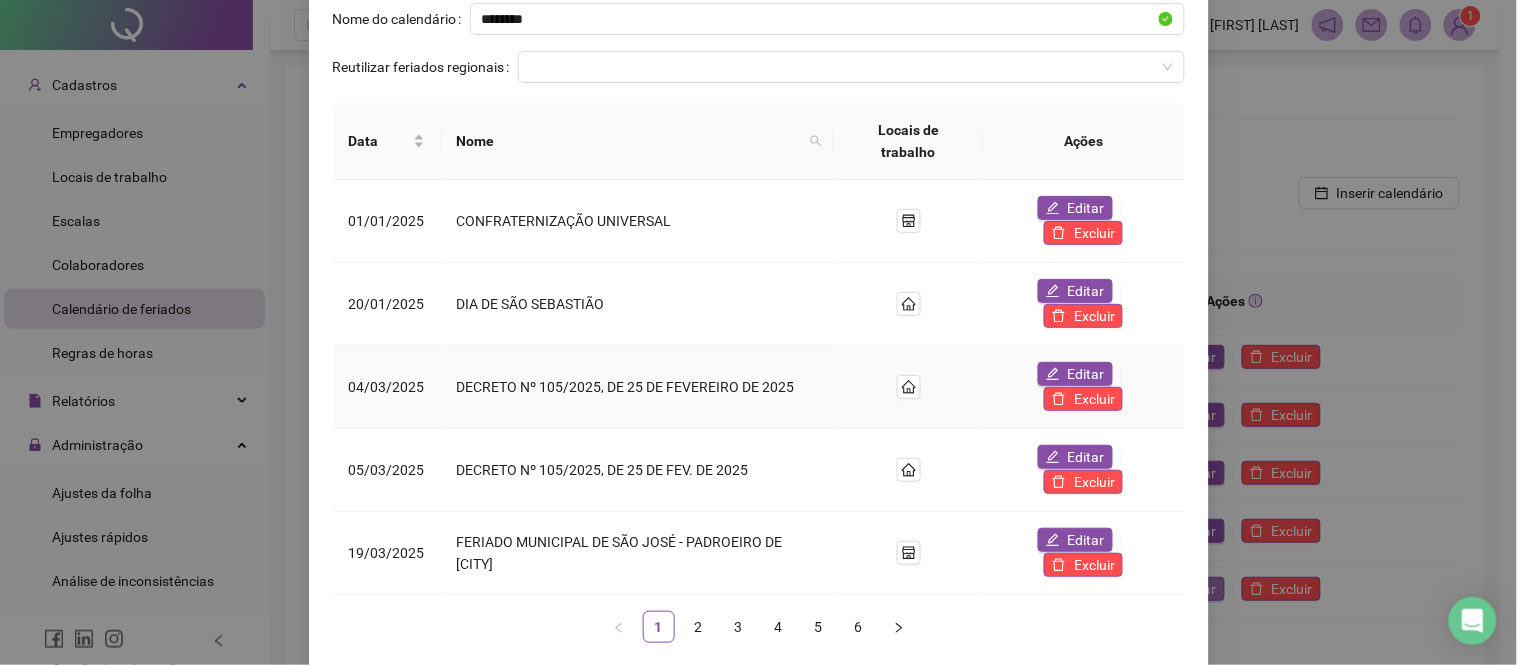 scroll, scrollTop: 101, scrollLeft: 0, axis: vertical 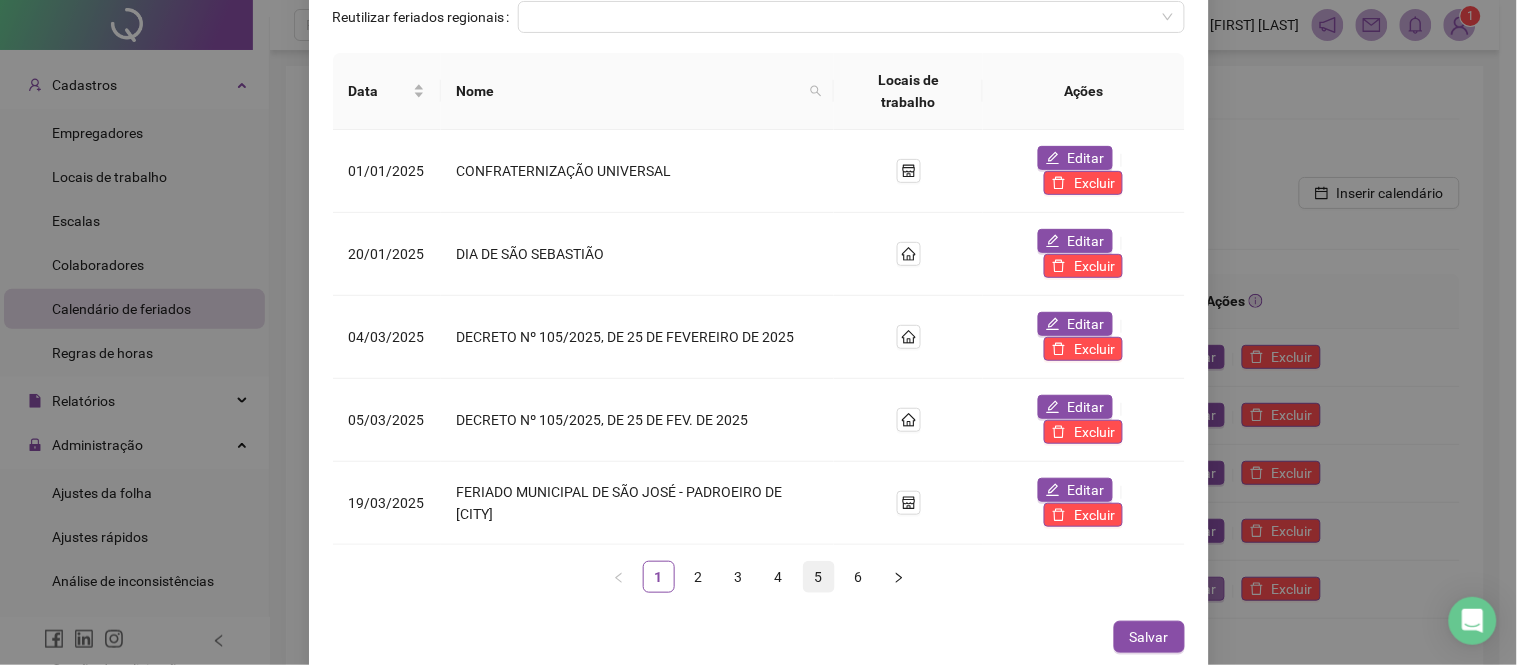 click on "5" at bounding box center [819, 577] 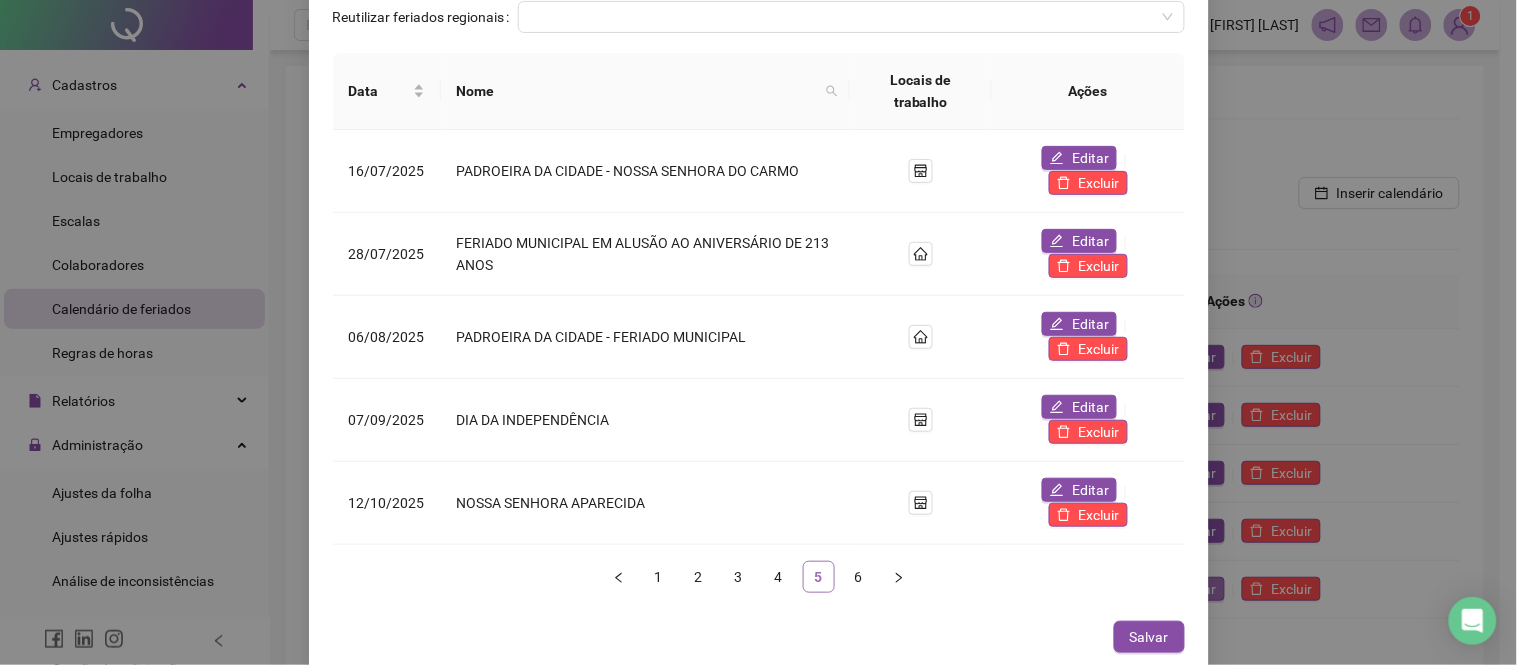 click on "5" at bounding box center [819, 577] 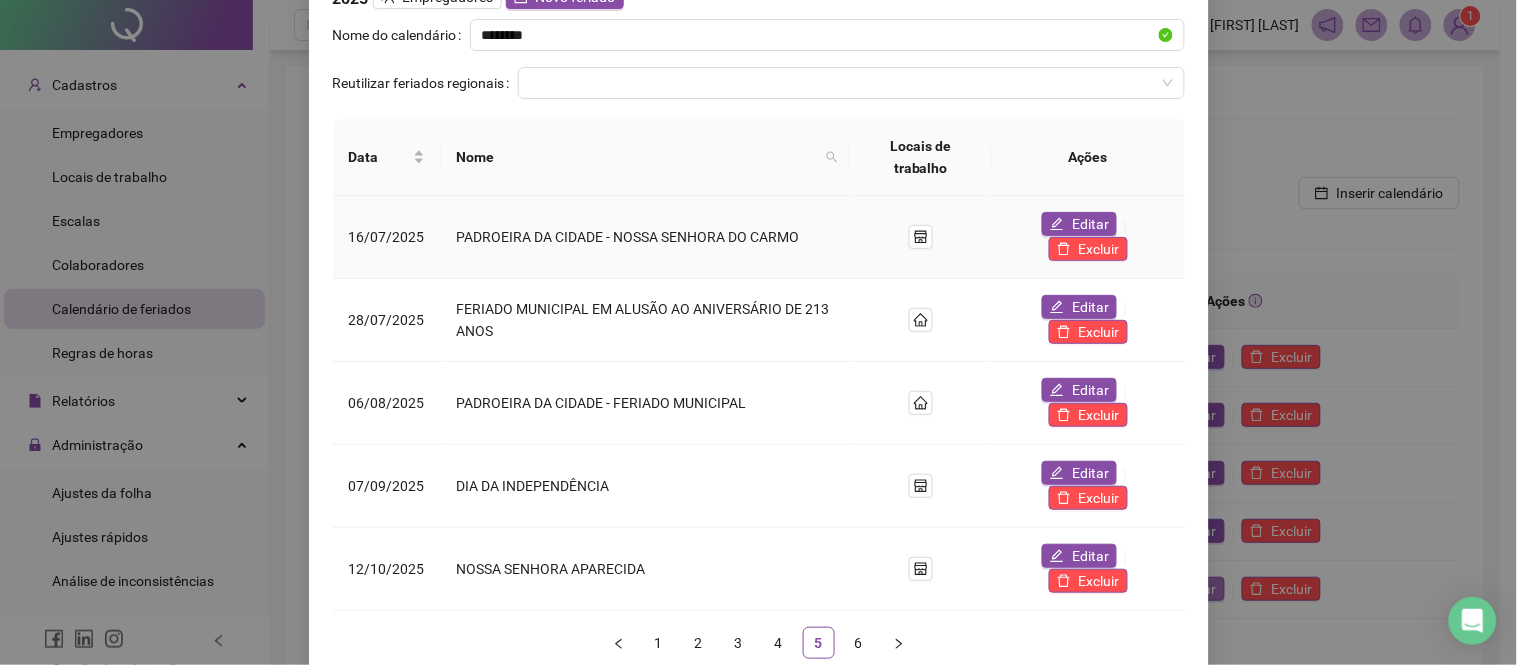 scroll, scrollTop: 0, scrollLeft: 0, axis: both 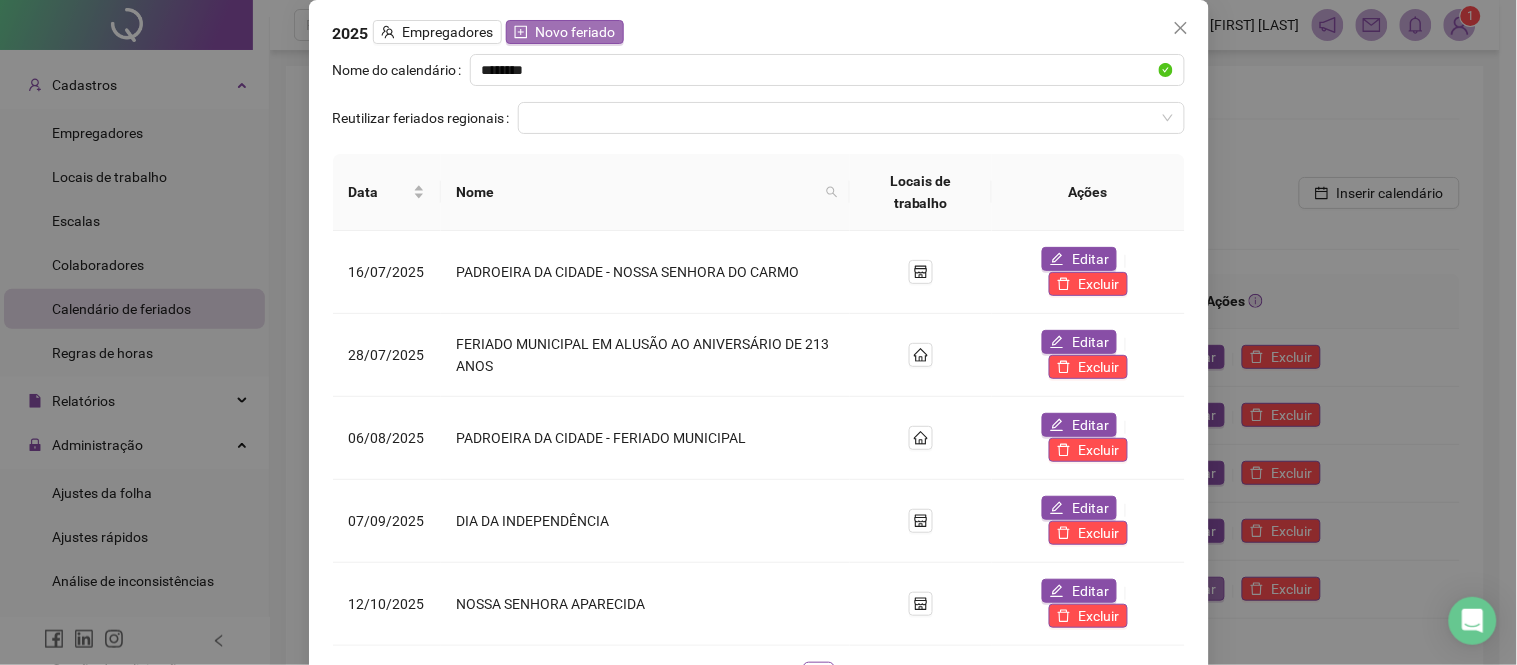 click on "Novo feriado" at bounding box center (576, 32) 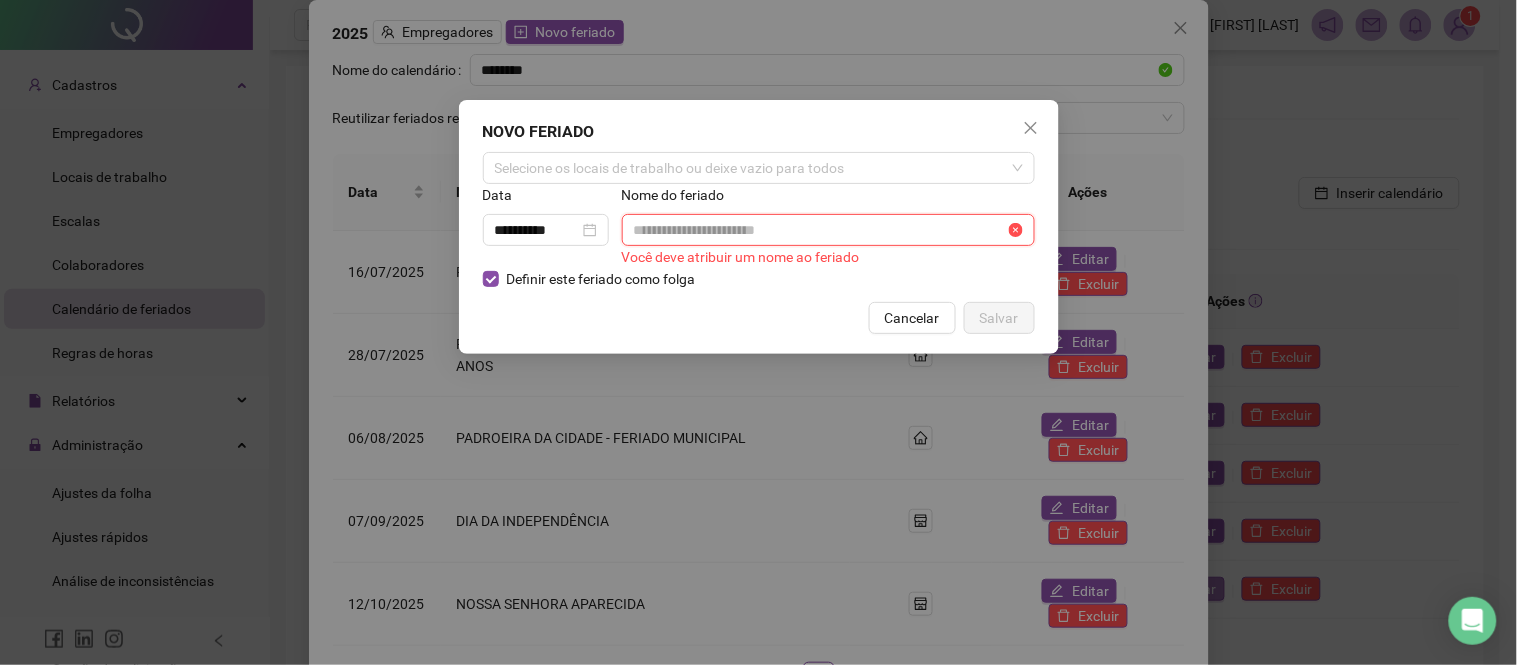 click at bounding box center [819, 230] 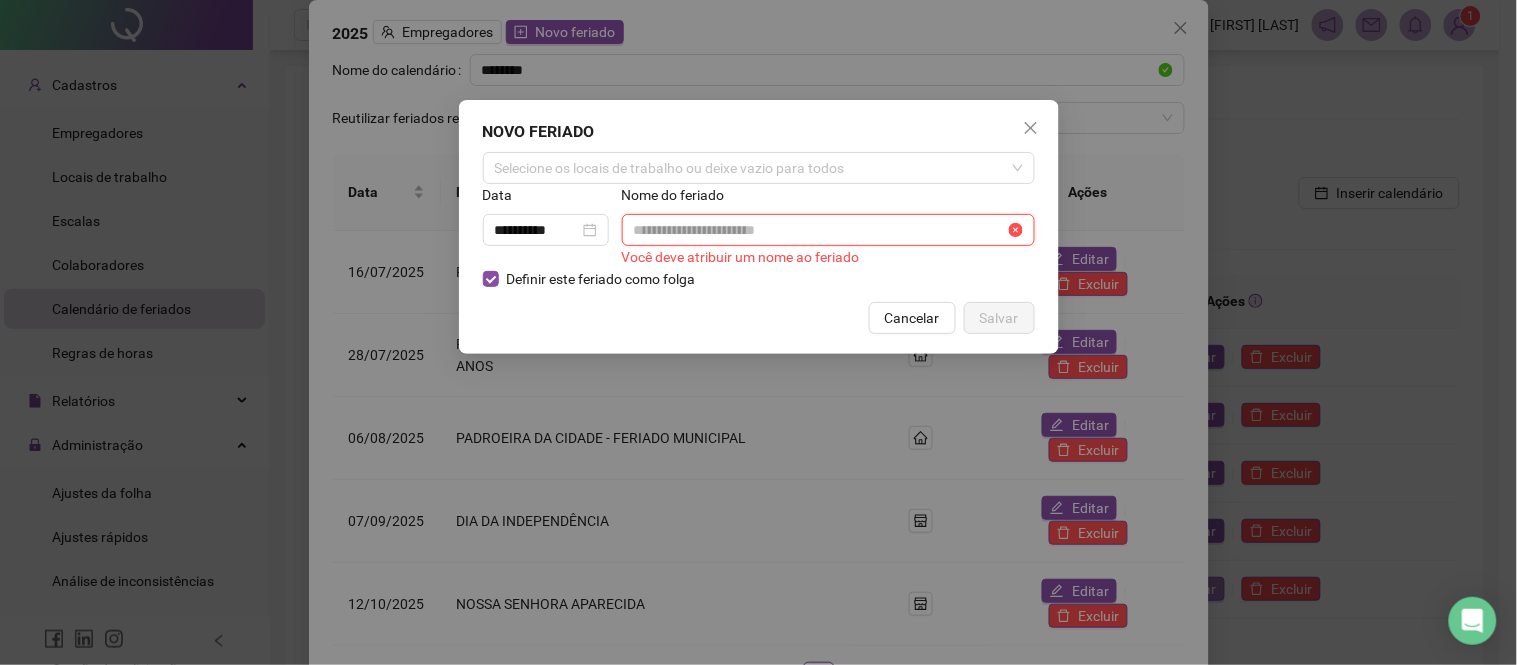 click at bounding box center [819, 230] 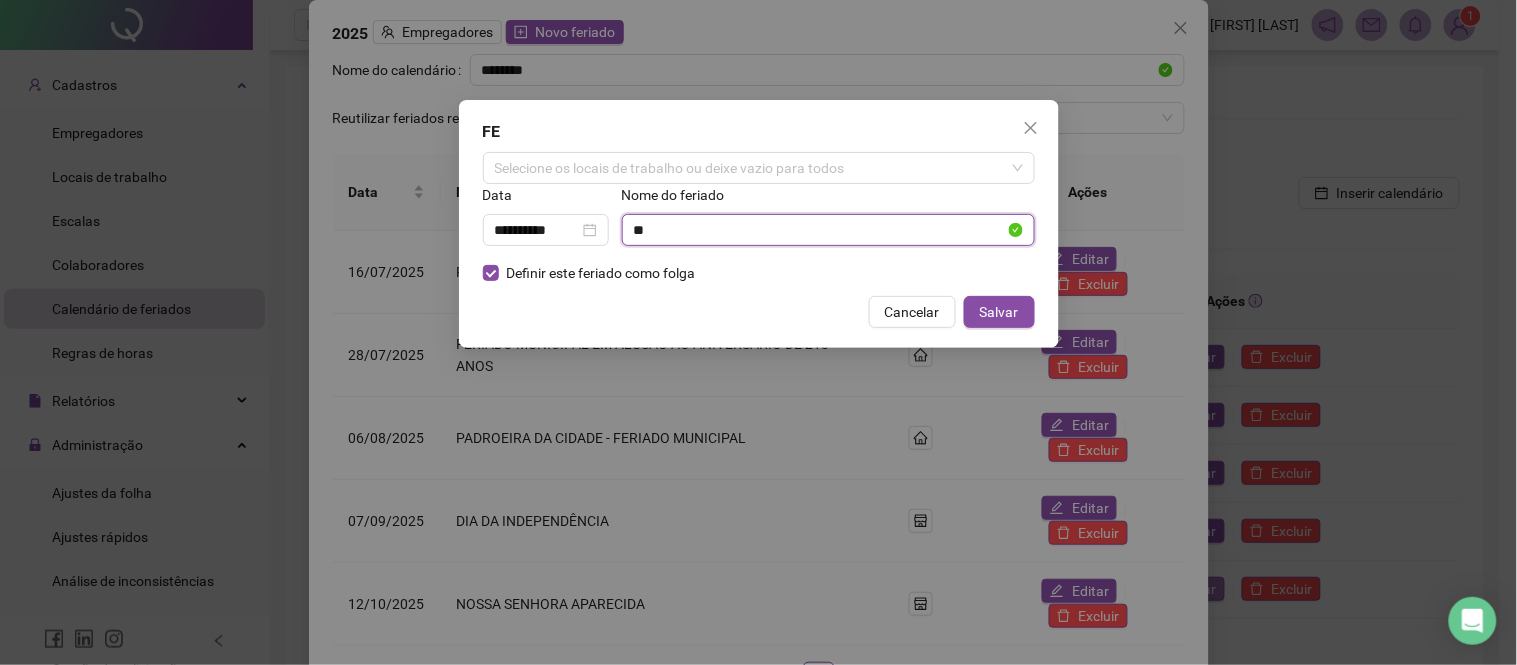 type on "*" 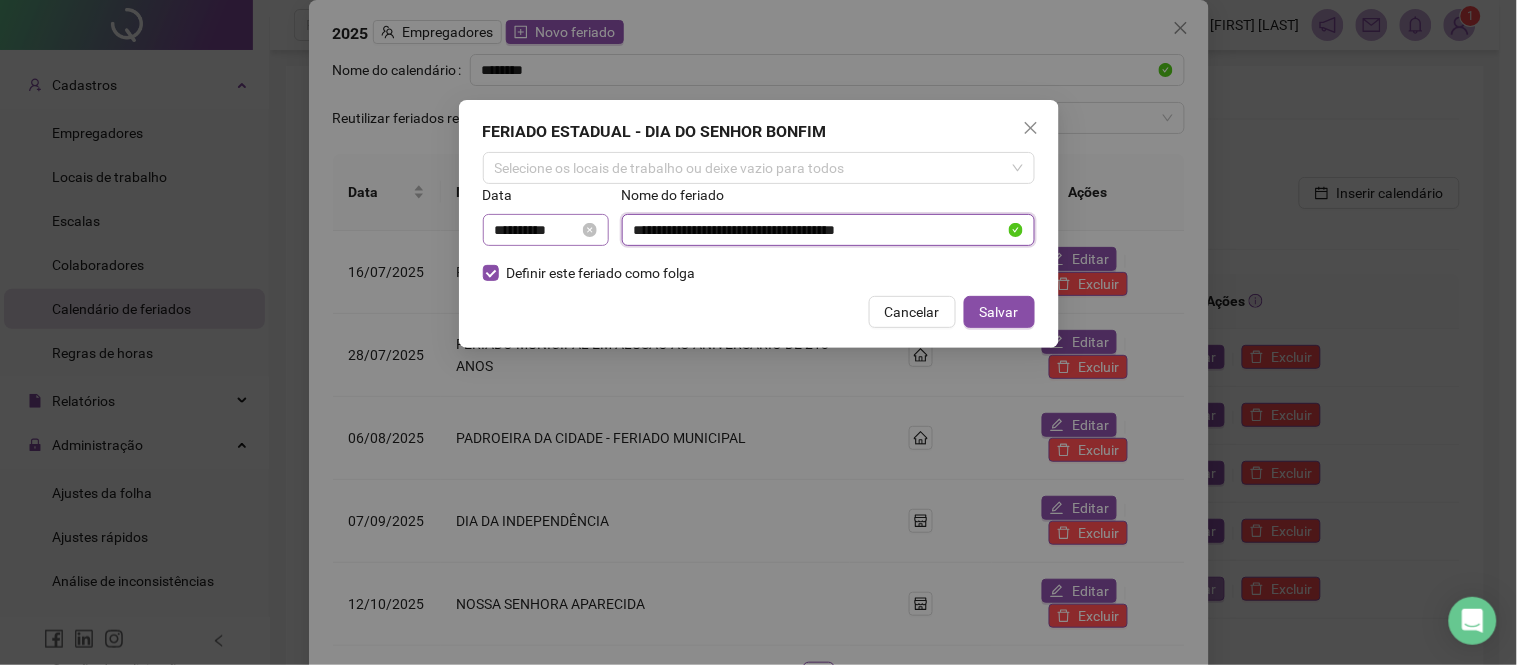 type on "**********" 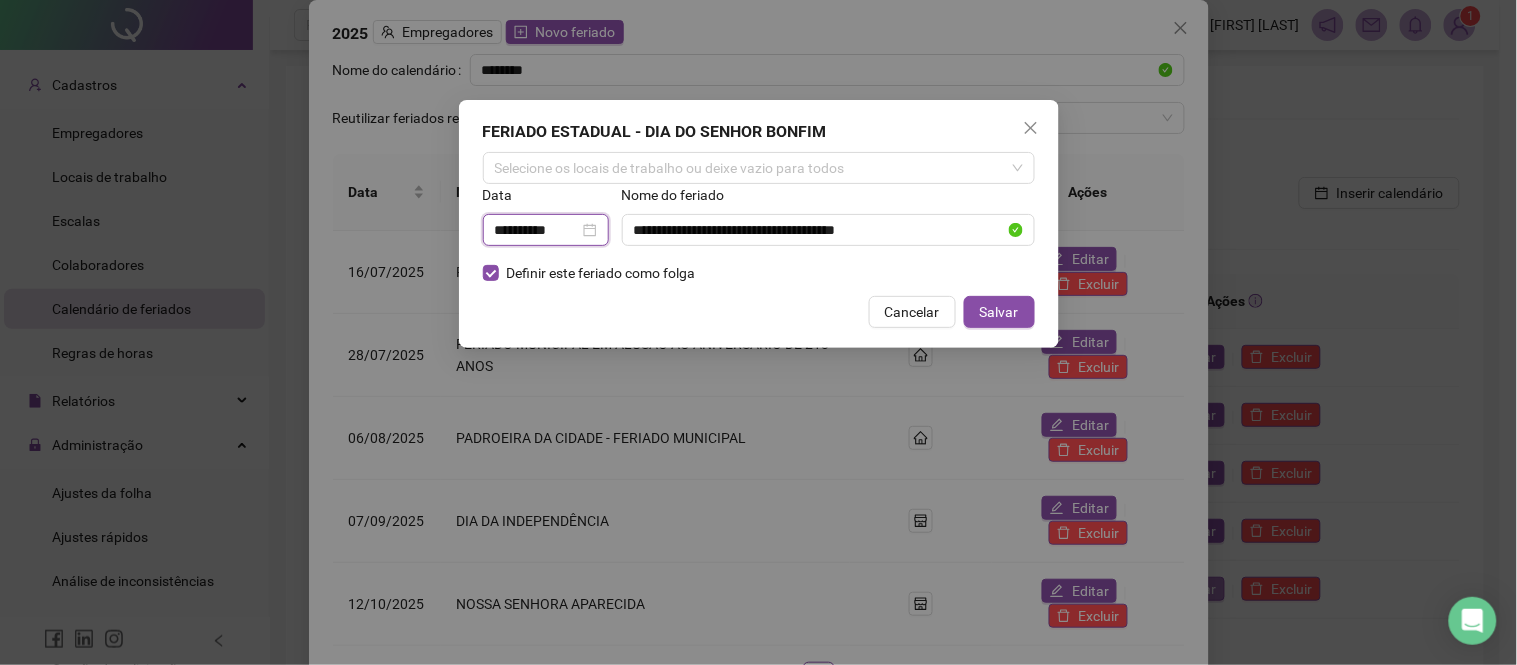 drag, startPoint x: 575, startPoint y: 227, endPoint x: 415, endPoint y: 204, distance: 161.64467 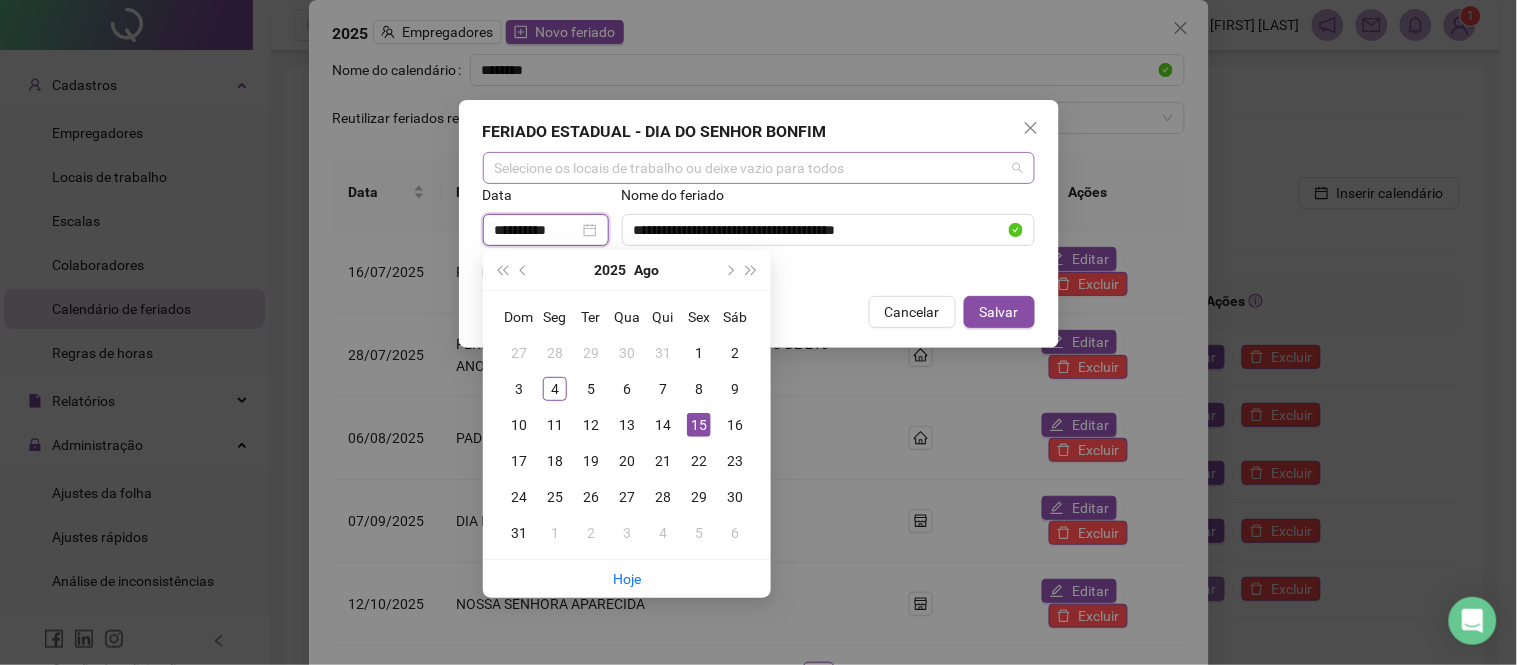 click on "Selecione os locais de trabalho ou deixe vazio para todos" at bounding box center (759, 168) 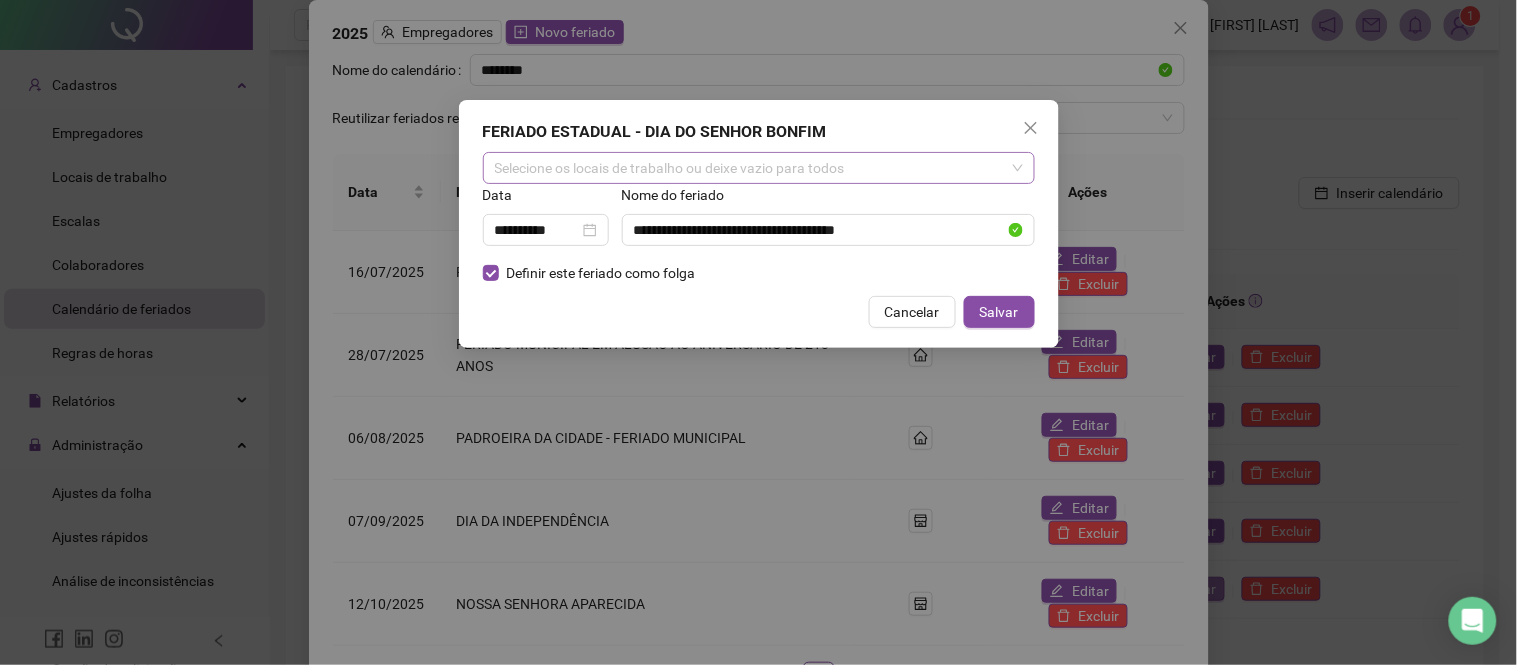 click on "Selecione os locais de trabalho ou deixe vazio para todos" at bounding box center (759, 168) 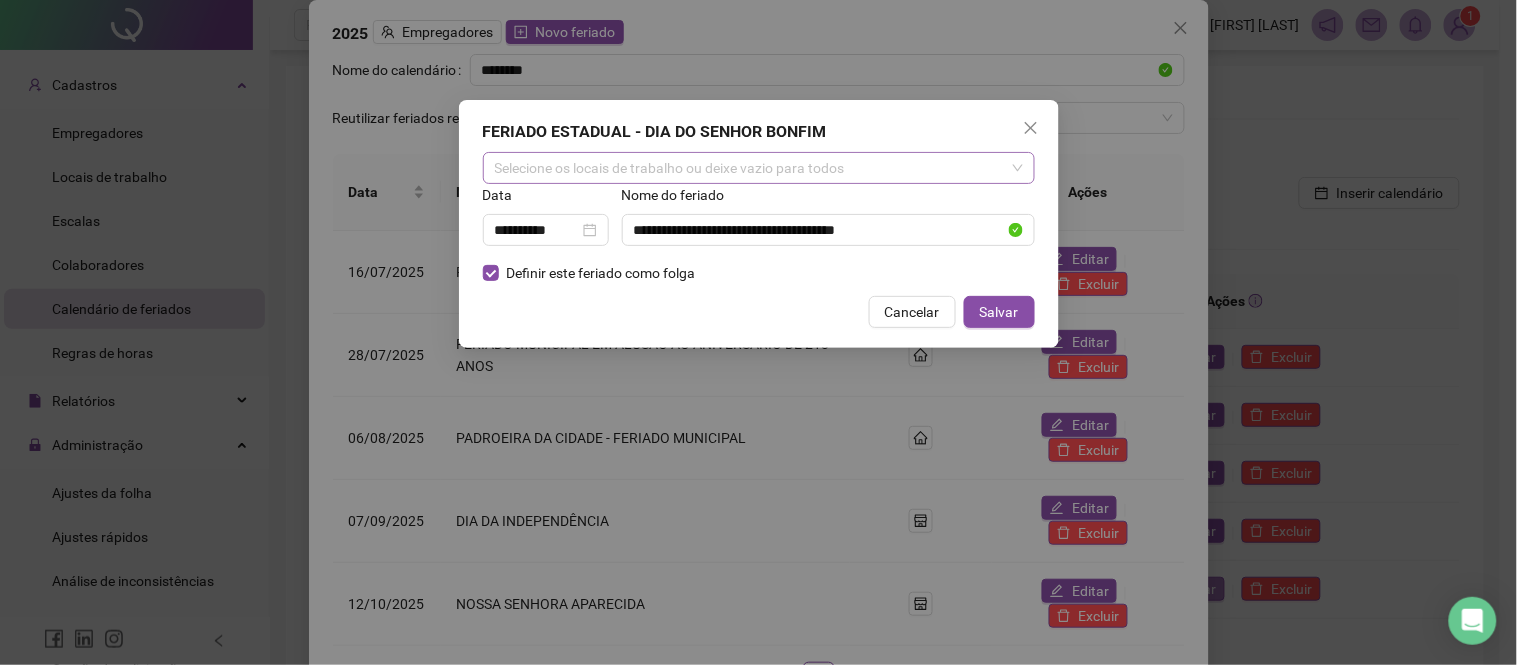 click on "Selecione os locais de trabalho ou deixe vazio para todos" at bounding box center [759, 168] 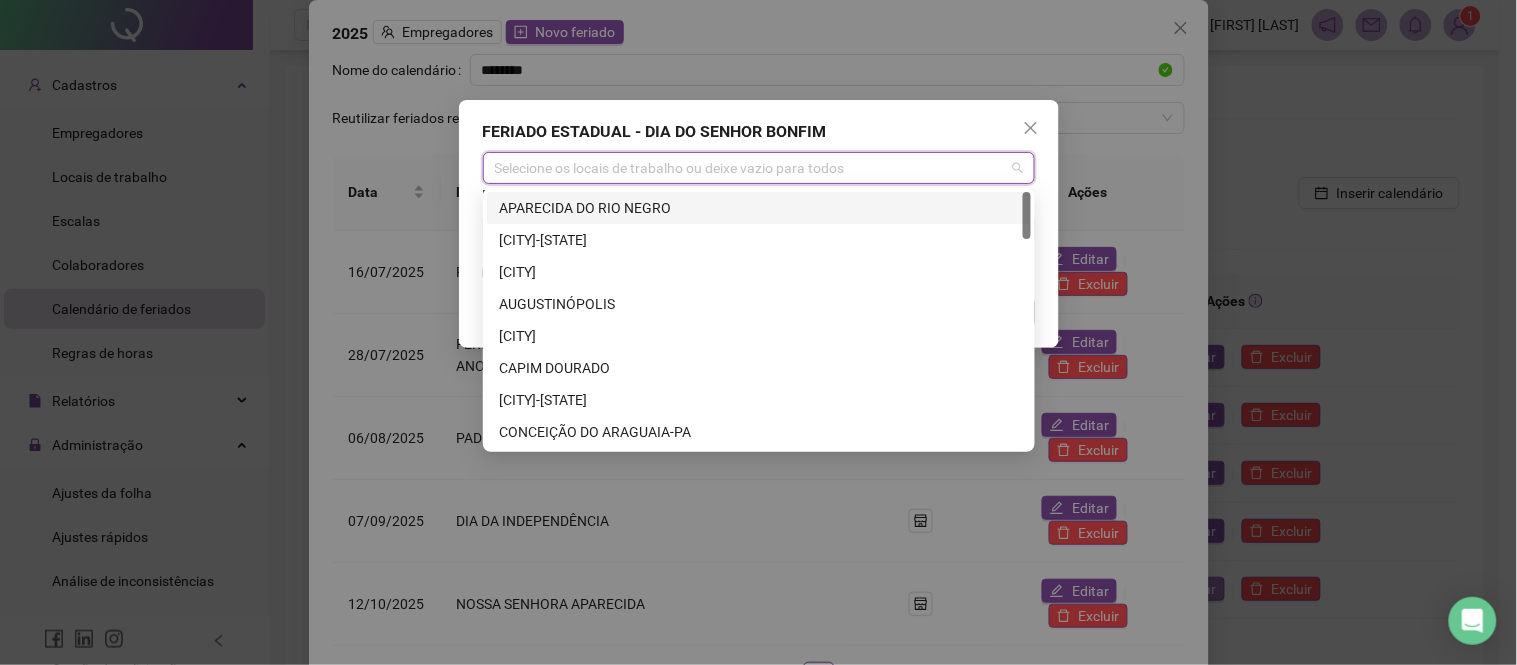 click on "APARECIDA DO RIO NEGRO" at bounding box center (759, 208) 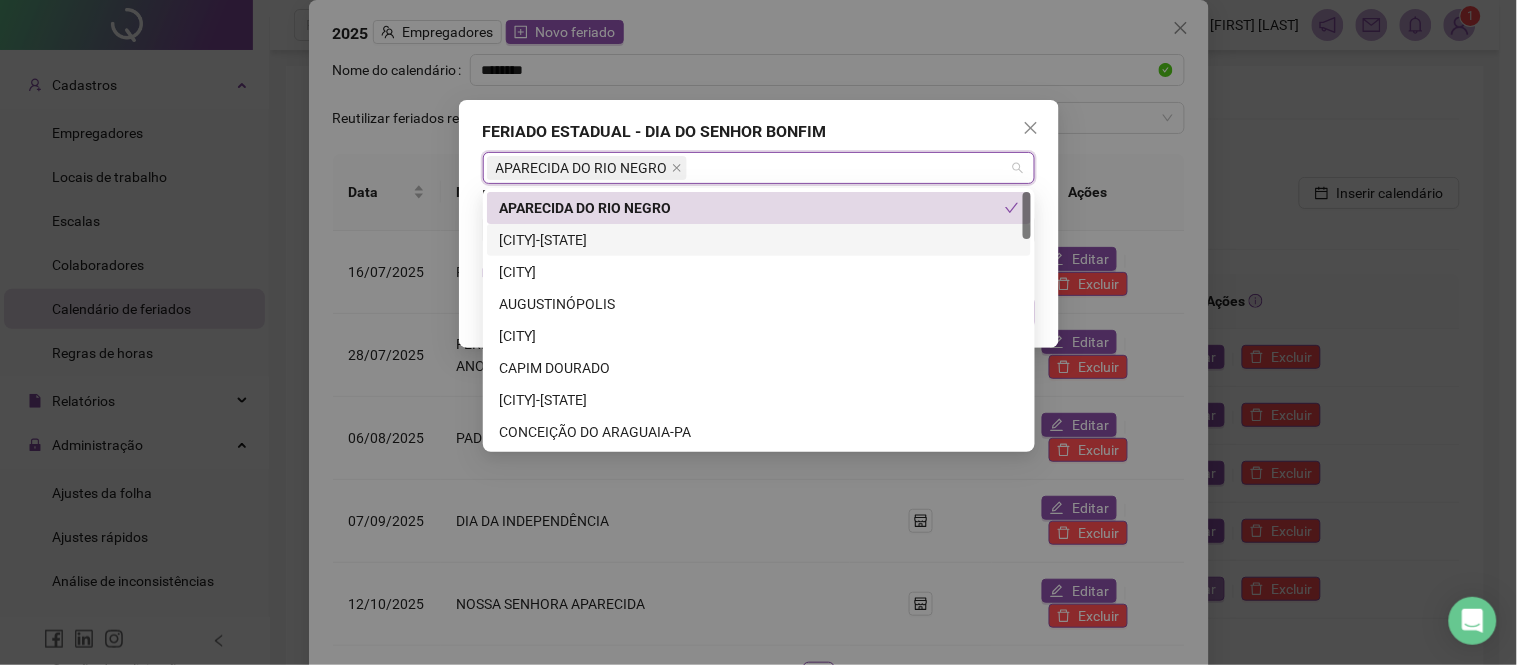 click on "[CITY]-[STATE]" at bounding box center [759, 240] 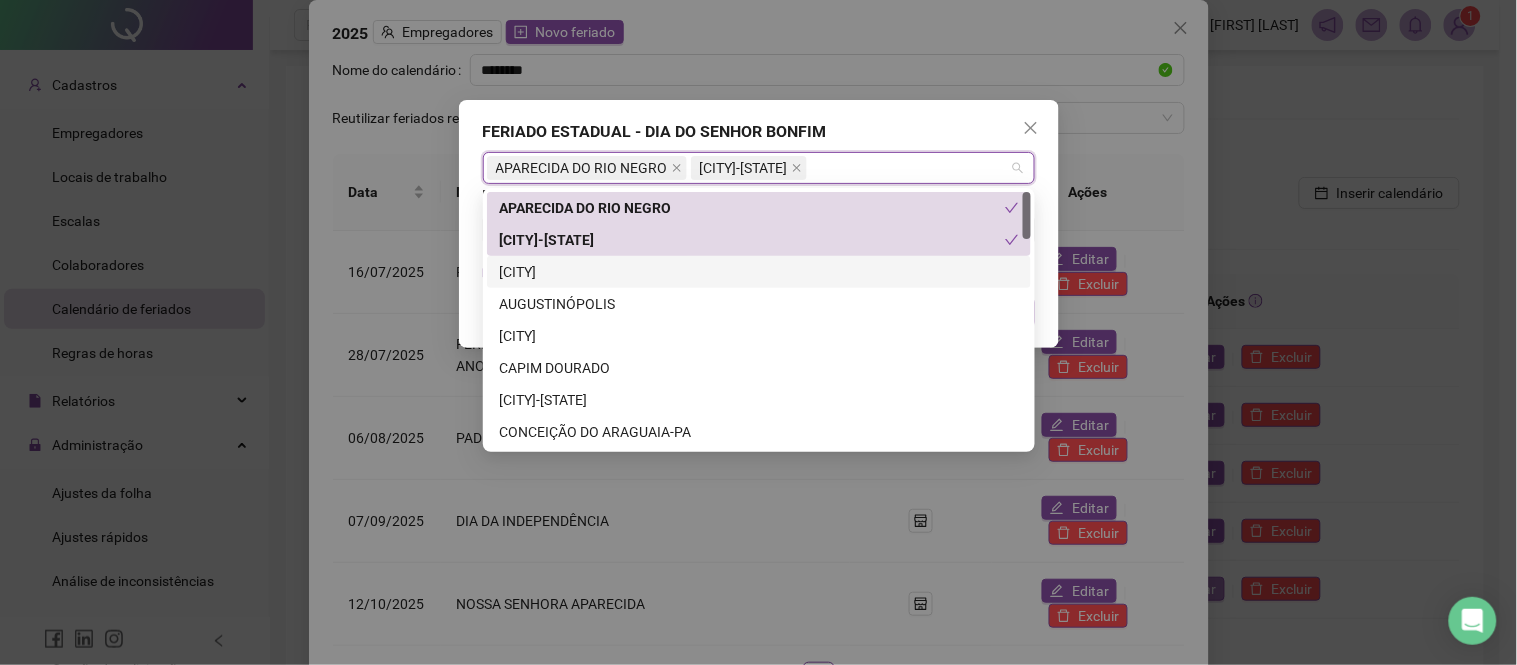 click on "[CITY]" at bounding box center (759, 272) 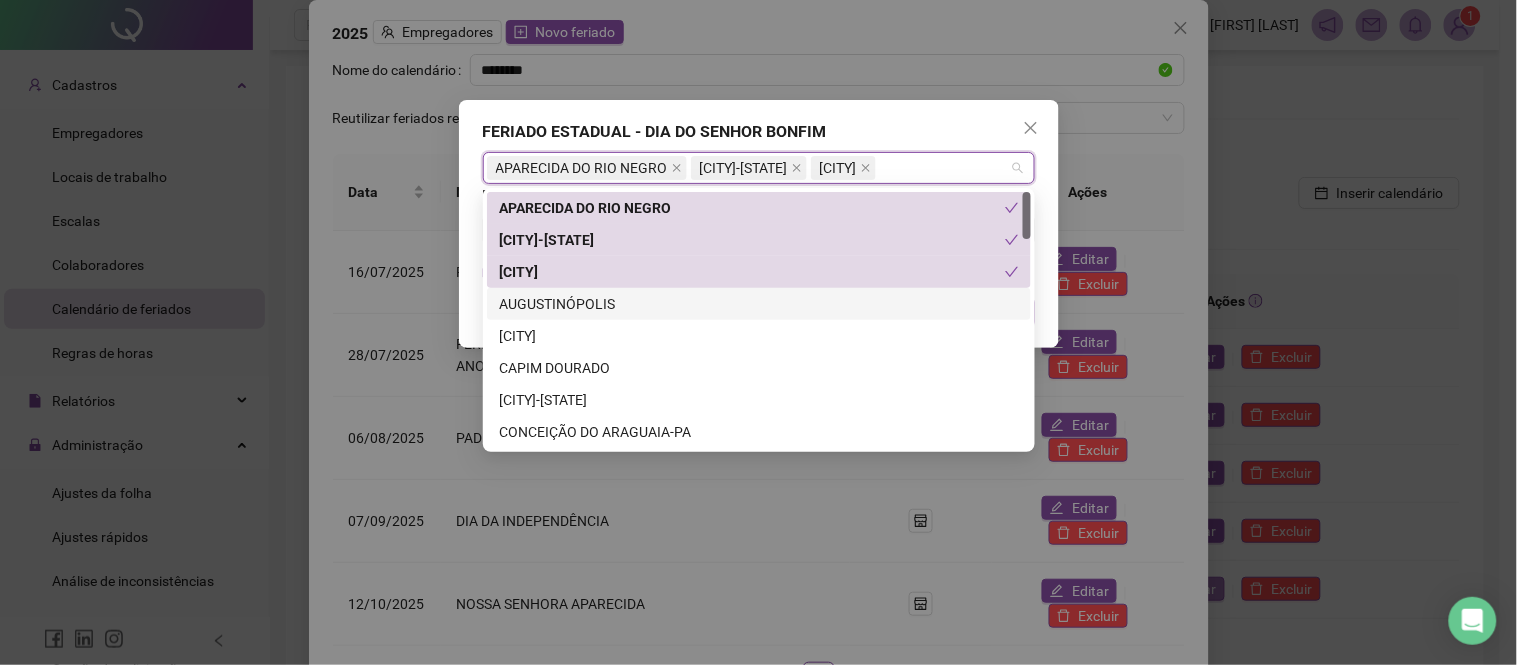 click on "AUGUSTINÓPOLIS" at bounding box center (759, 304) 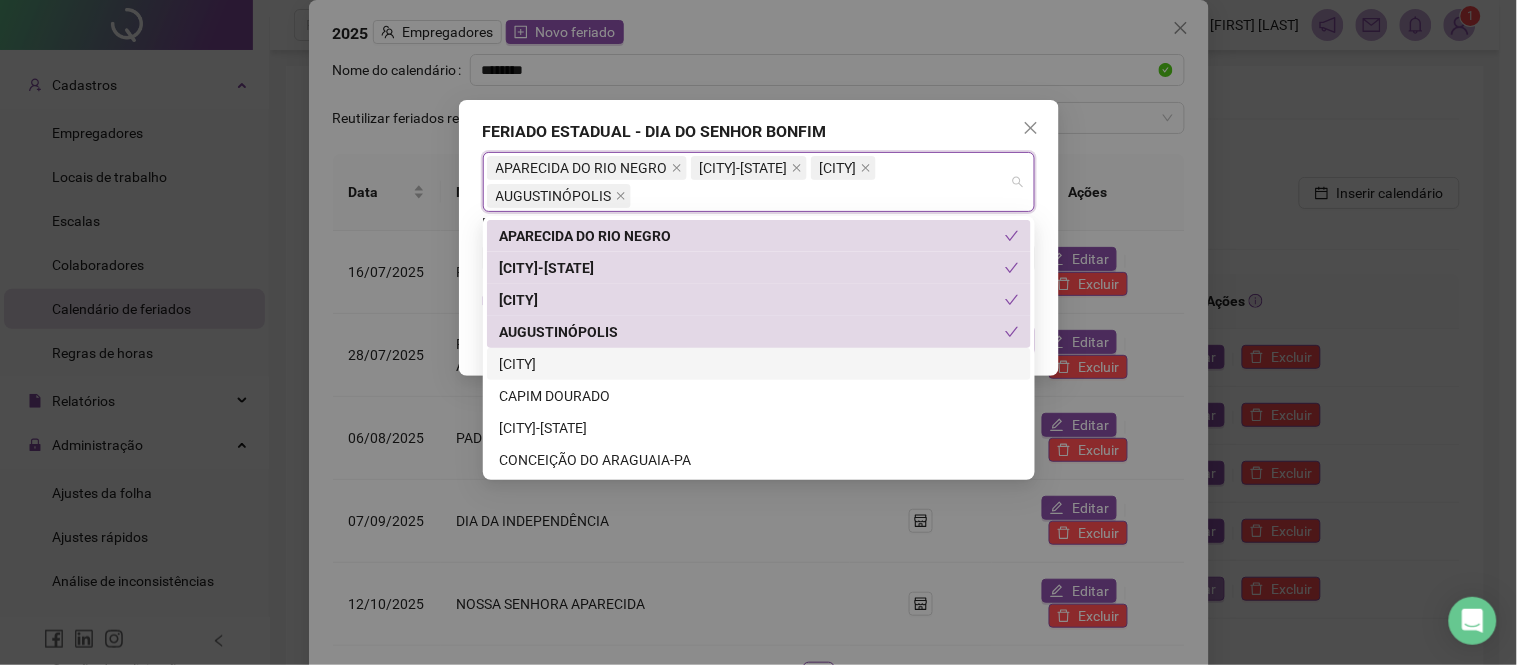 click on "[CITY]" at bounding box center [759, 364] 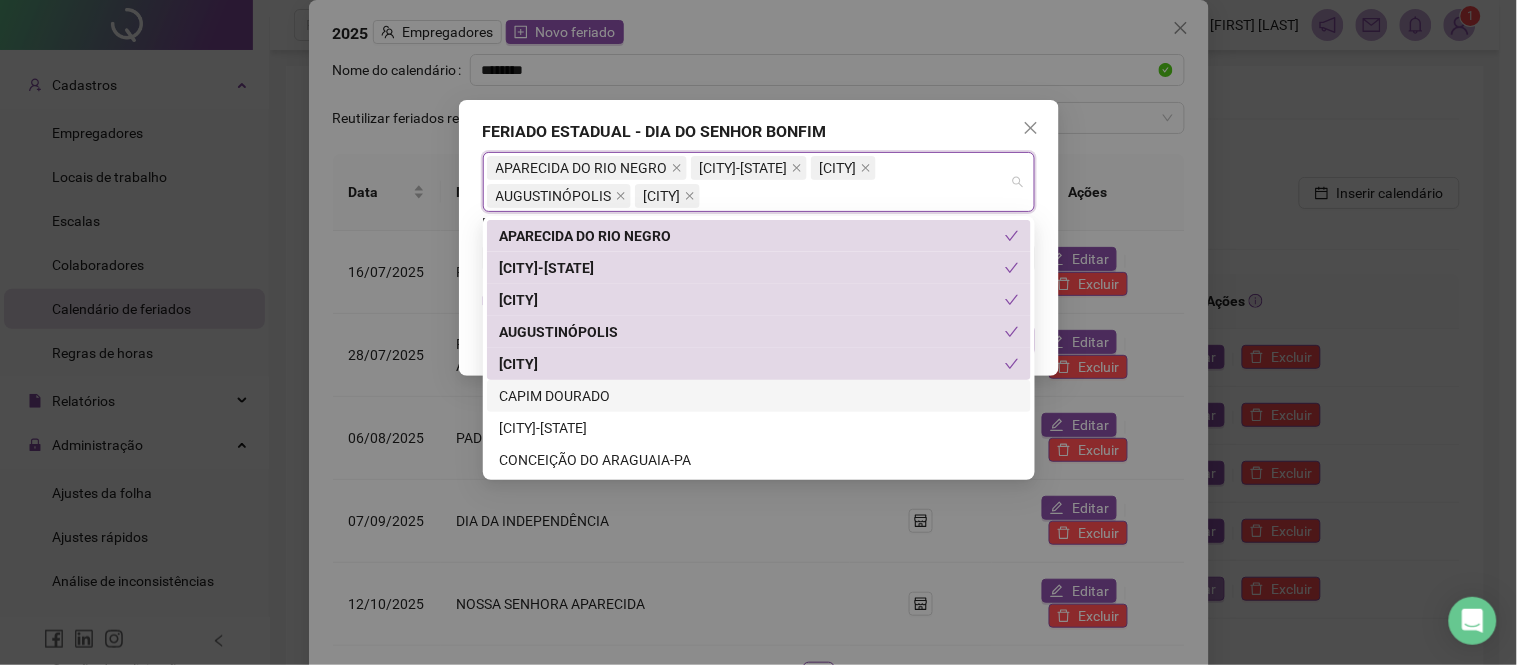 click on "CAPIM DOURADO" at bounding box center (759, 396) 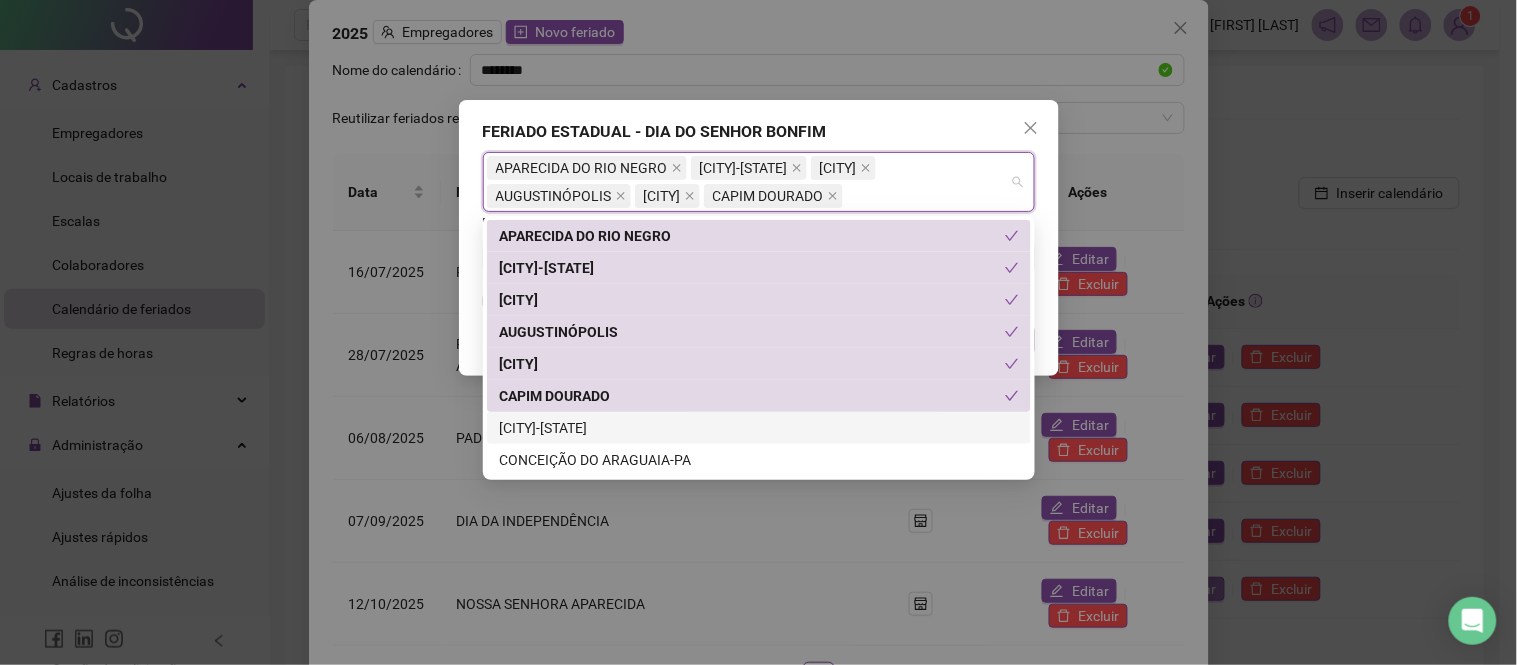 click on "[CITY]-[STATE]" at bounding box center (759, 428) 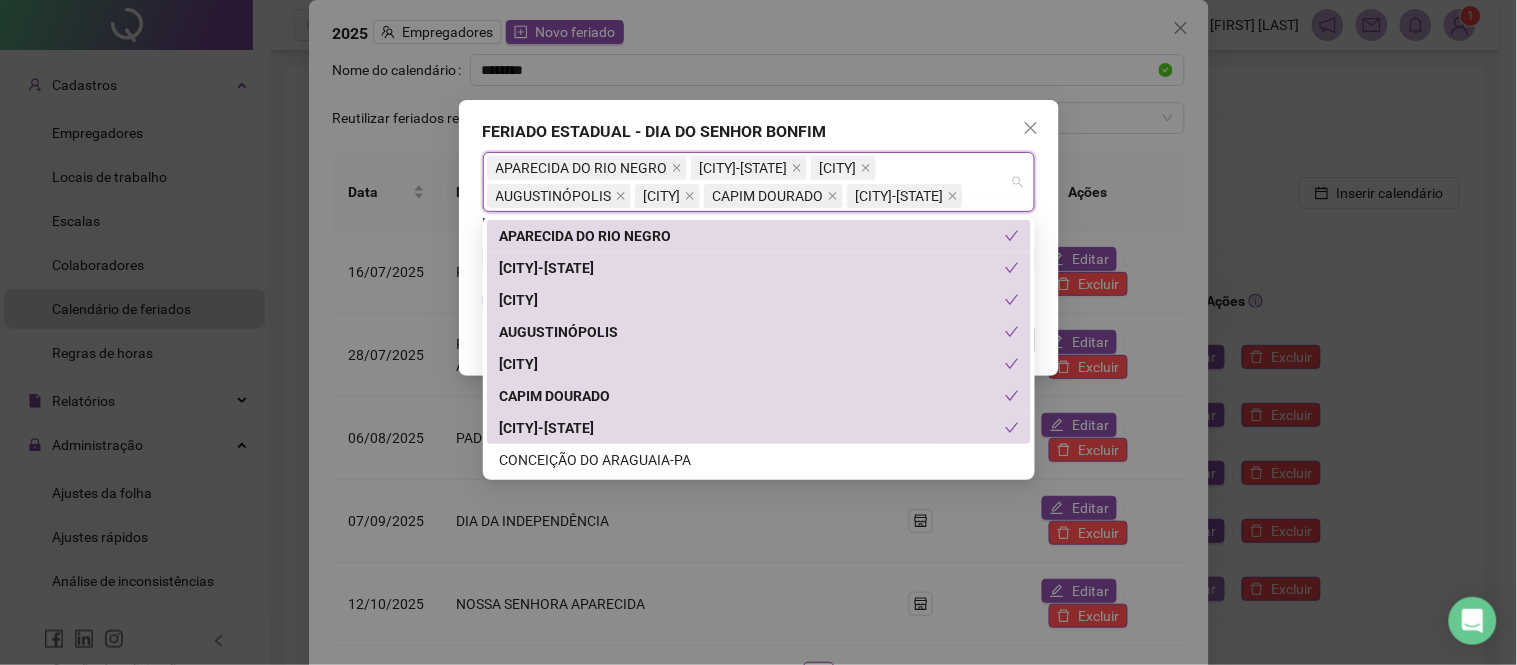 scroll, scrollTop: 111, scrollLeft: 0, axis: vertical 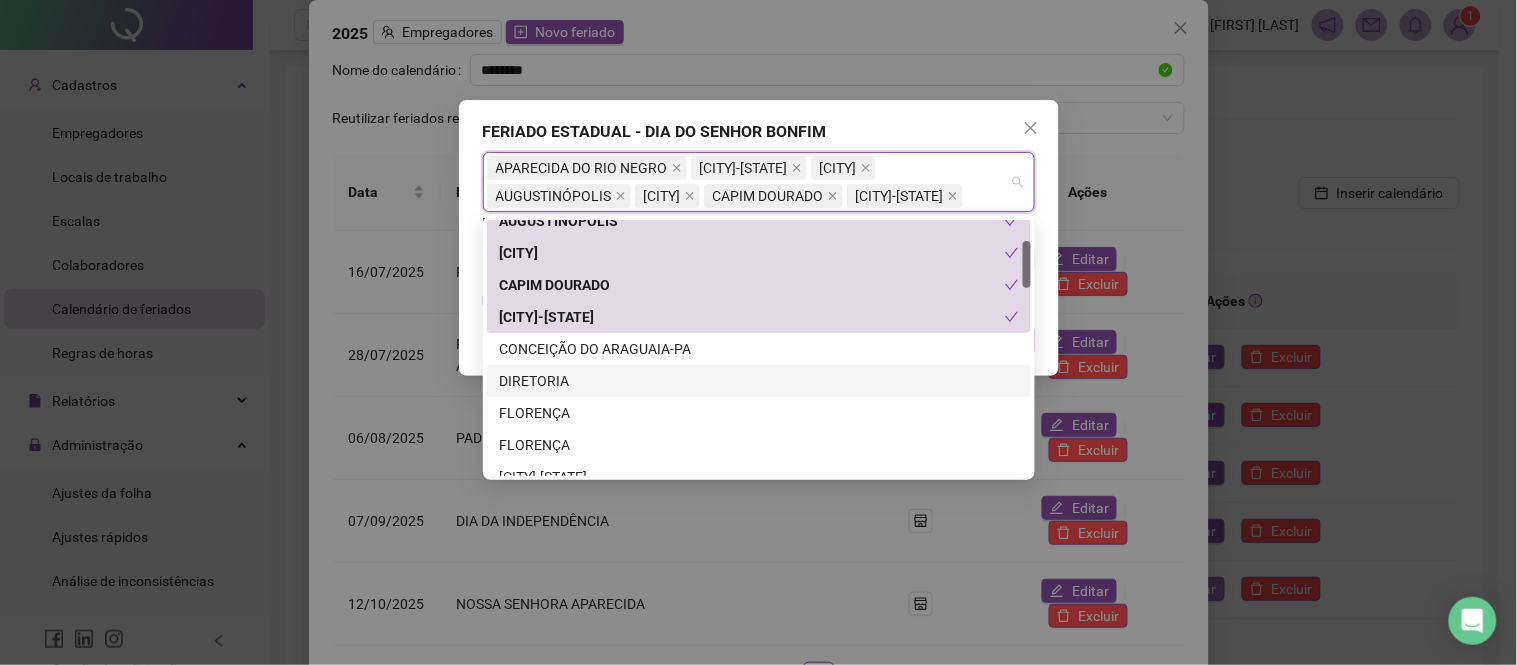 click on "DIRETORIA" at bounding box center [759, 381] 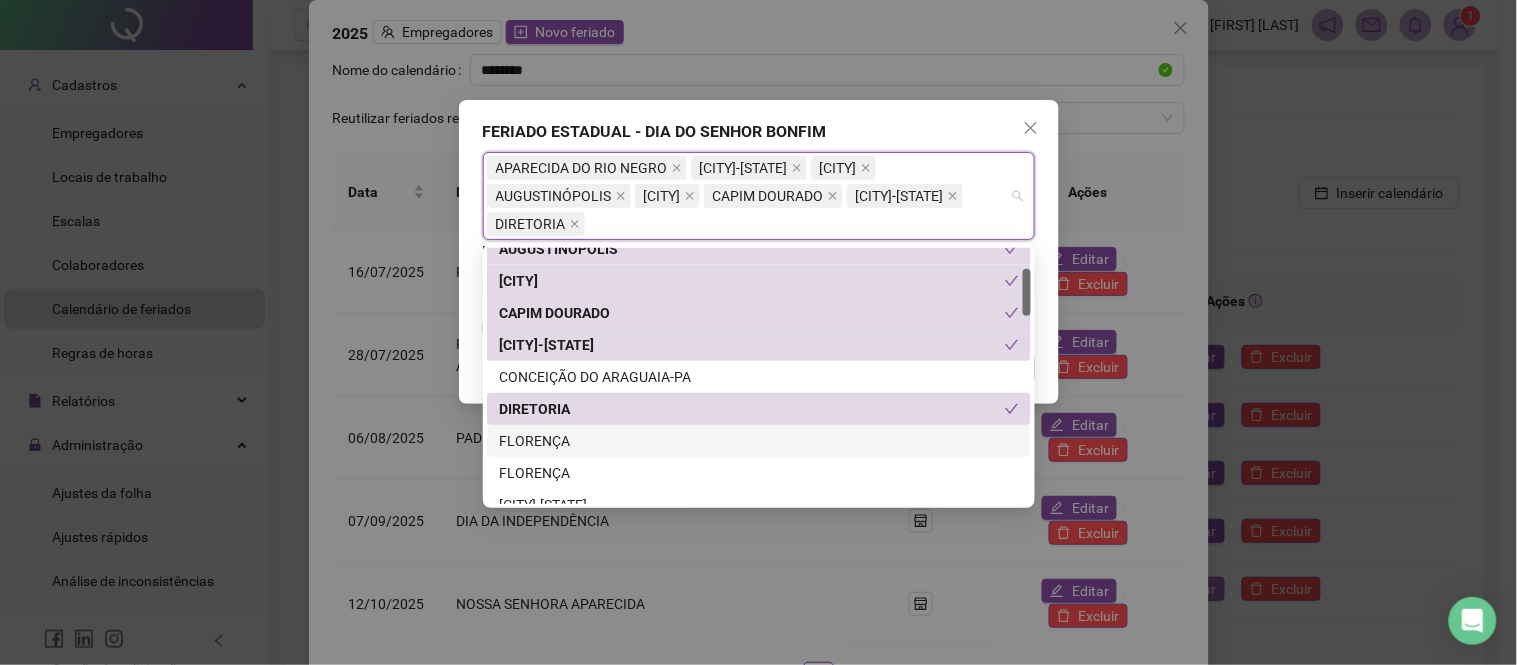 click on "FLORENÇA" at bounding box center (759, 441) 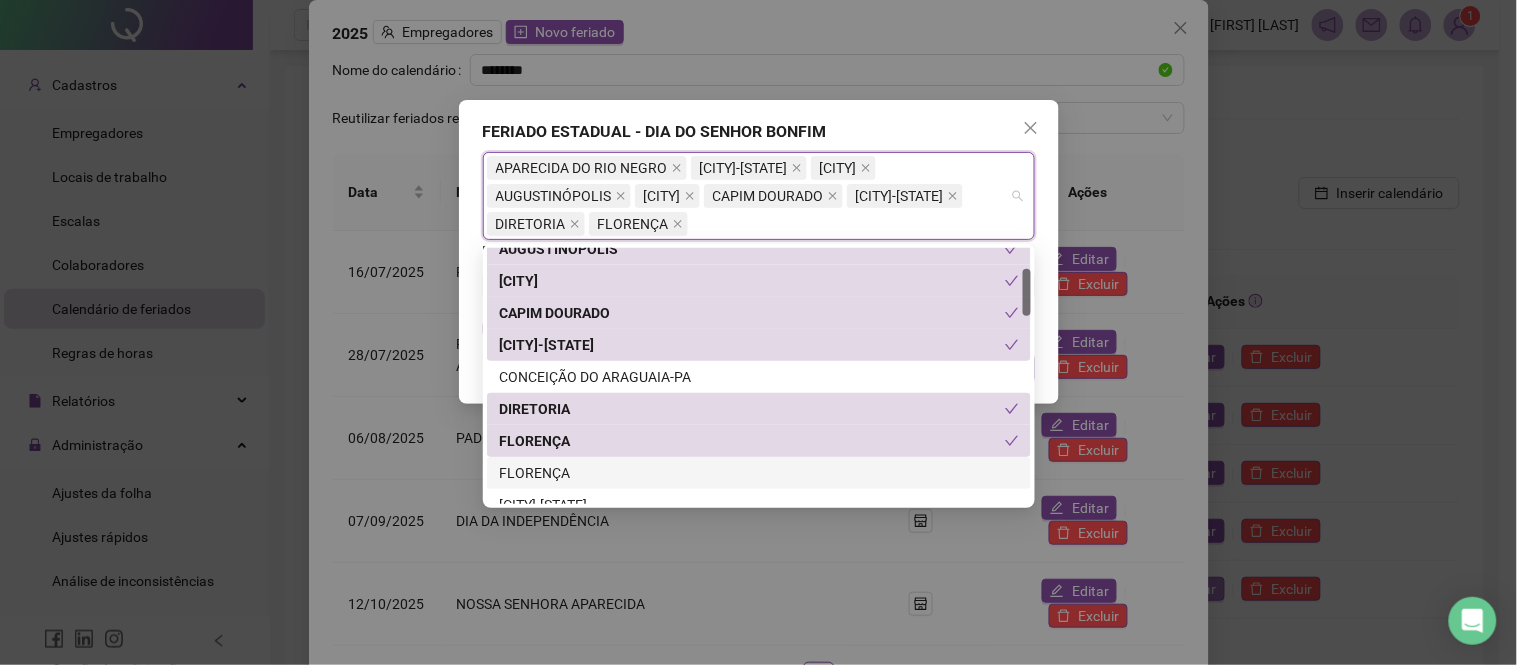 click on "FLORENÇA" at bounding box center (759, 473) 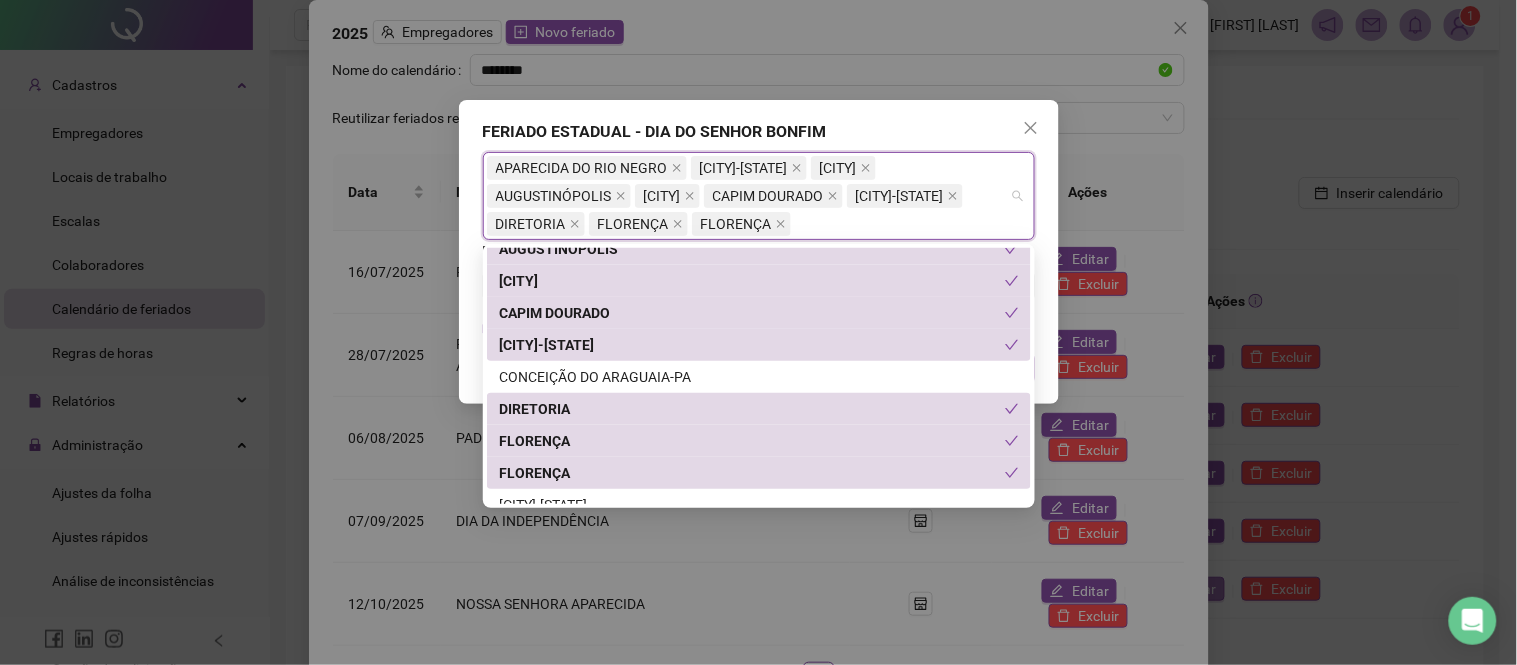 scroll, scrollTop: 222, scrollLeft: 0, axis: vertical 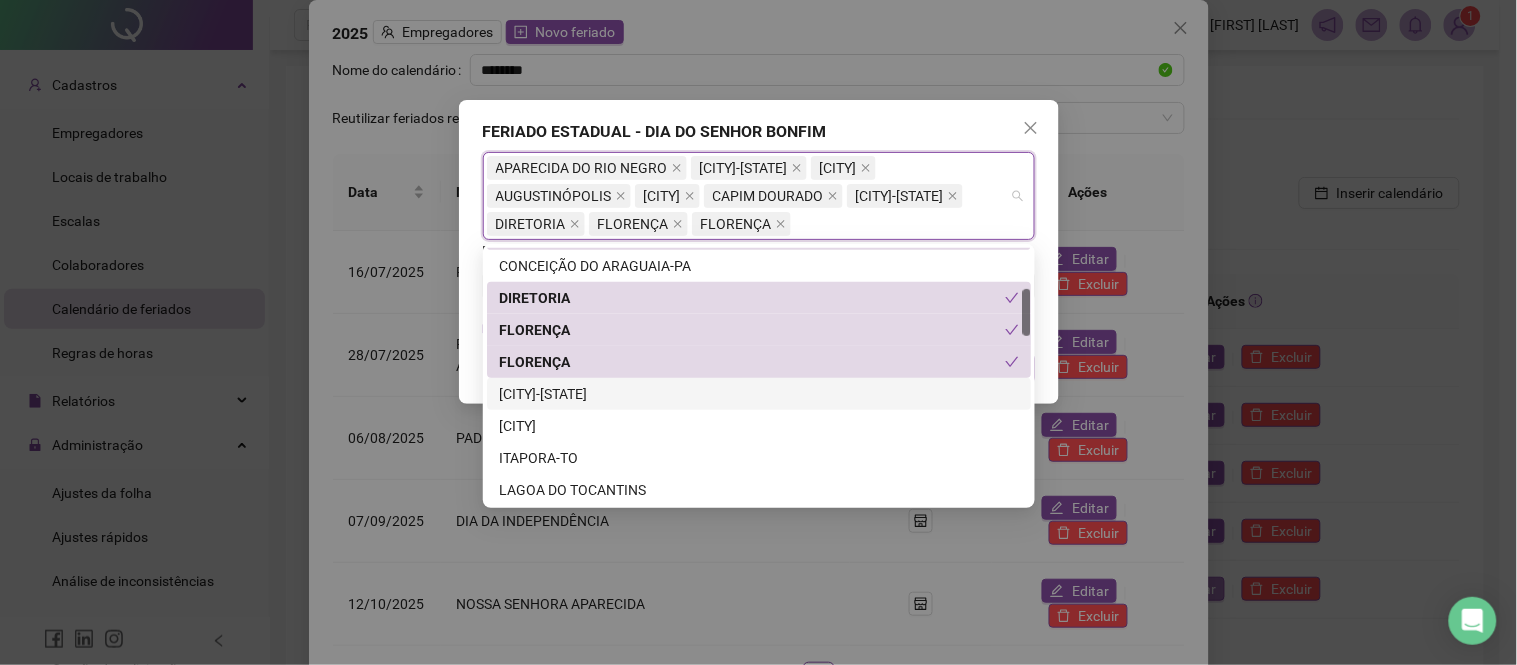 click on "[CITY]-[STATE]" at bounding box center (759, 394) 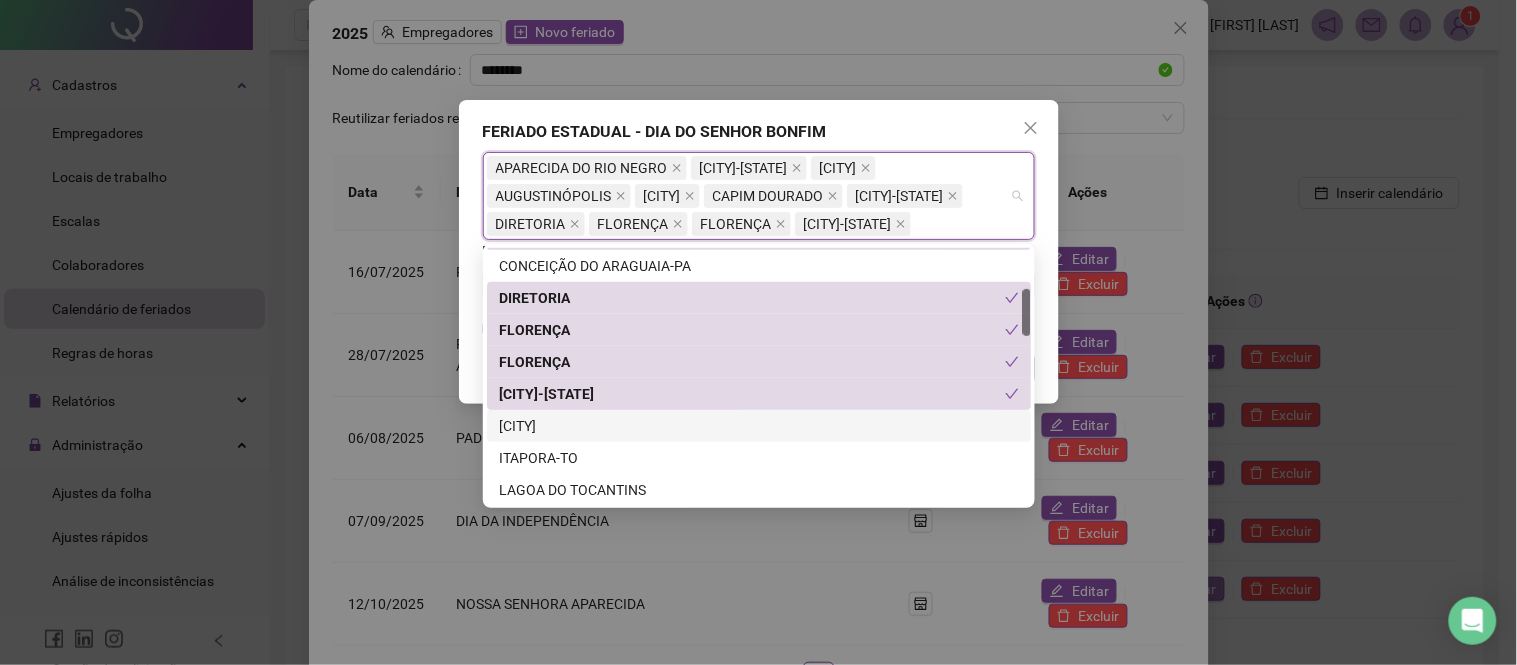 click on "[CITY]" at bounding box center [759, 426] 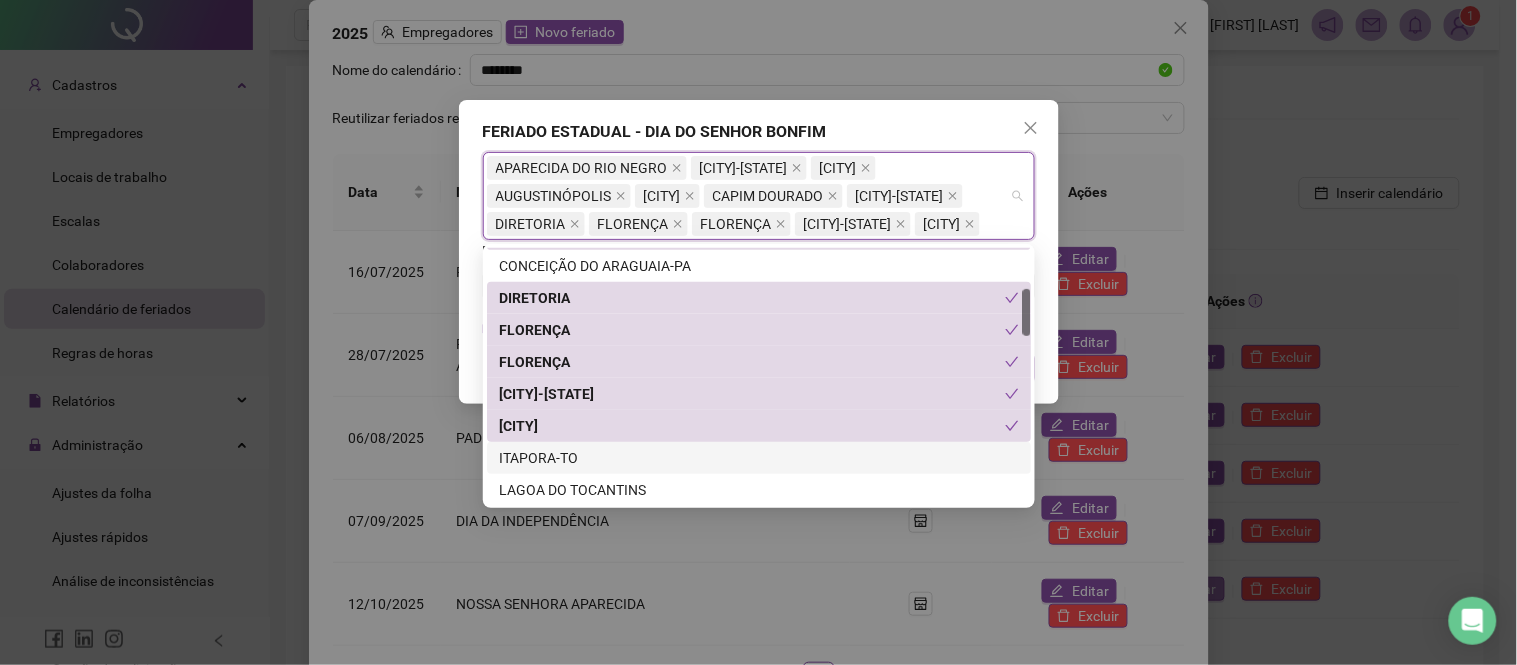 click on "ITAPORA-TO" at bounding box center (759, 458) 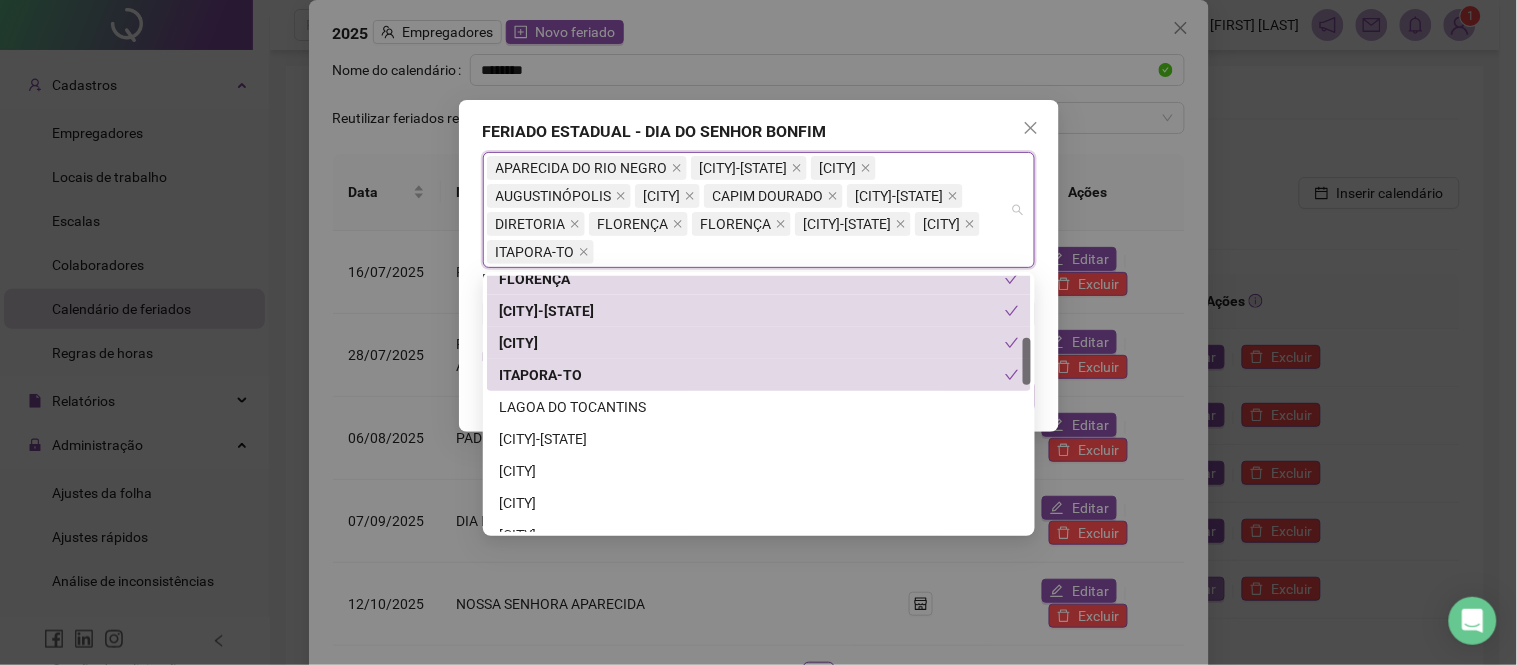 scroll, scrollTop: 444, scrollLeft: 0, axis: vertical 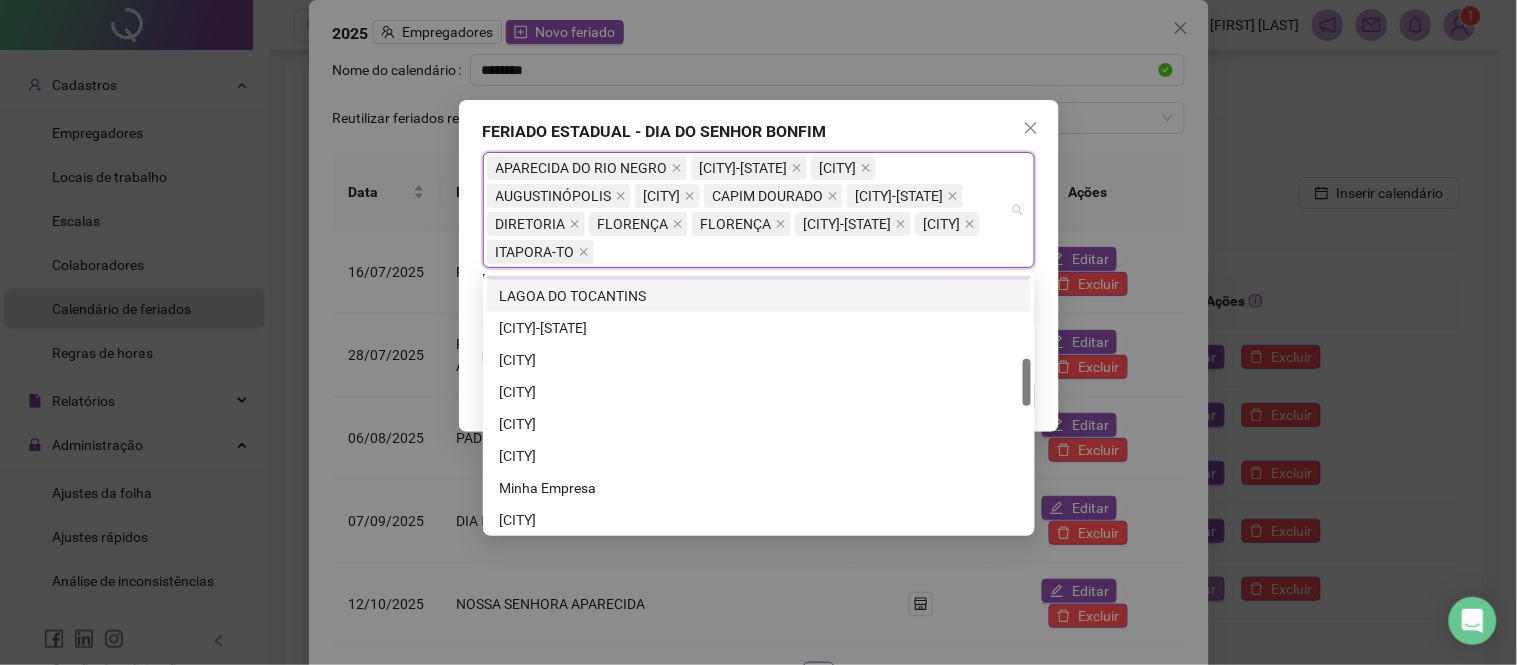 click on "LAGOA DO TOCANTINS" at bounding box center [759, 296] 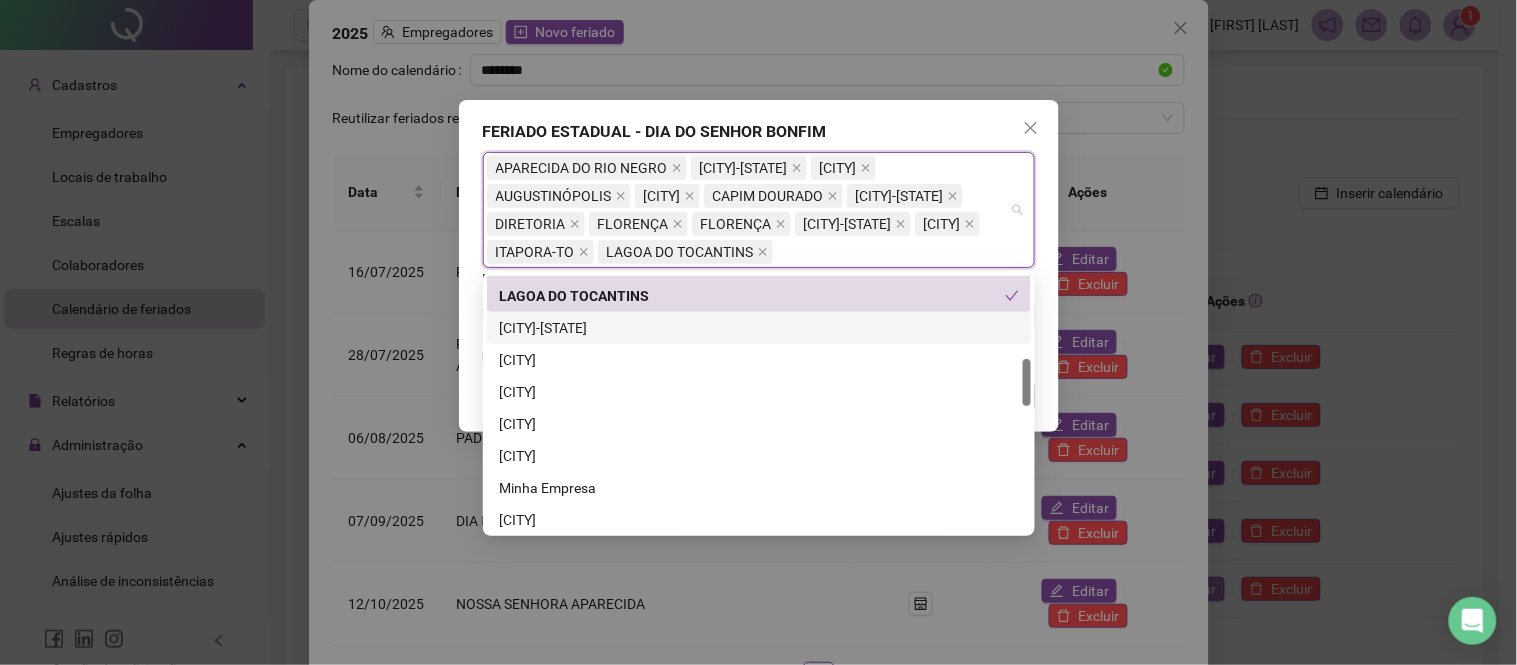 click on "[CITY]-[STATE]" at bounding box center (759, 328) 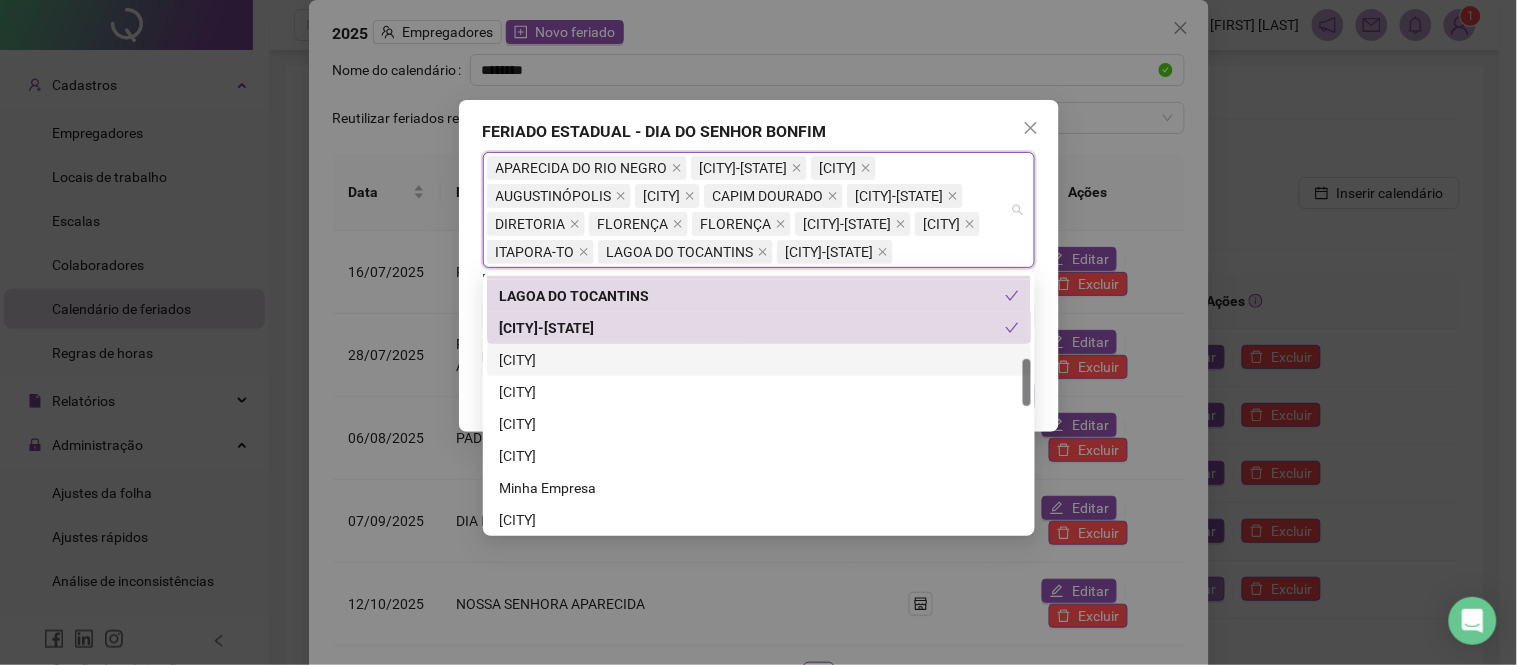 click on "[CITY]" at bounding box center [759, 360] 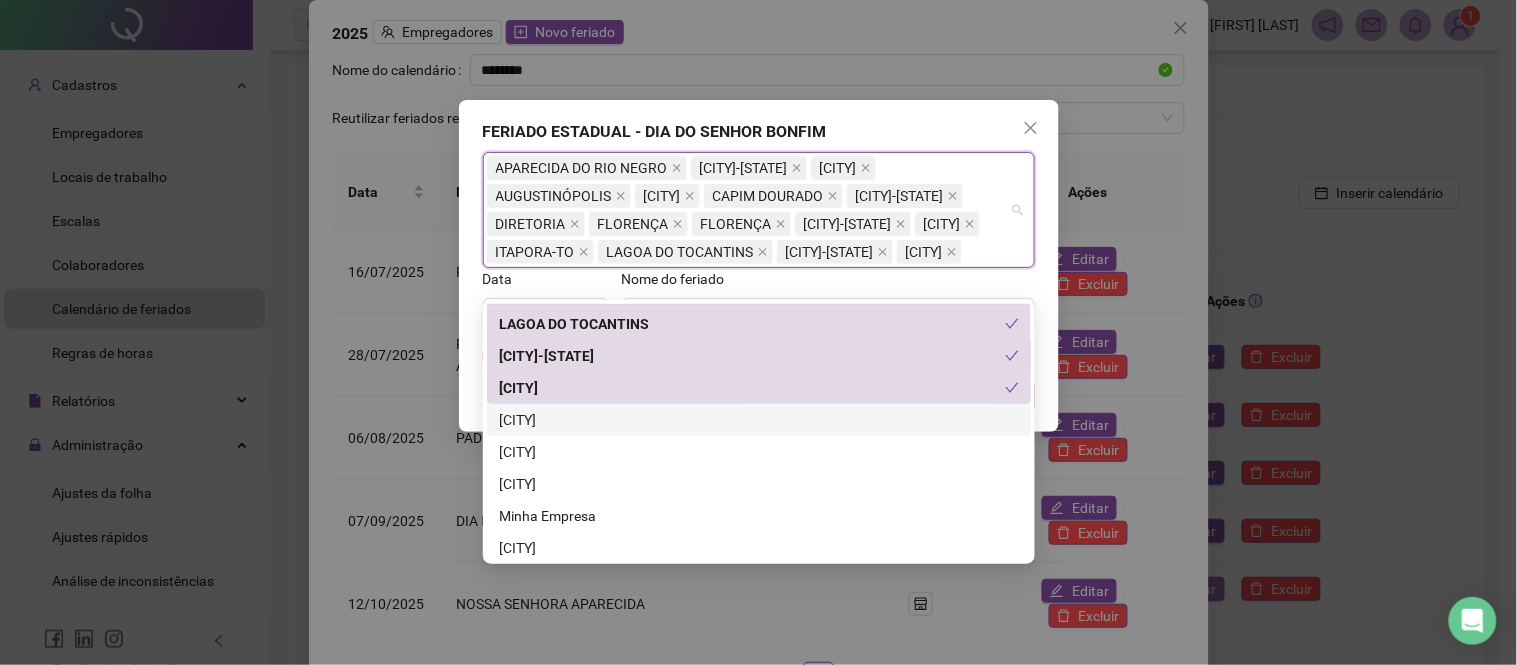 click on "[CITY]" at bounding box center [759, 420] 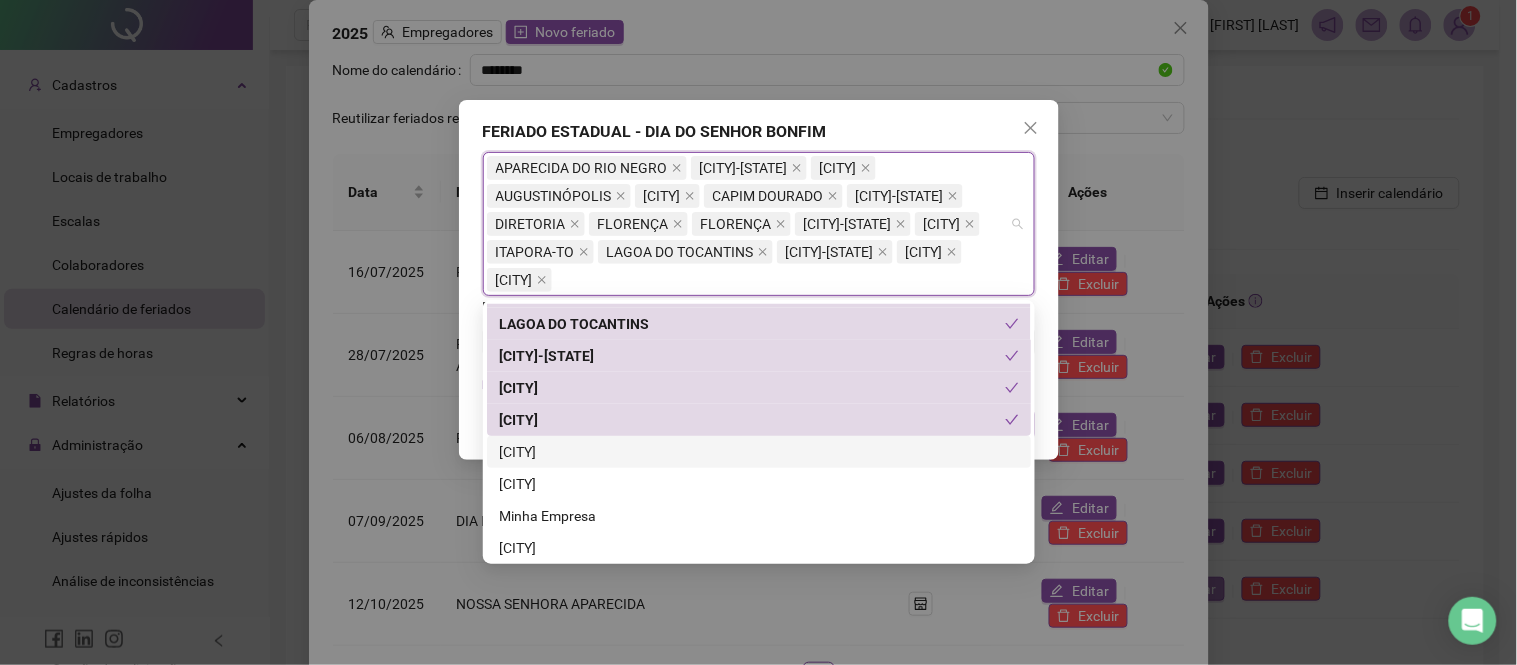 click on "[CITY]" at bounding box center (759, 452) 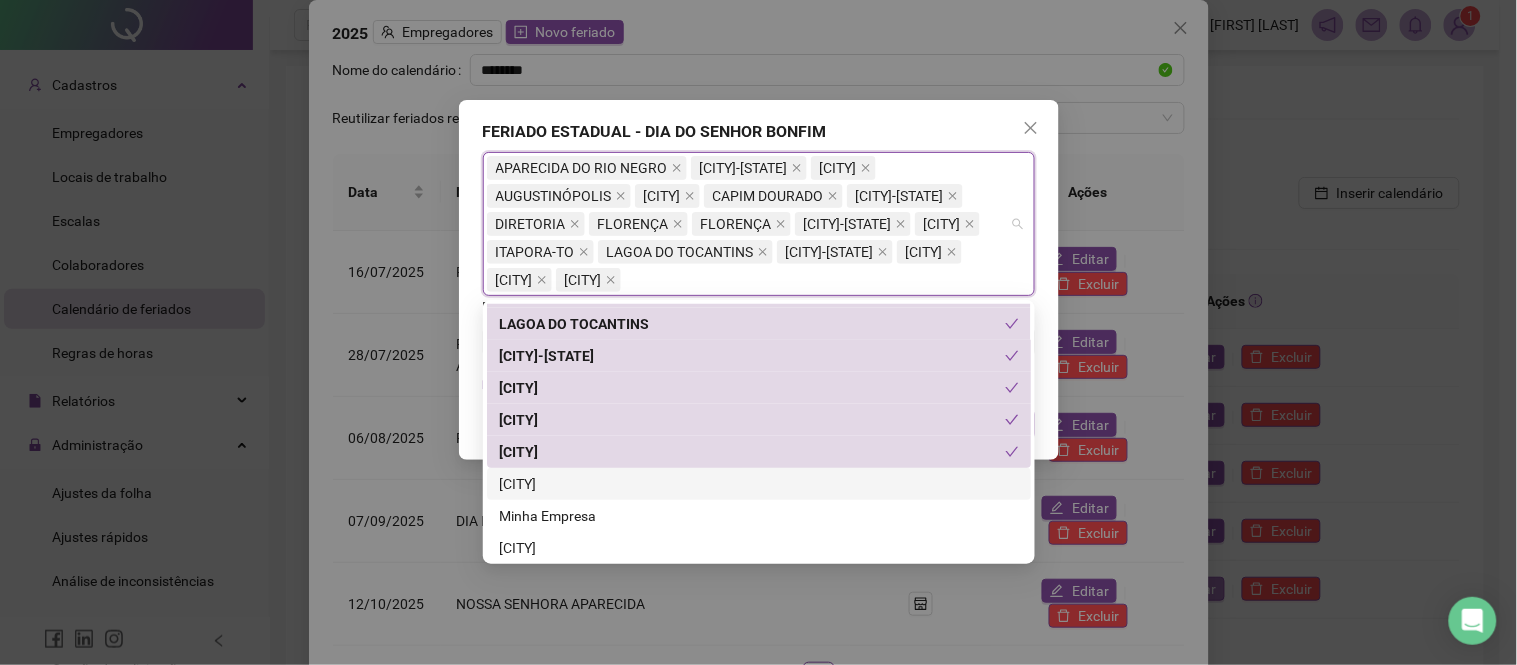 click on "[CITY]" at bounding box center [759, 484] 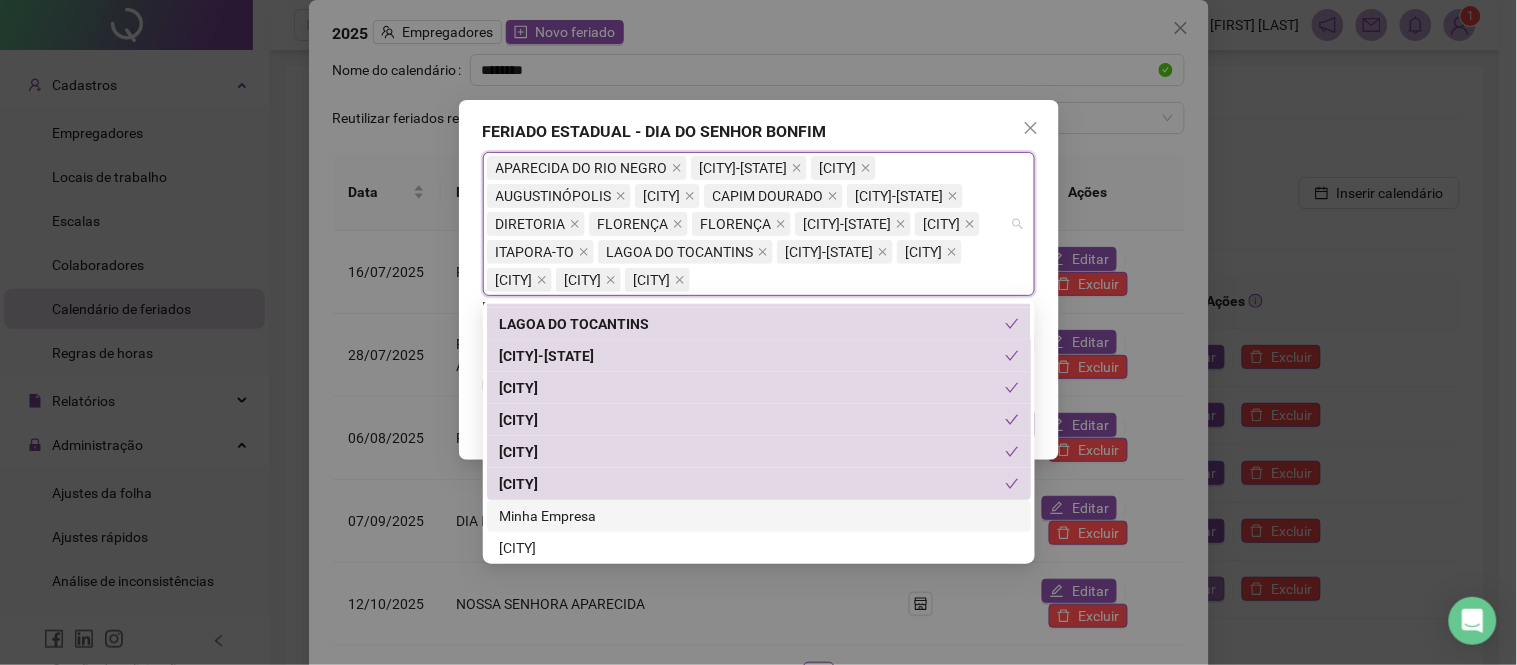 click on "Minha Empresa" at bounding box center (759, 516) 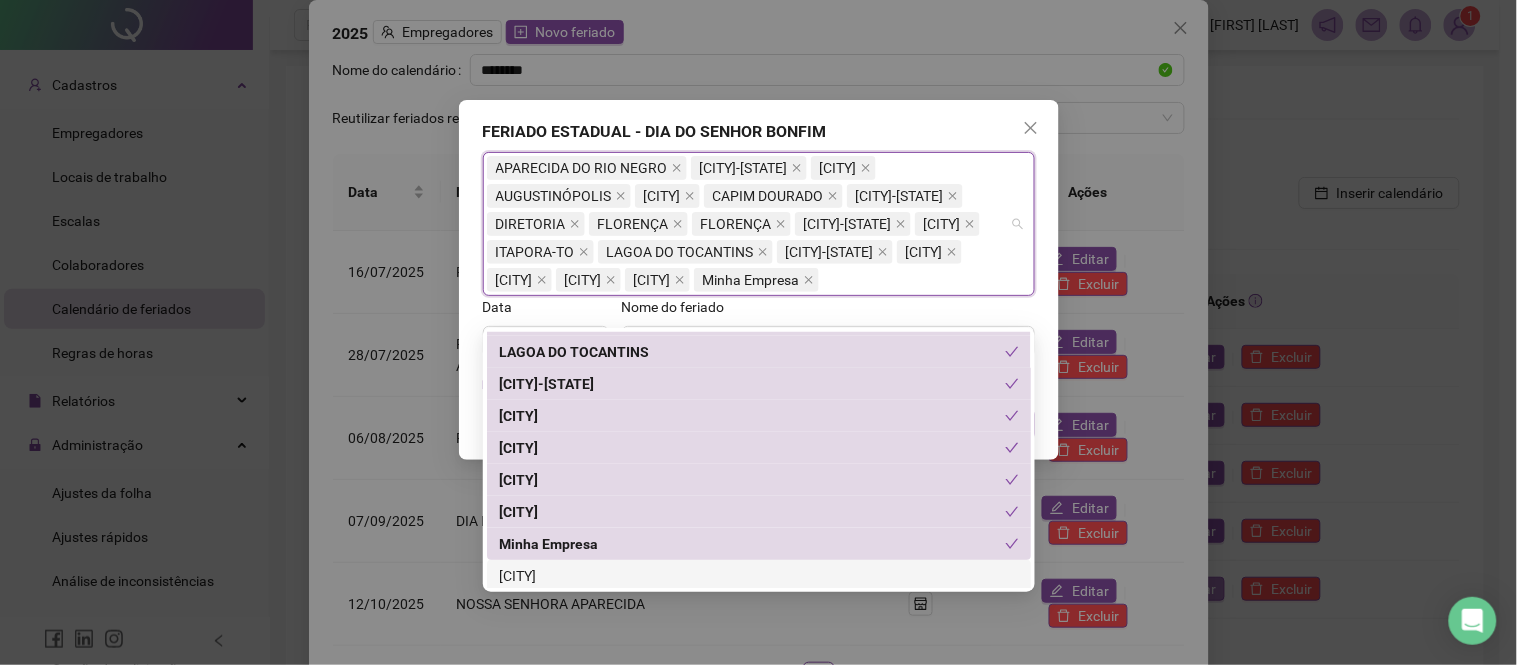 drag, startPoint x: 577, startPoint y: 572, endPoint x: 647, endPoint y: 515, distance: 90.27181 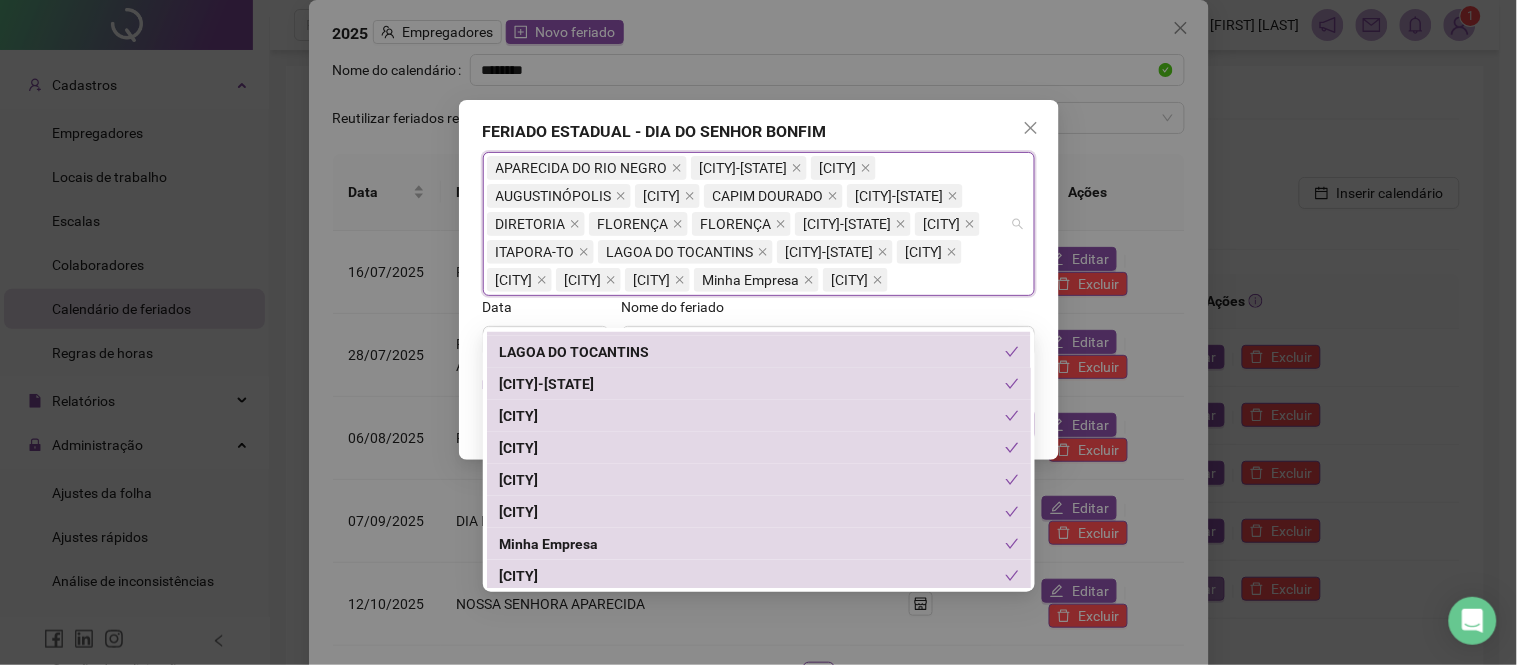 scroll, scrollTop: 666, scrollLeft: 0, axis: vertical 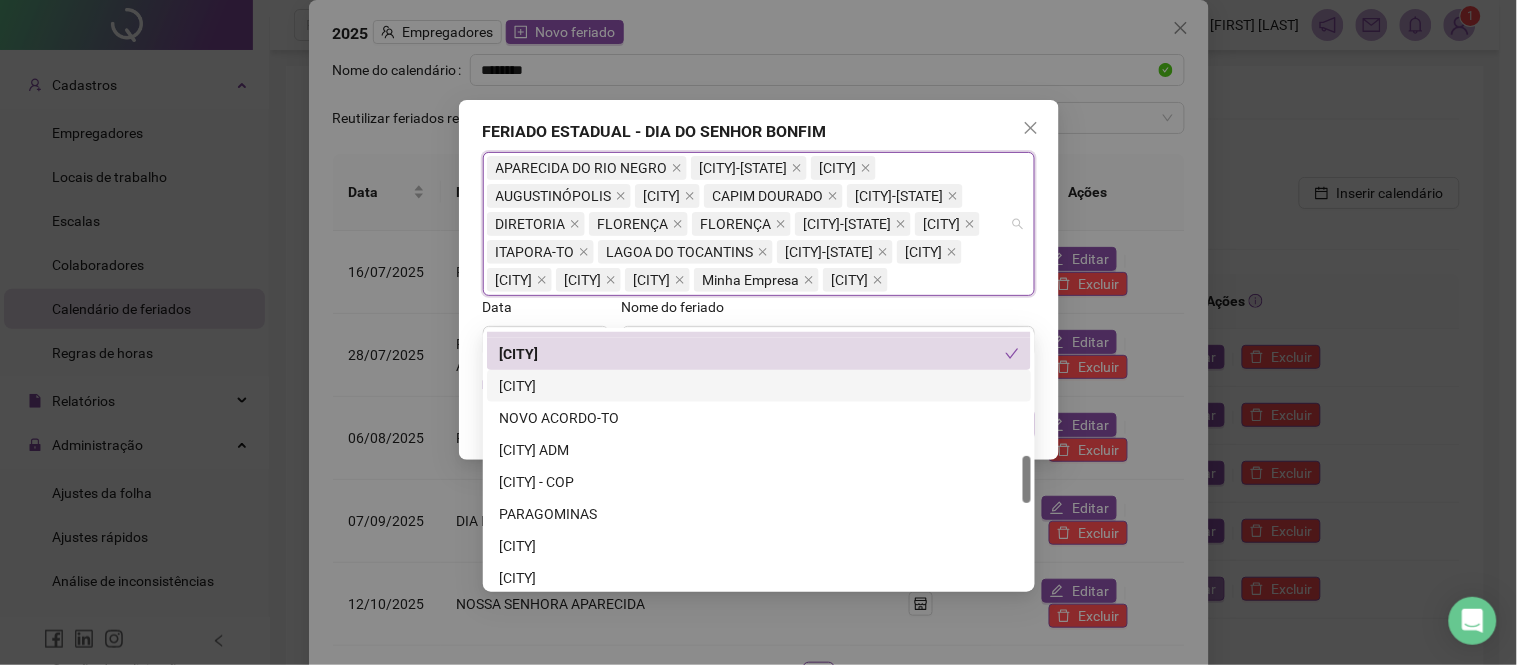 click on "[CITY]" at bounding box center (759, 386) 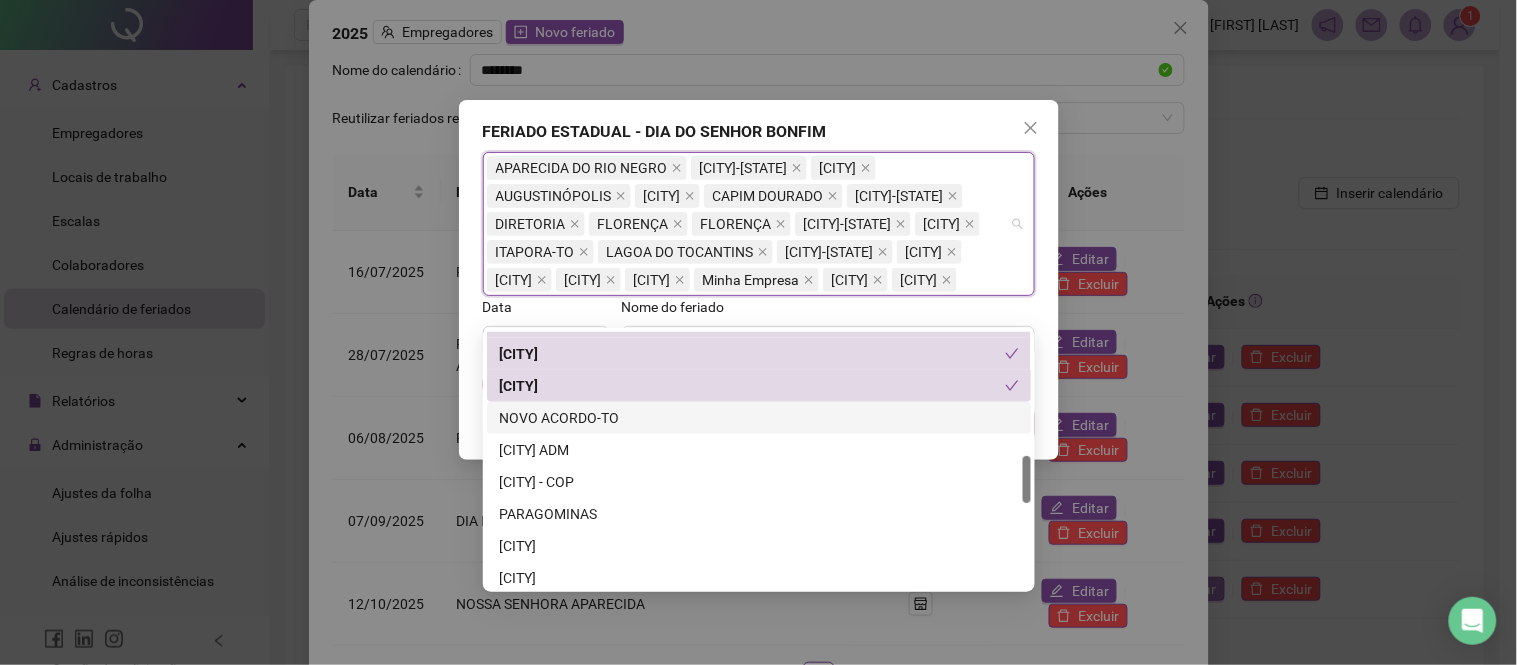 click on "NOVO ACORDO-TO" at bounding box center (759, 418) 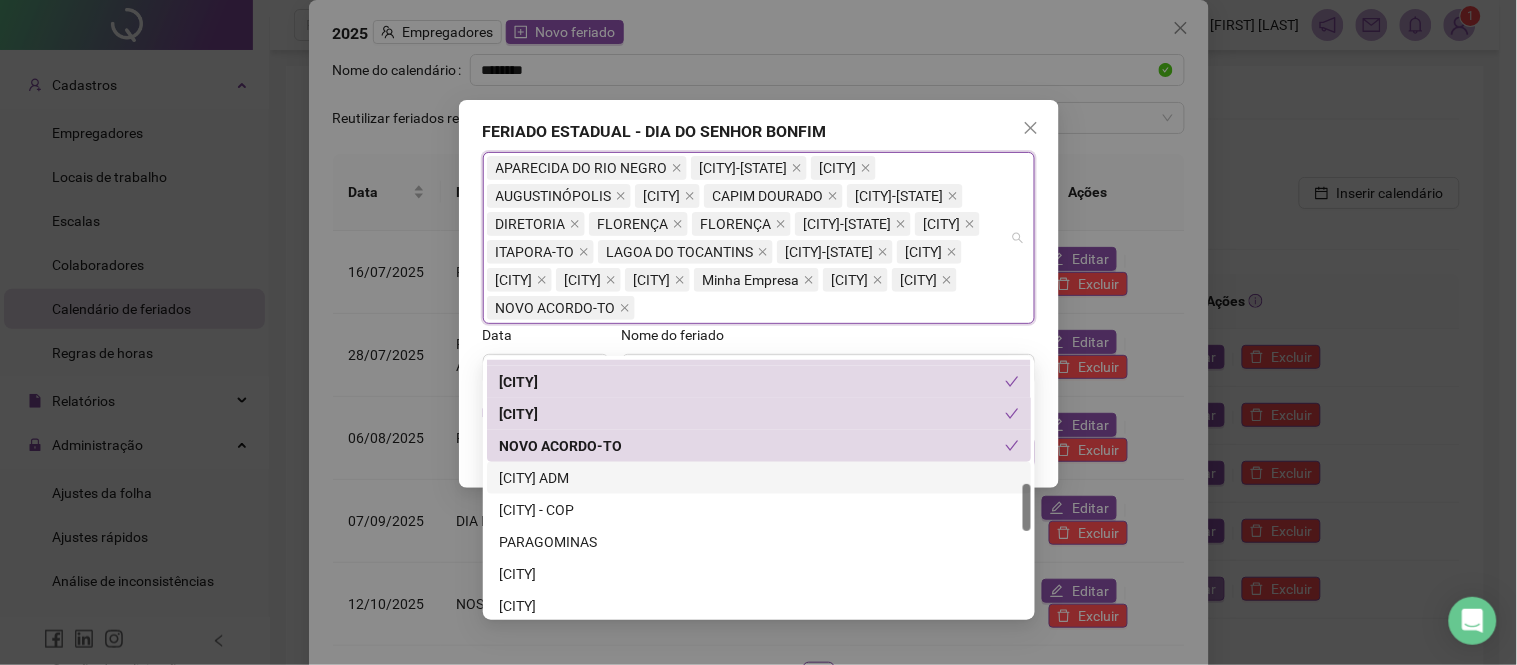 drag, startPoint x: 598, startPoint y: 485, endPoint x: 614, endPoint y: 520, distance: 38.483765 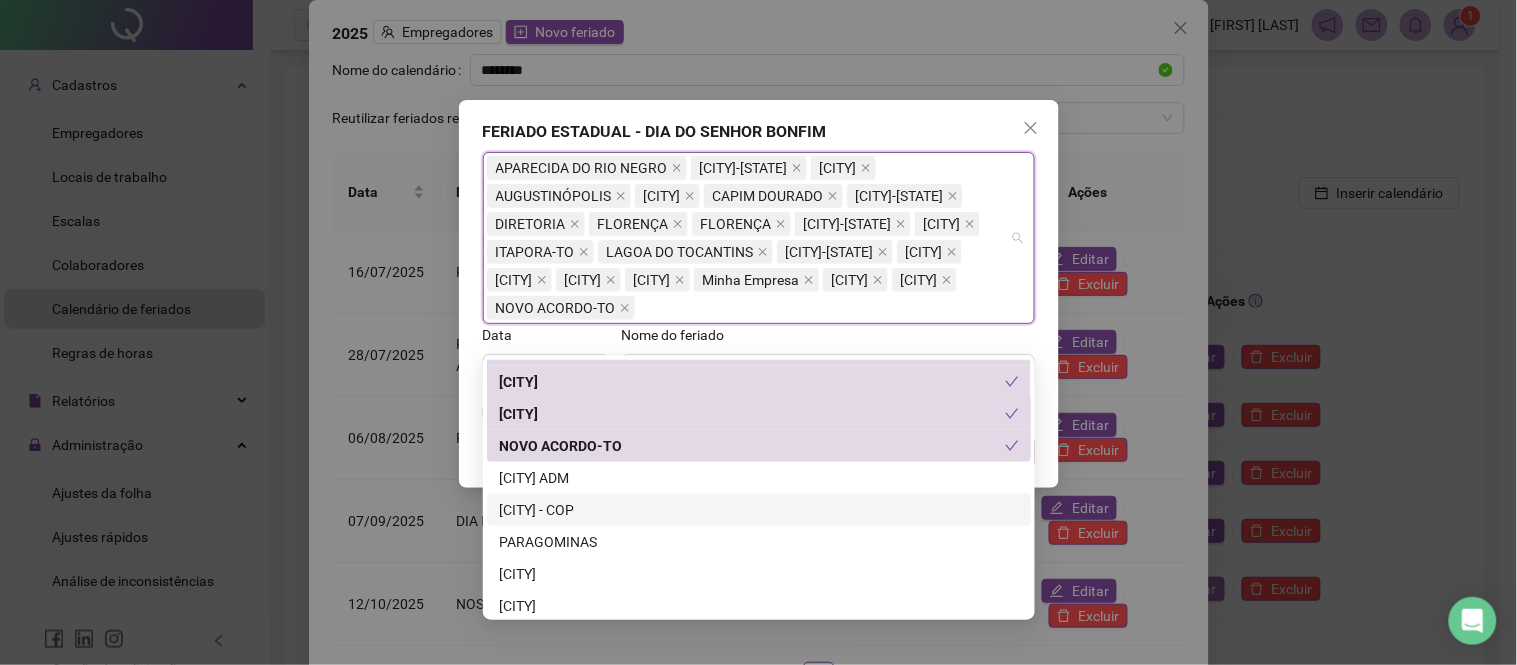 click on "[CITY] - COP" at bounding box center (759, 510) 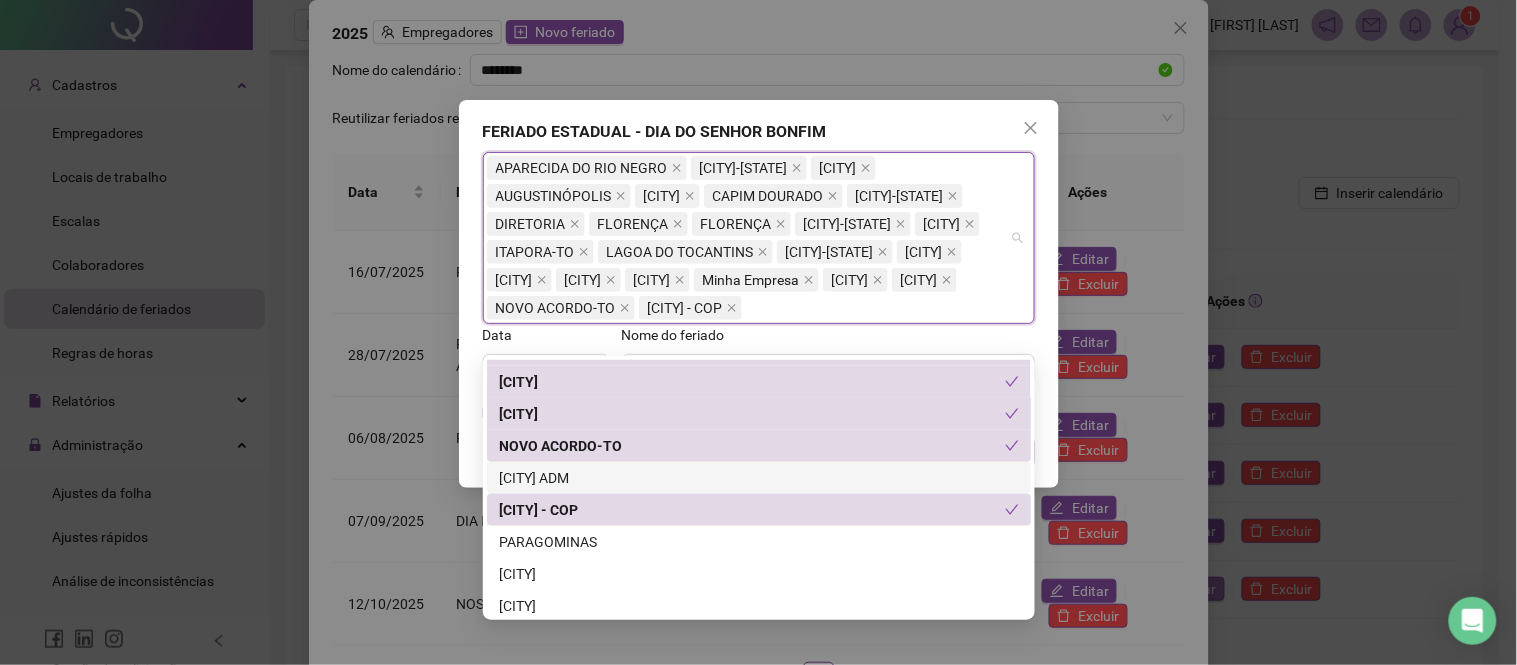 click on "[CITY] ADM" at bounding box center [759, 478] 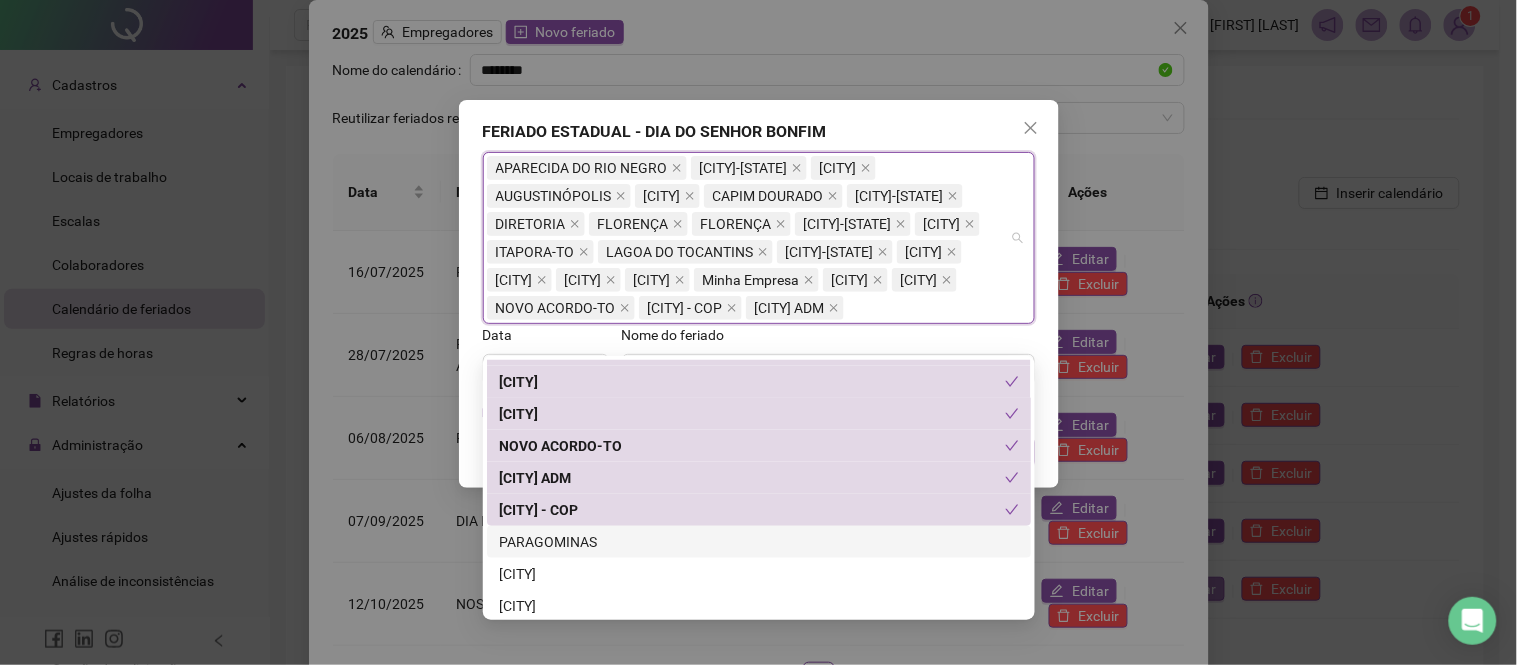 click on "PARAGOMINAS" at bounding box center [759, 542] 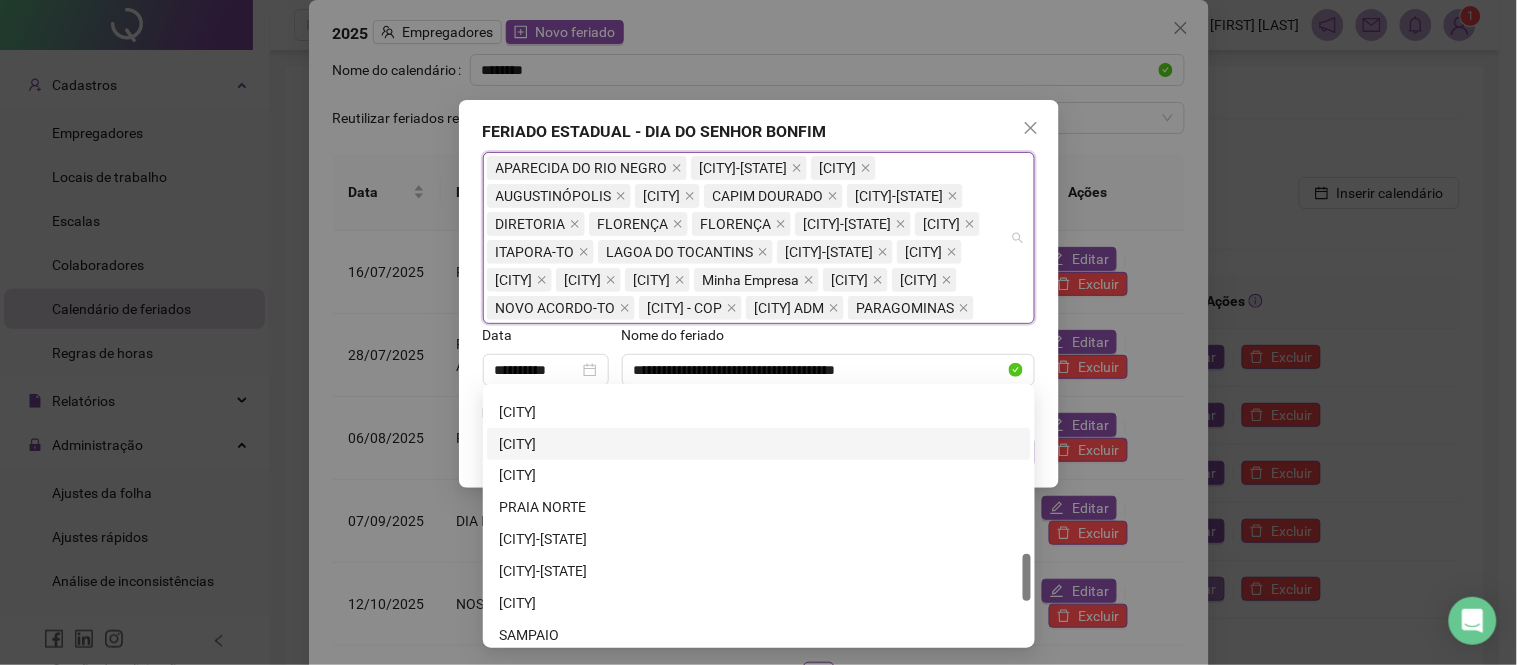 scroll, scrollTop: 777, scrollLeft: 0, axis: vertical 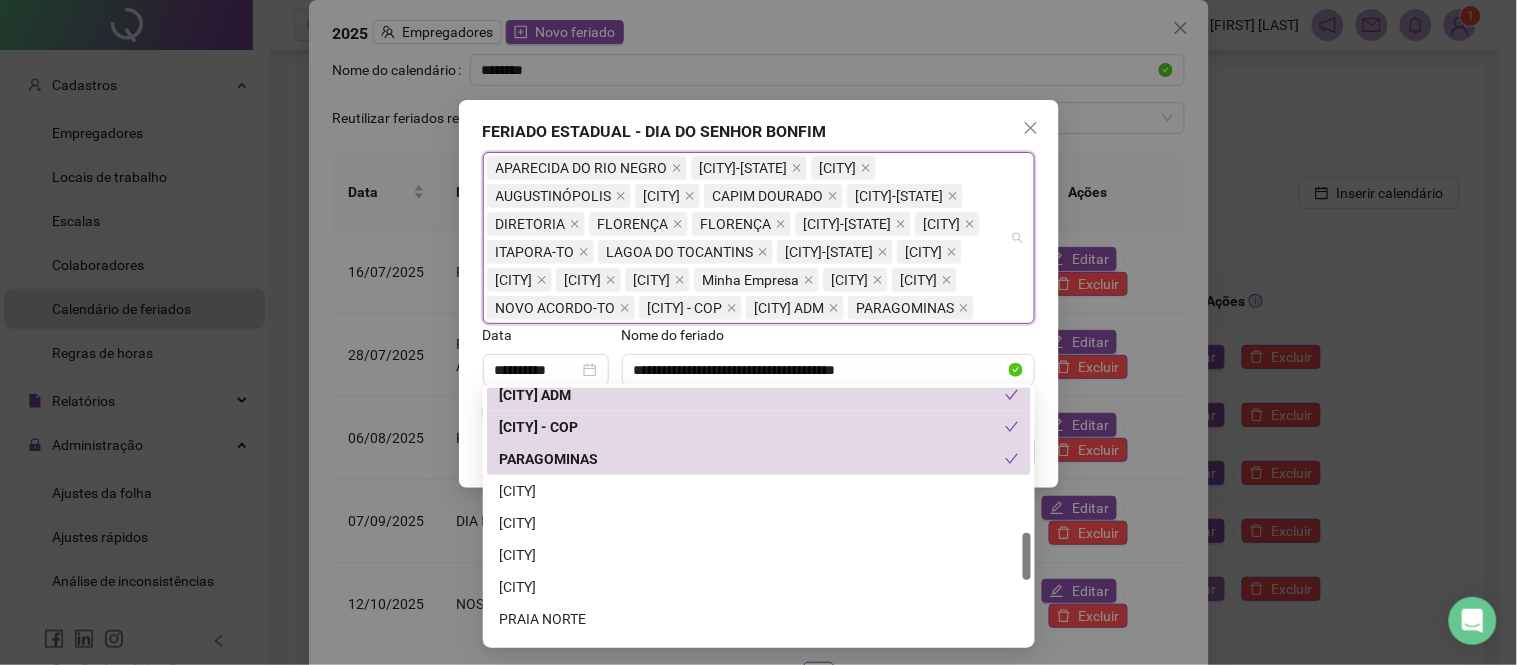 click on "PARAGOMINAS" at bounding box center [752, 459] 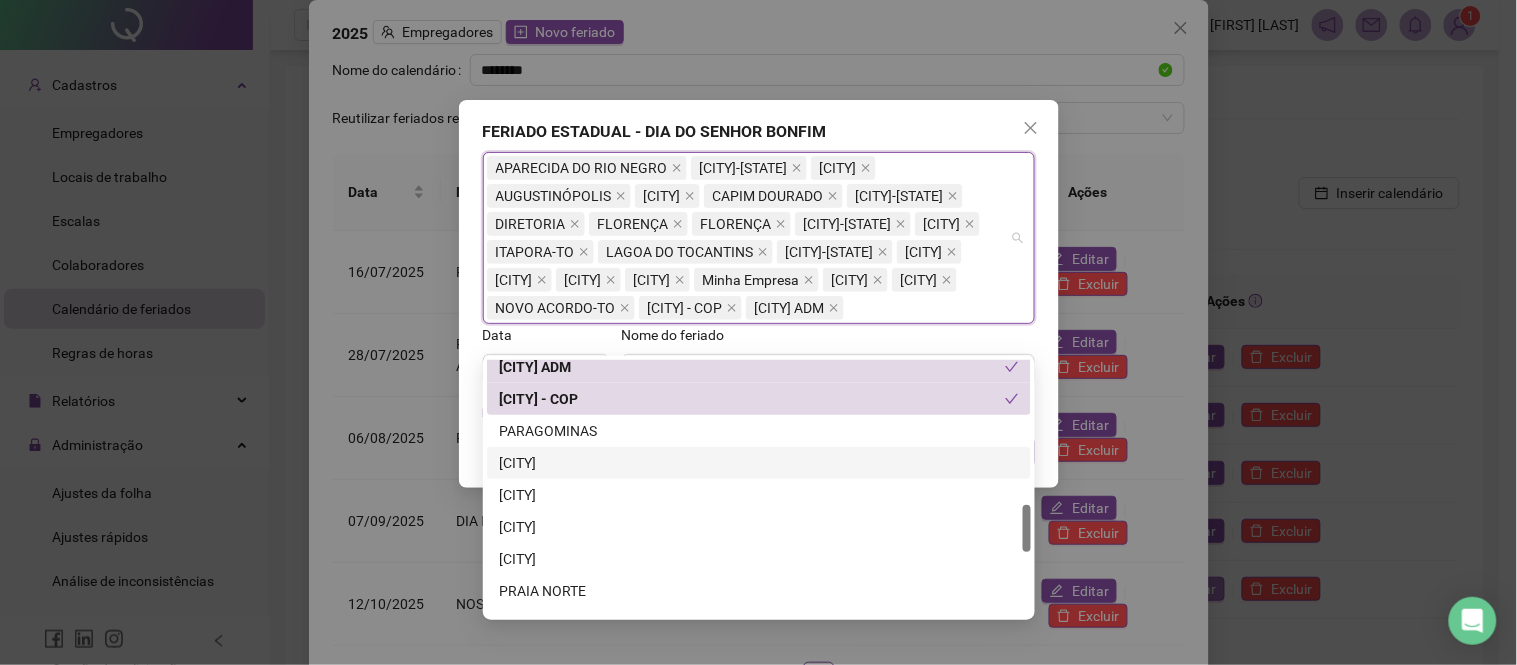 click on "[CITY]" at bounding box center (759, 463) 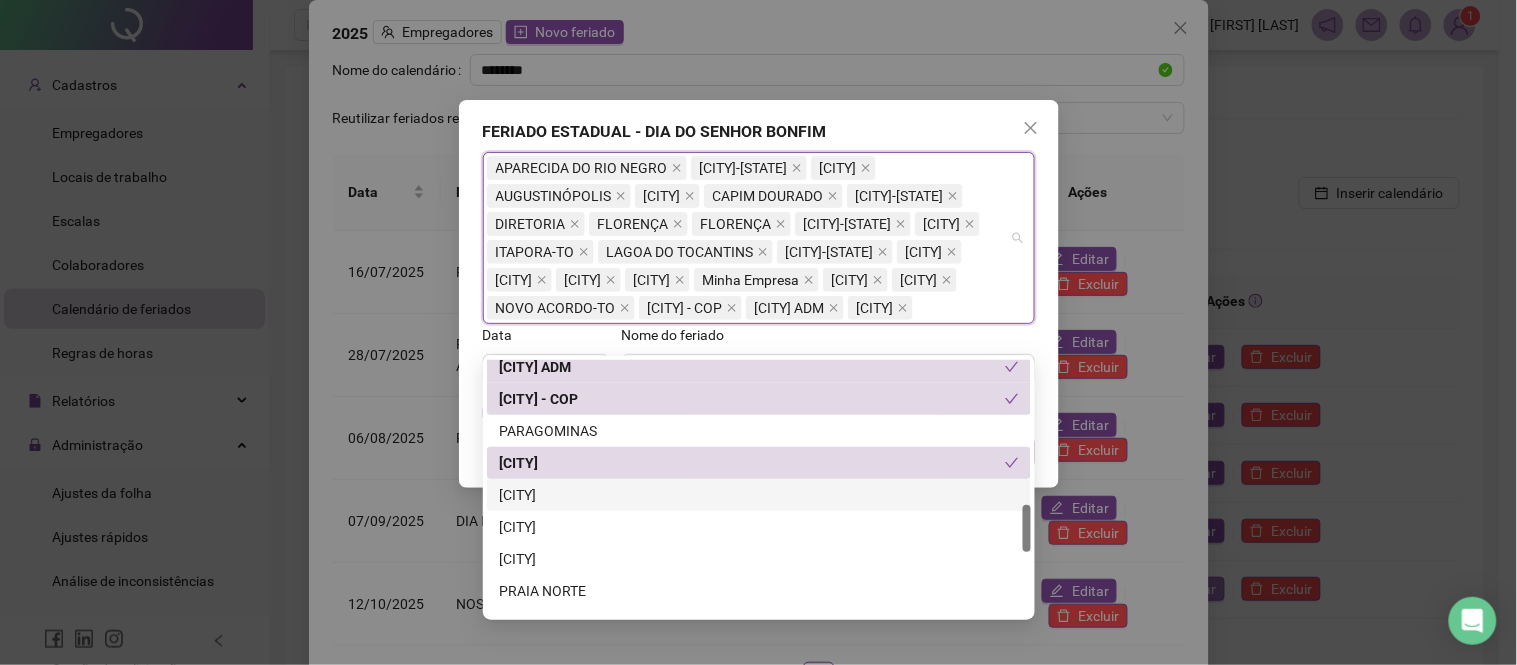 click on "[CITY]" at bounding box center (759, 495) 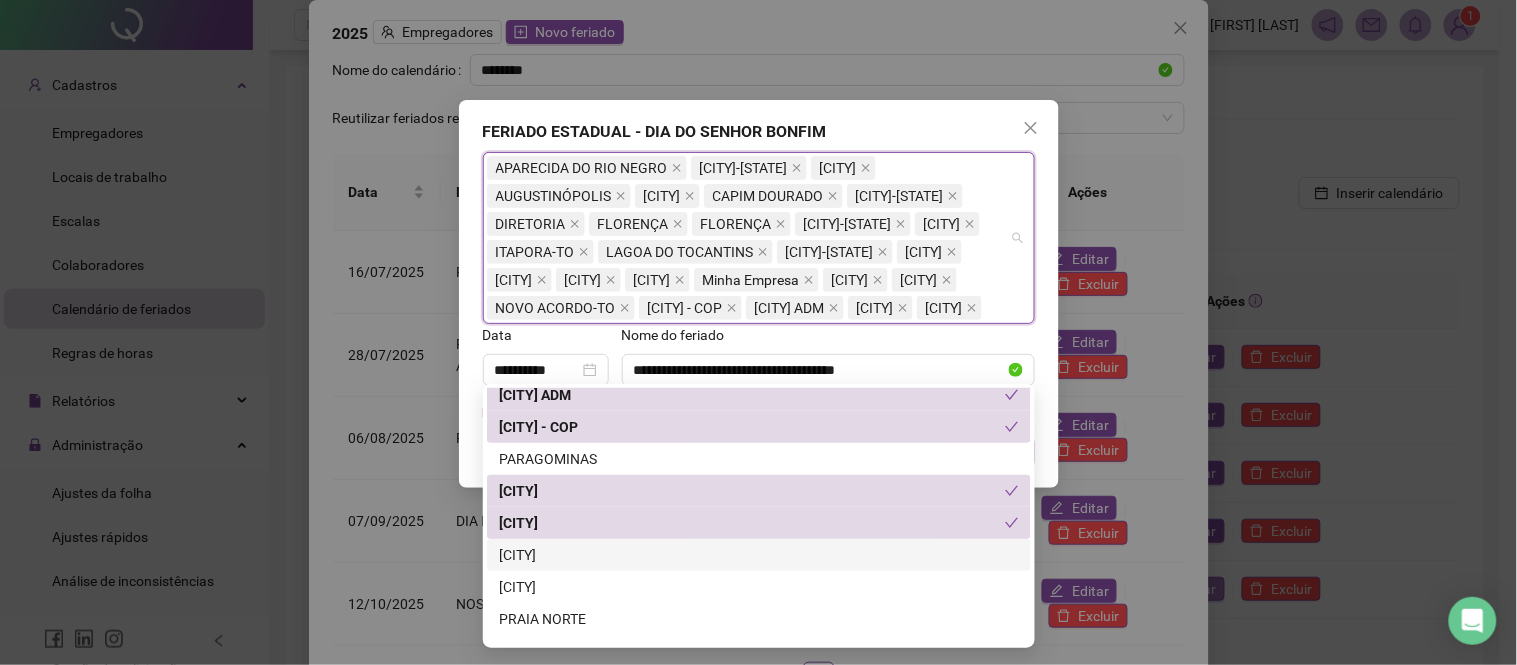 click on "[CITY]" at bounding box center (759, 555) 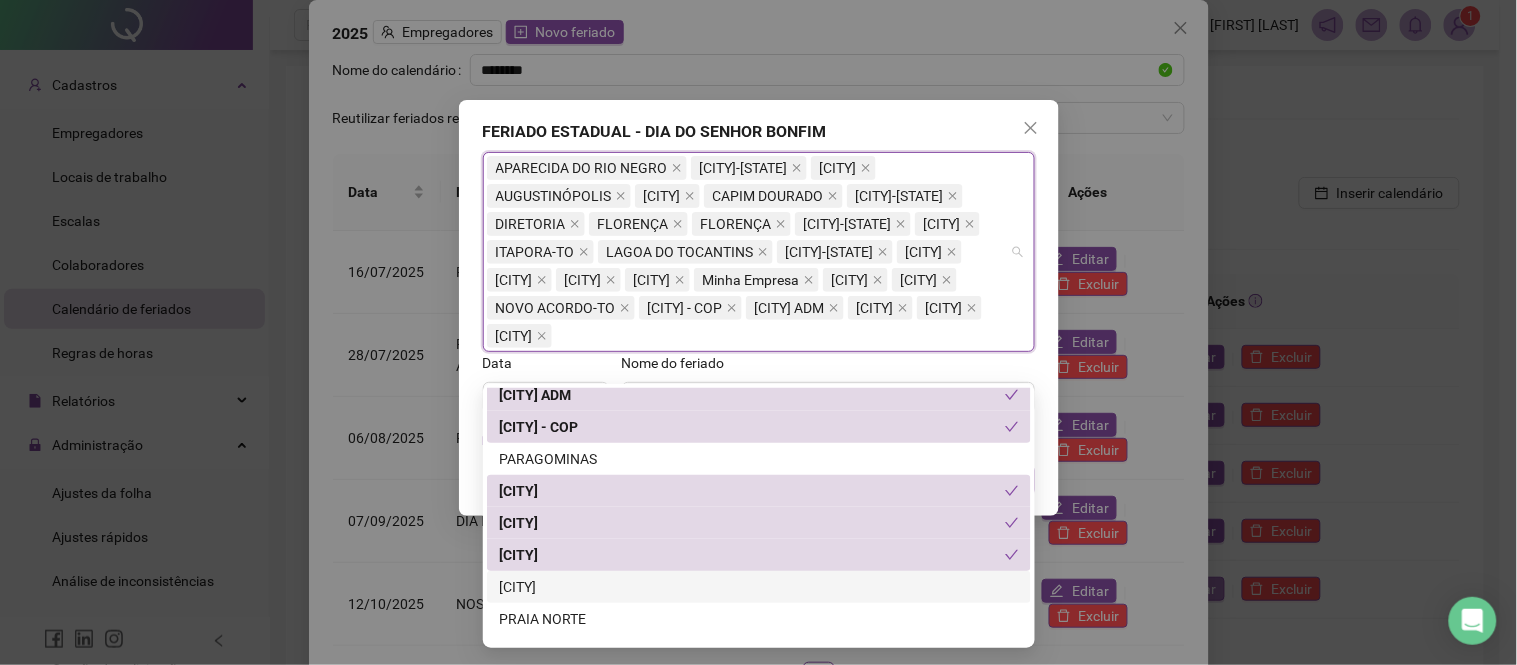 click on "[CITY]" at bounding box center [759, 587] 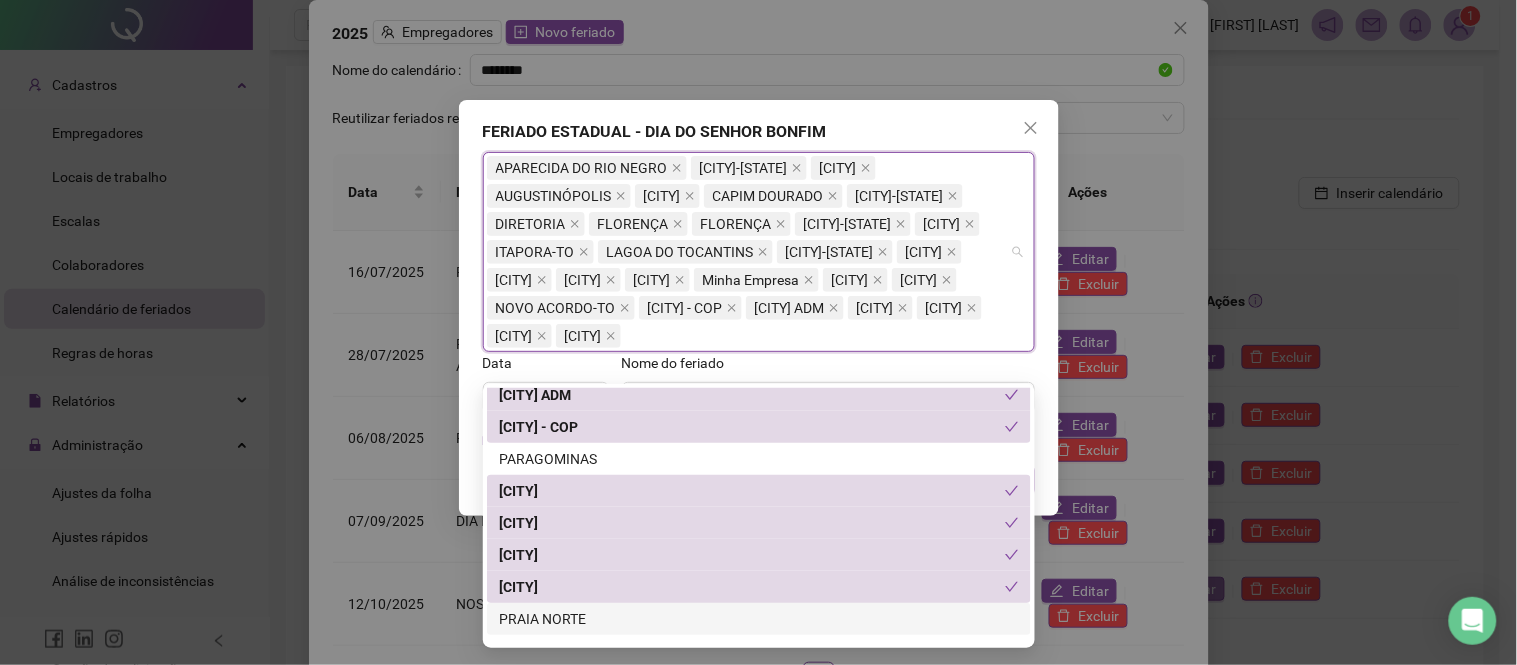 click on "PRAIA NORTE" at bounding box center (759, 619) 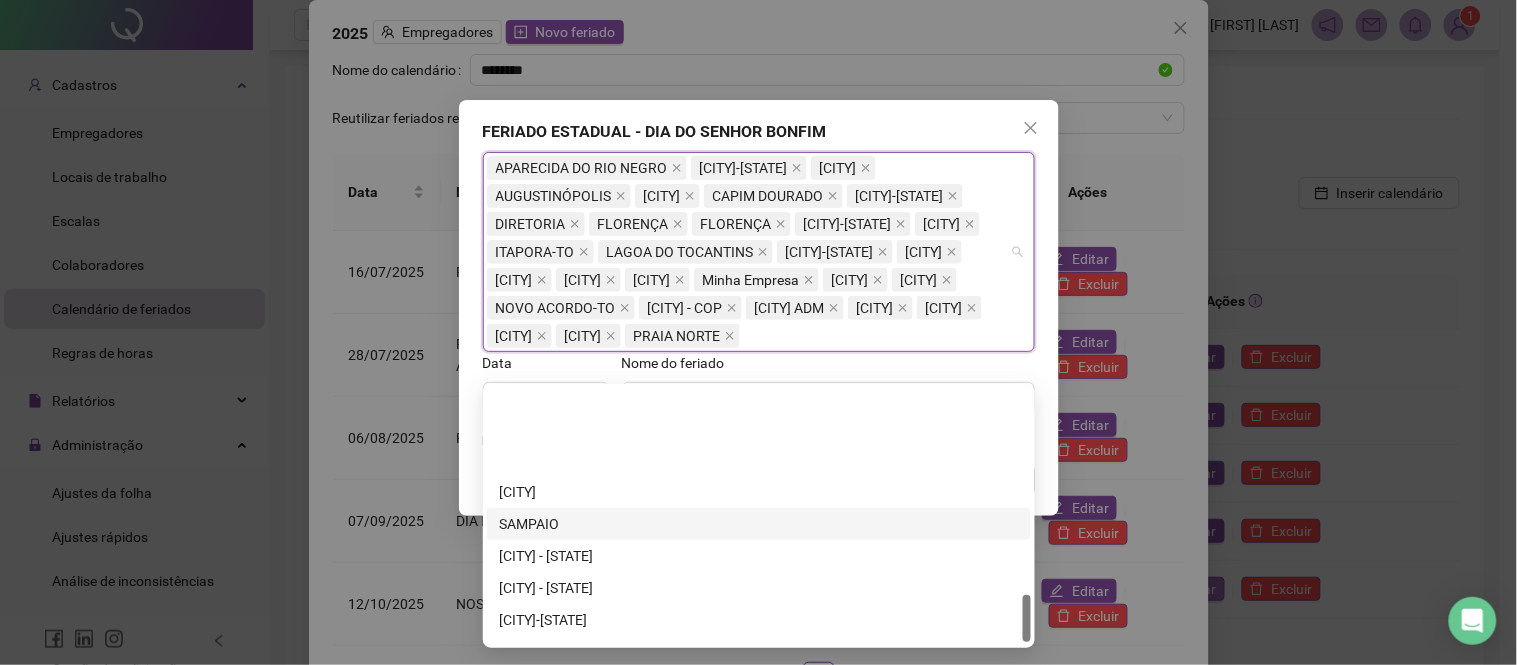 scroll, scrollTop: 1111, scrollLeft: 0, axis: vertical 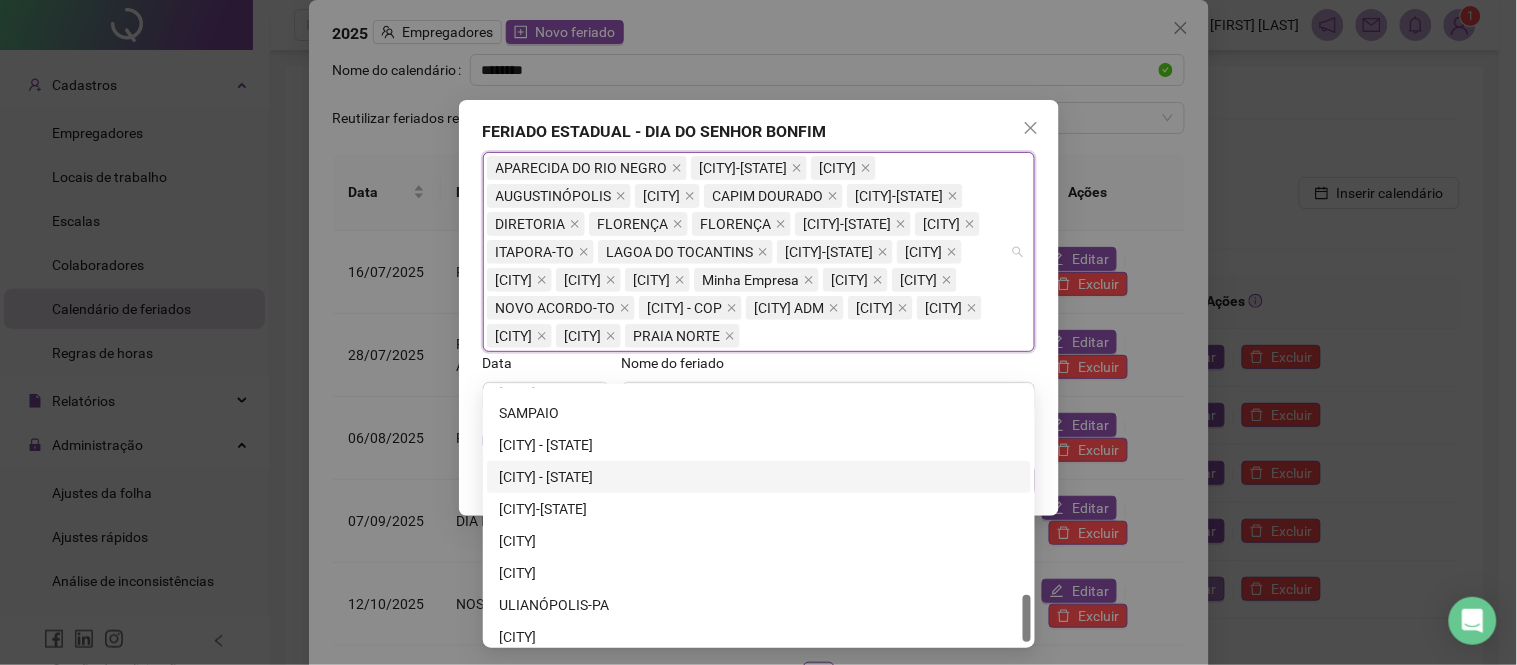 click on "[CITY] - [STATE]" at bounding box center [759, 477] 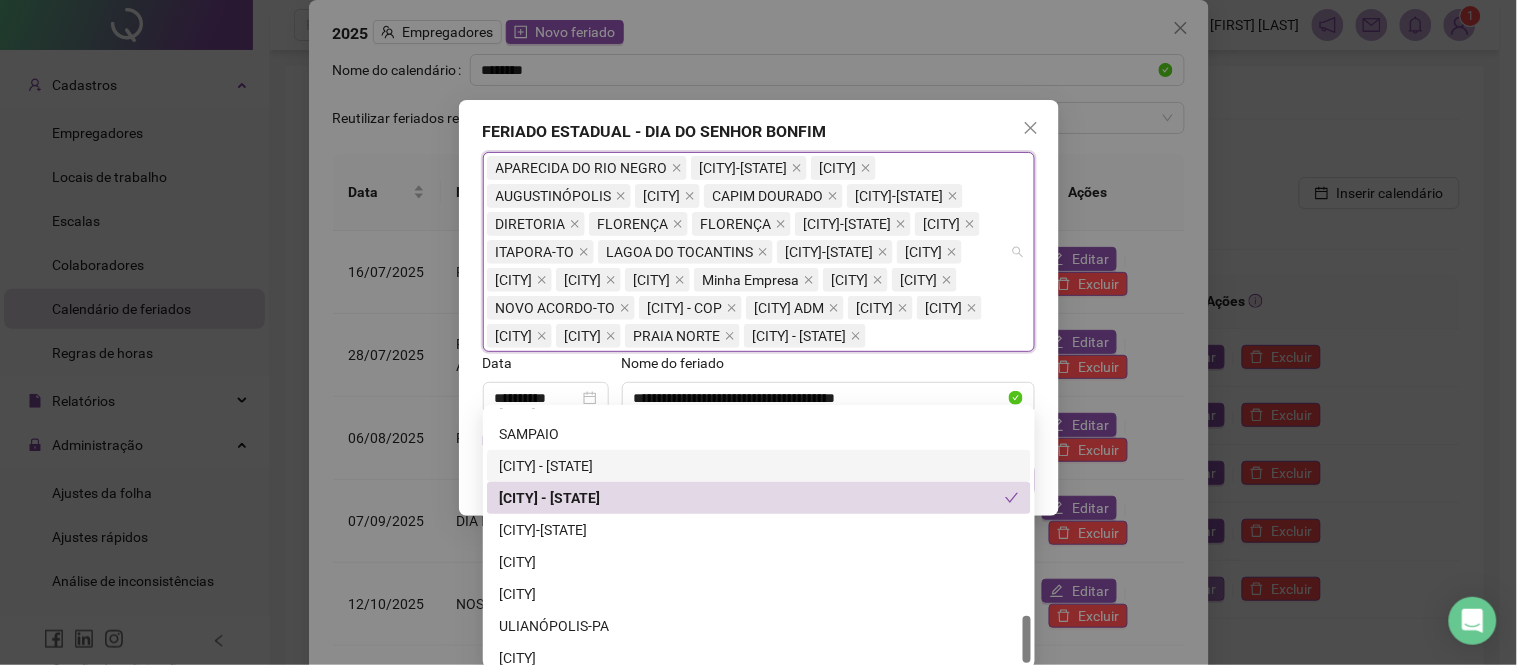 click on "[CITY] - [STATE]" at bounding box center [759, 466] 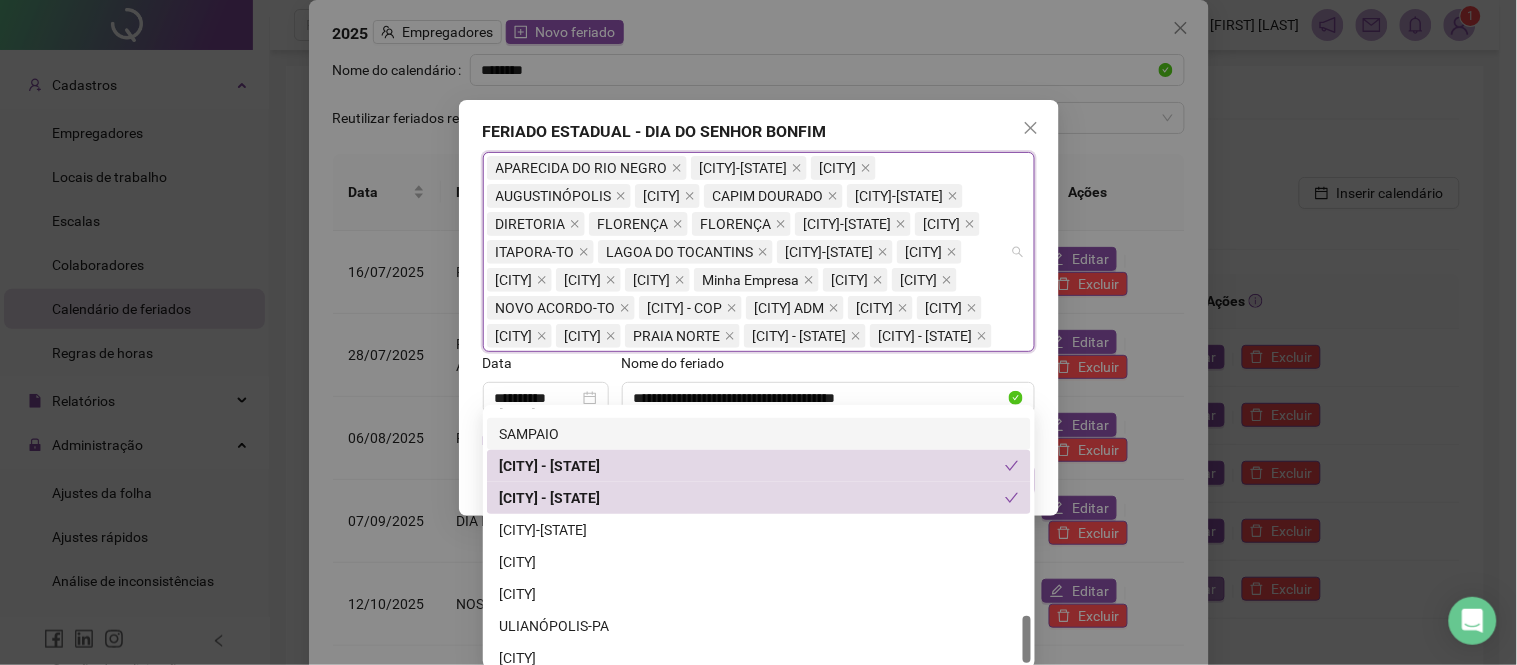 click on "SAMPAIO" at bounding box center [759, 434] 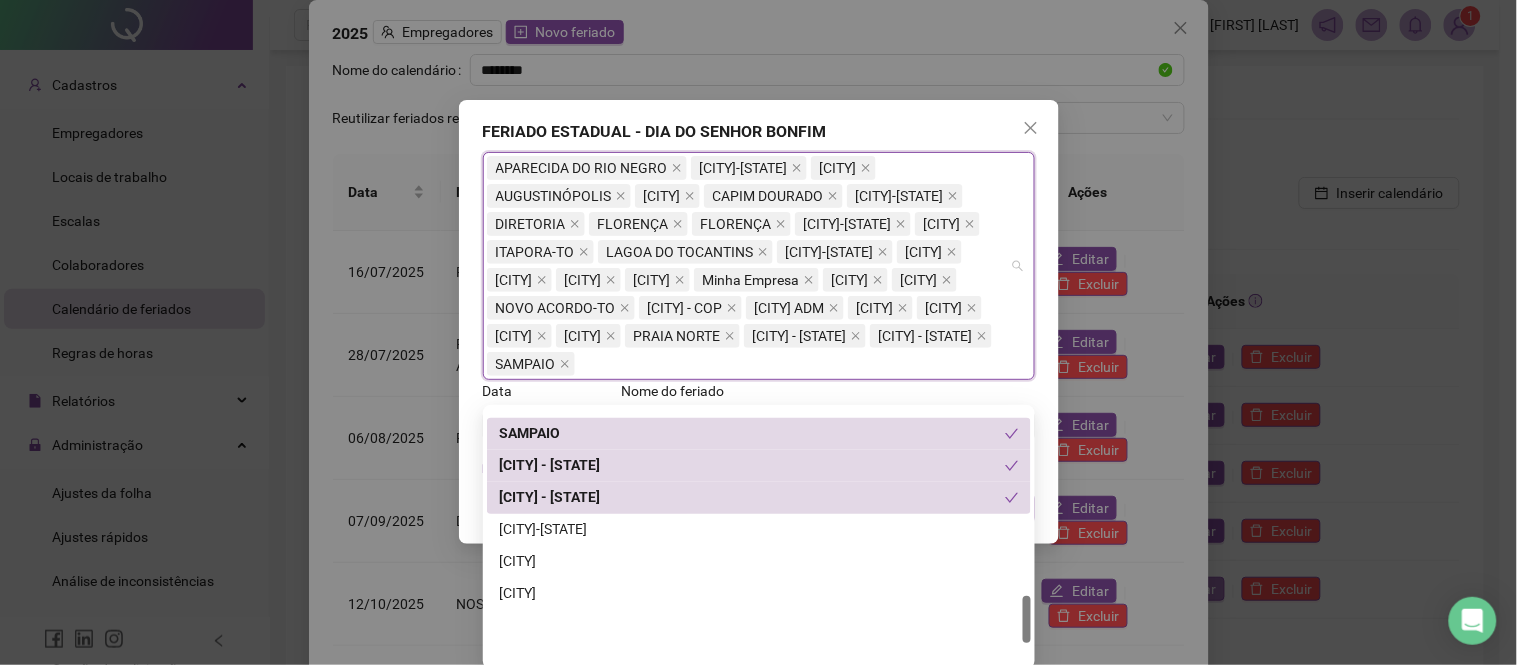 scroll, scrollTop: 1000, scrollLeft: 0, axis: vertical 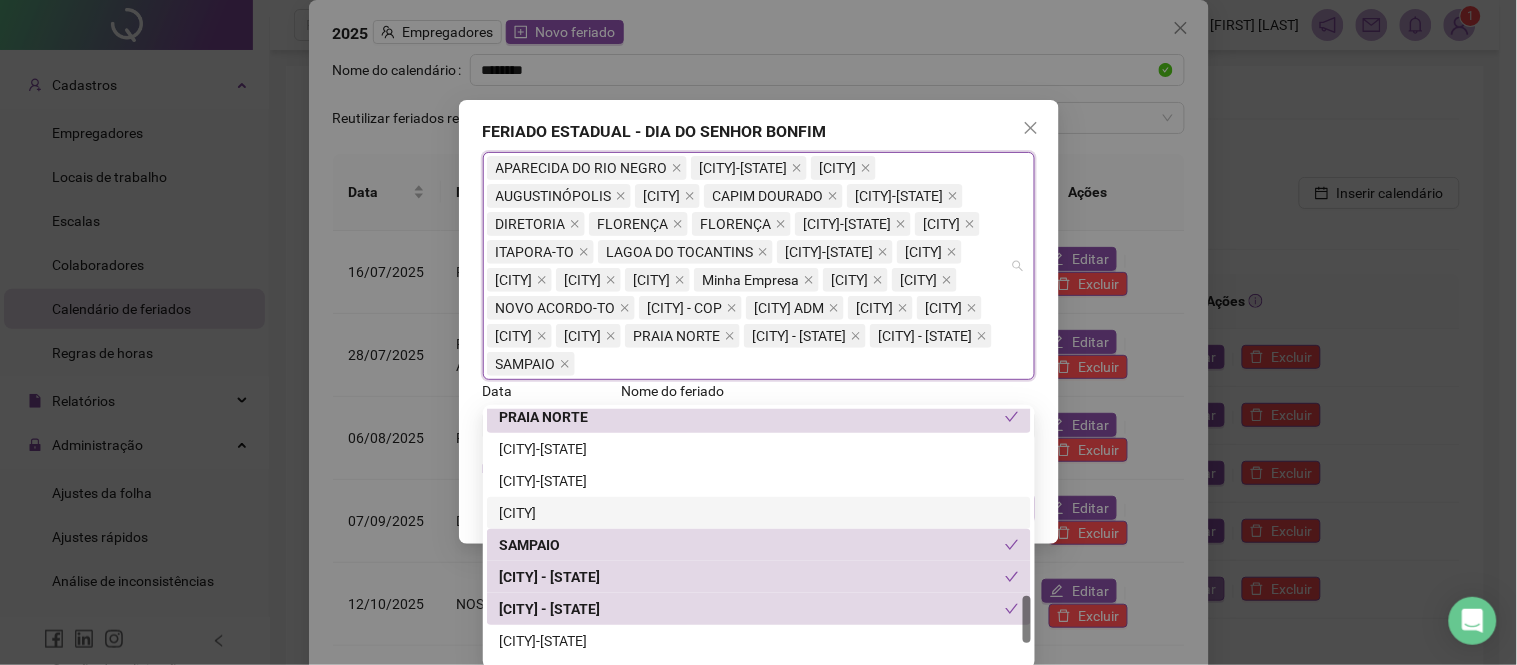 click on "[CITY]" at bounding box center (759, 513) 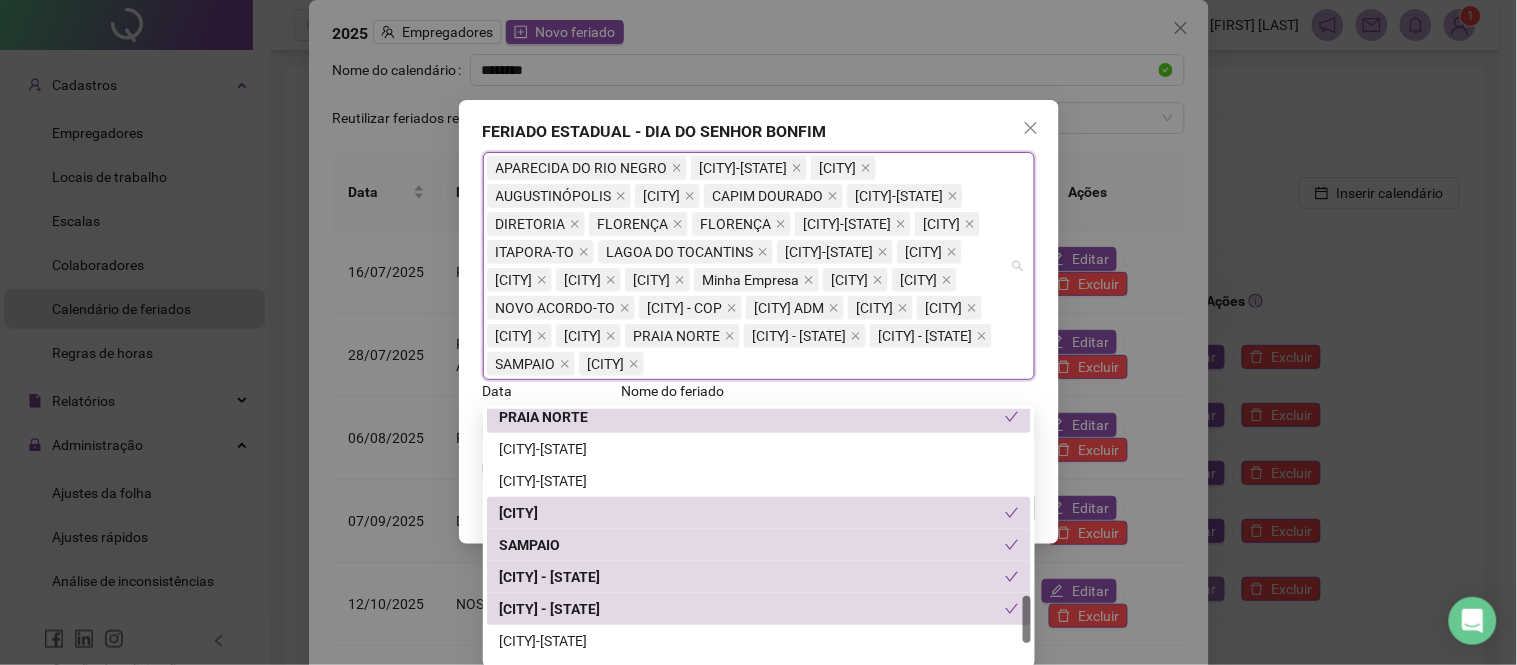 click on "[CITY]" at bounding box center (752, 513) 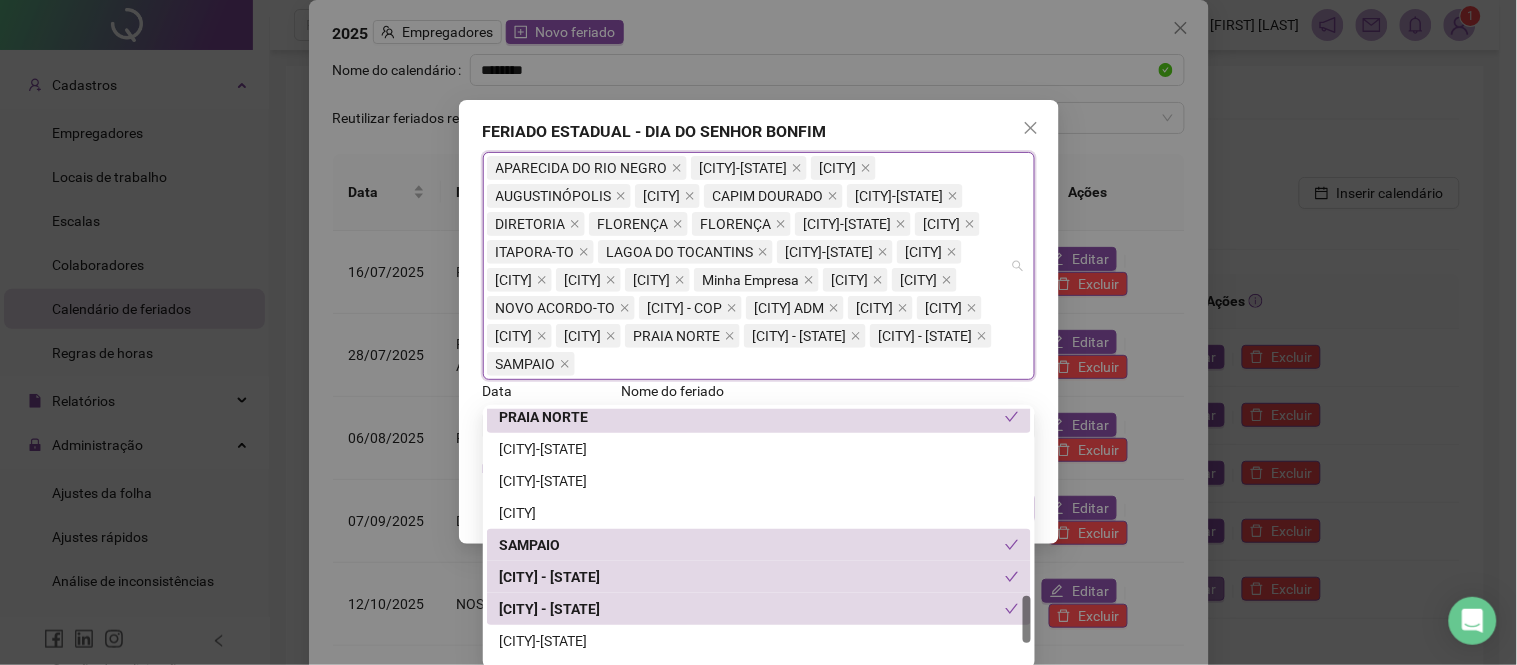 scroll, scrollTop: 1111, scrollLeft: 0, axis: vertical 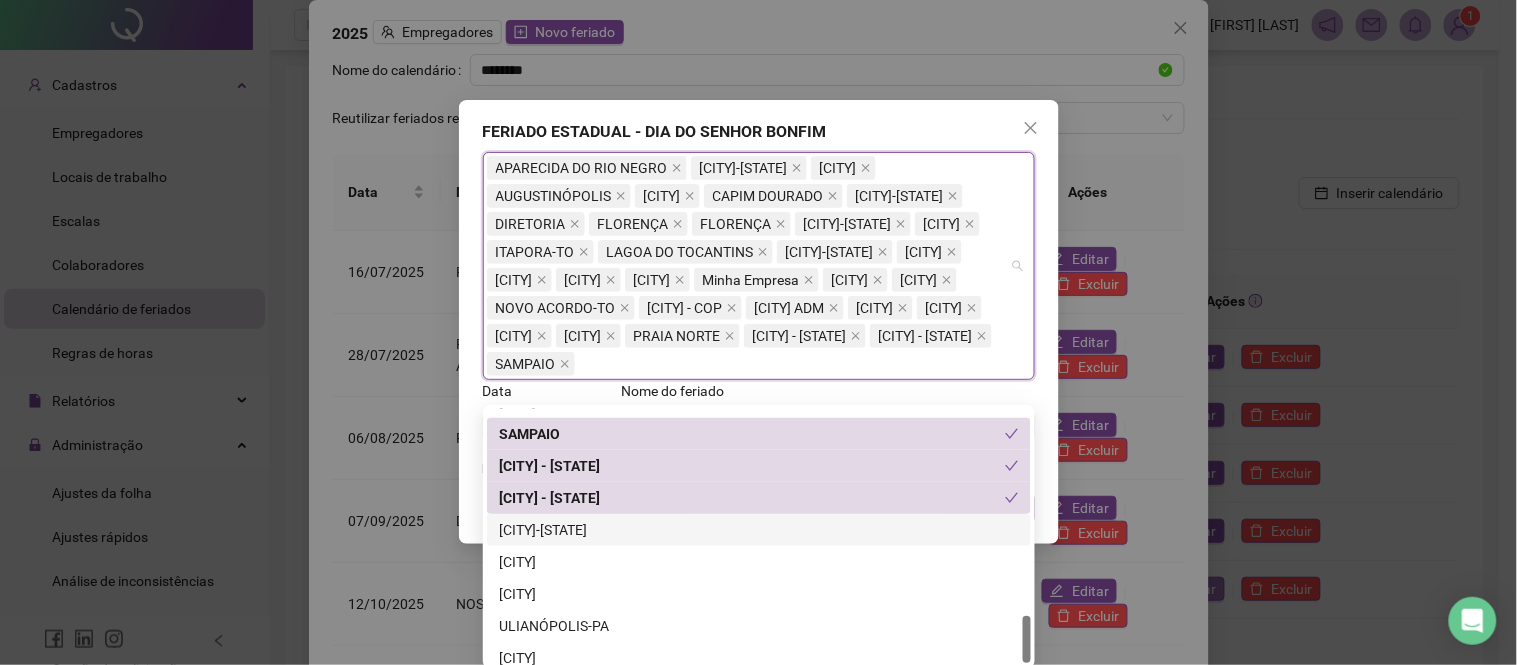 click on "[CITY]-[STATE]" at bounding box center (759, 530) 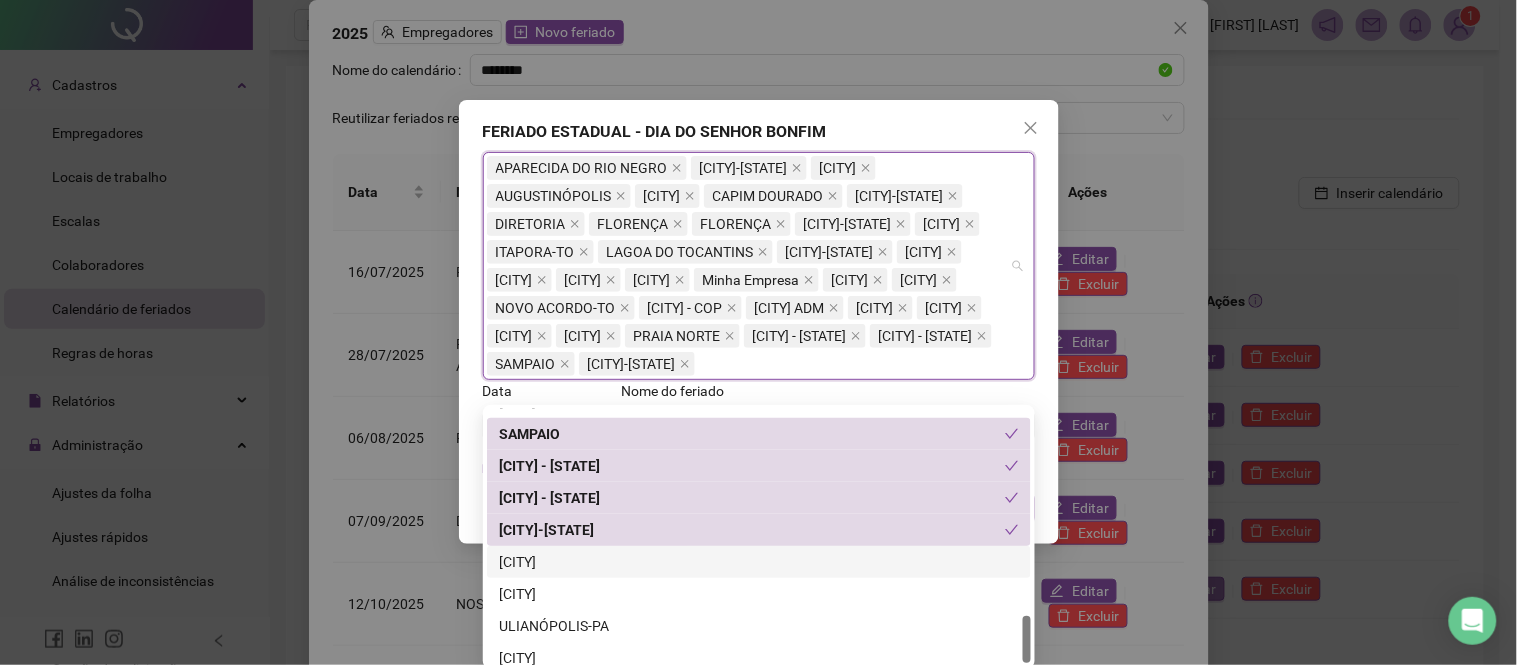 click on "[CITY]" at bounding box center (759, 562) 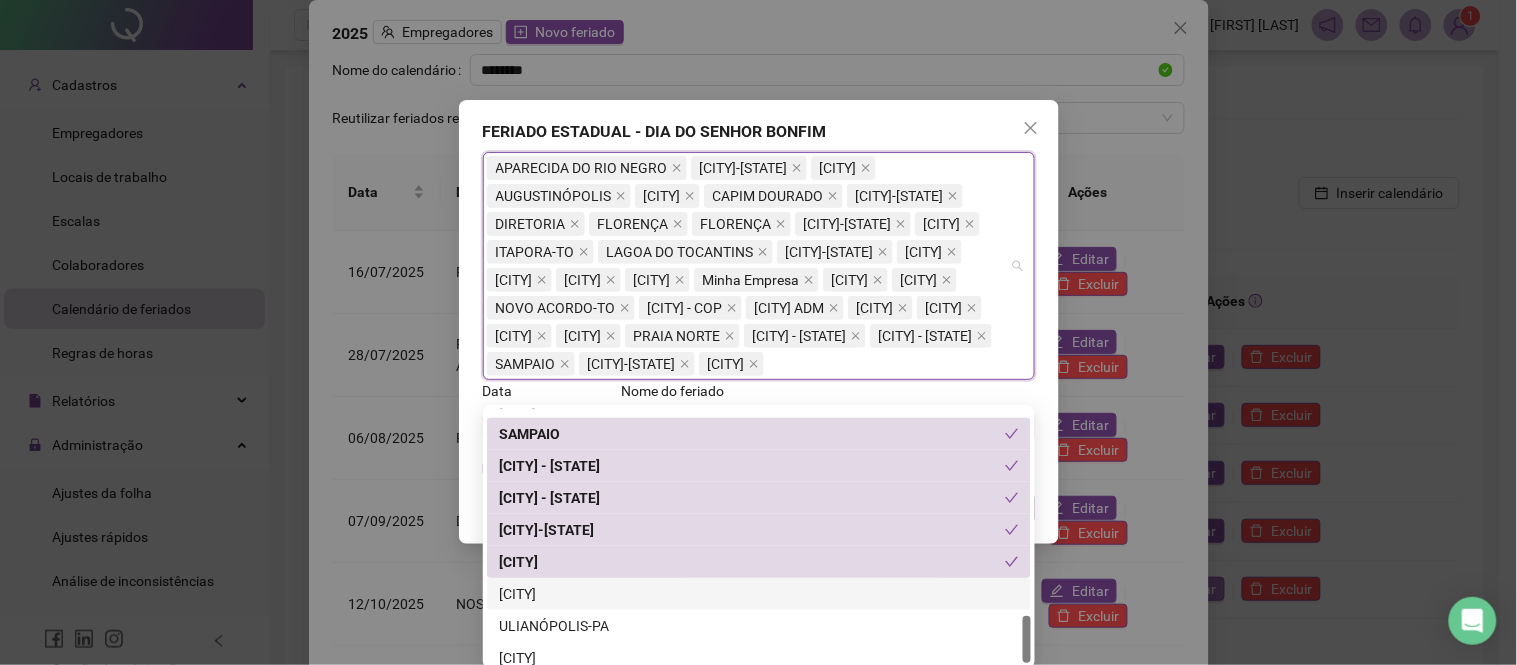 click on "[CITY]" at bounding box center (759, 594) 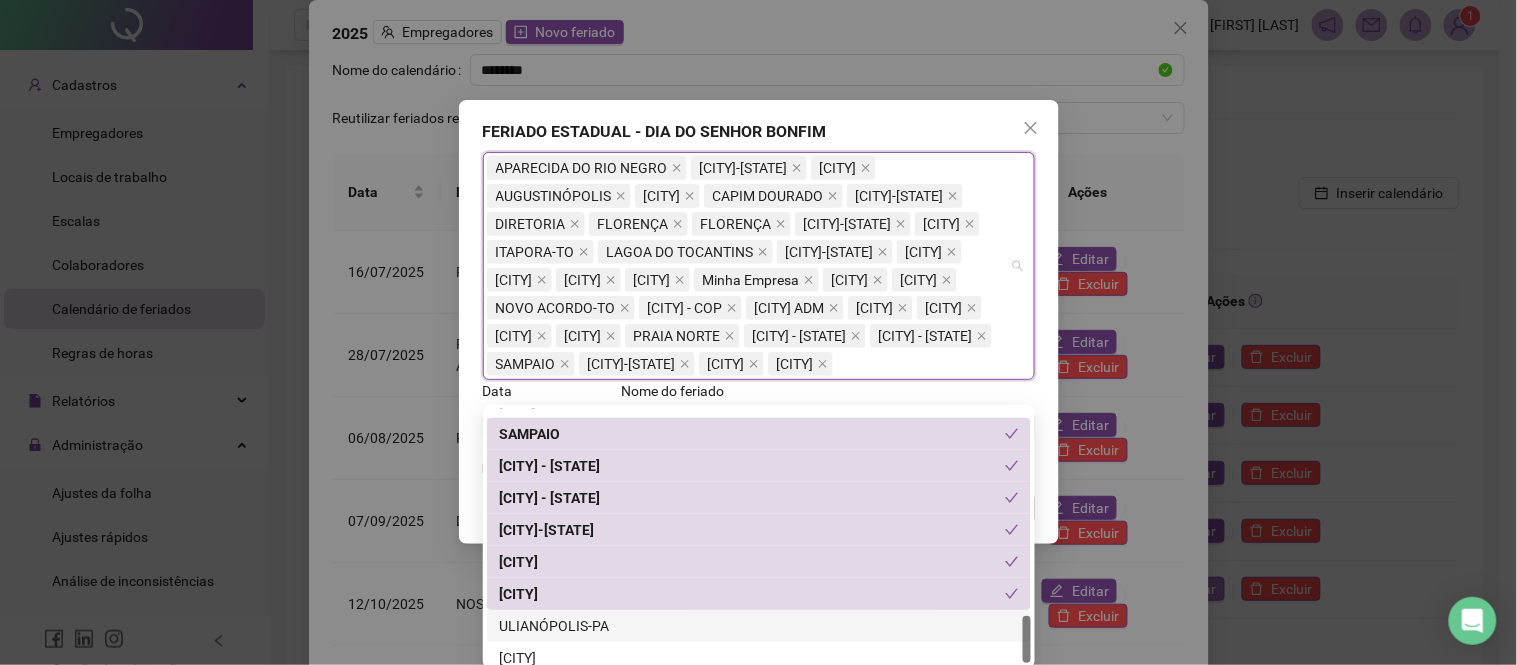 click on "ULIANÓPOLIS-PA" at bounding box center (759, 626) 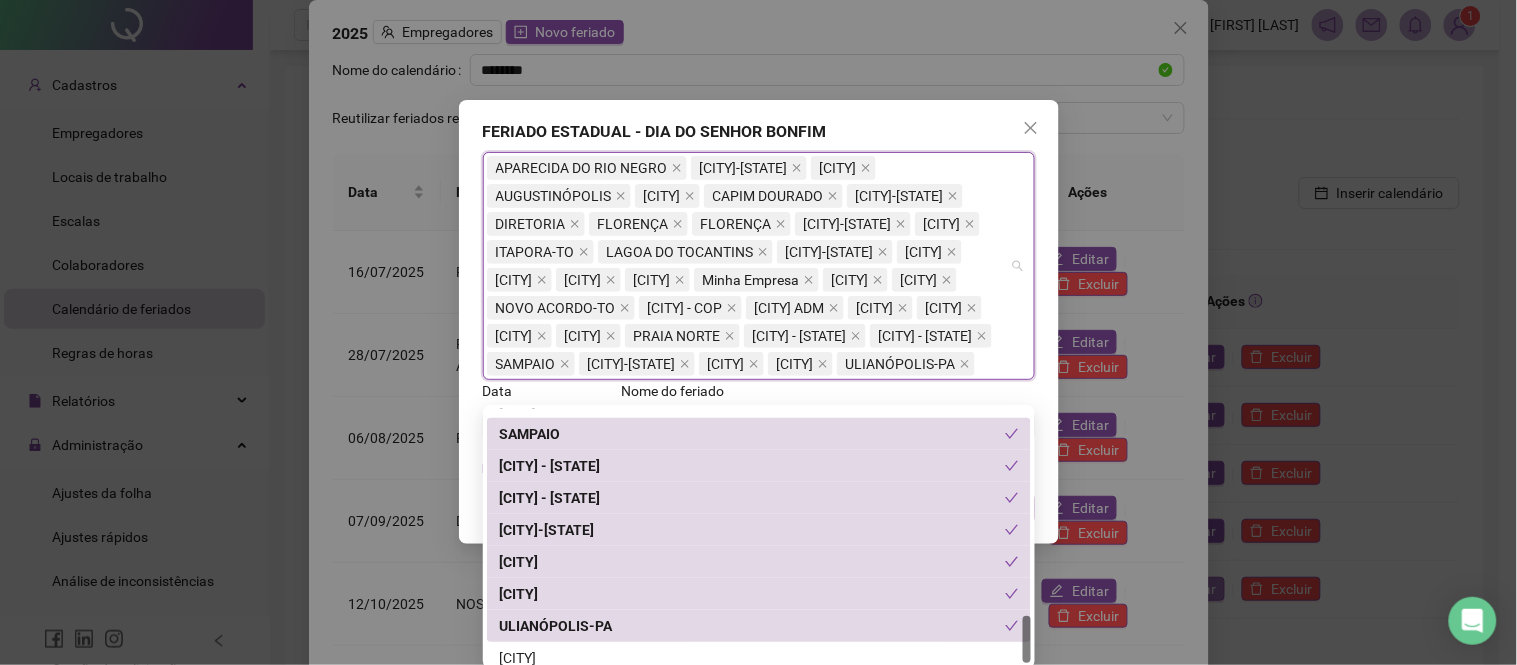 scroll, scrollTop: 1120, scrollLeft: 0, axis: vertical 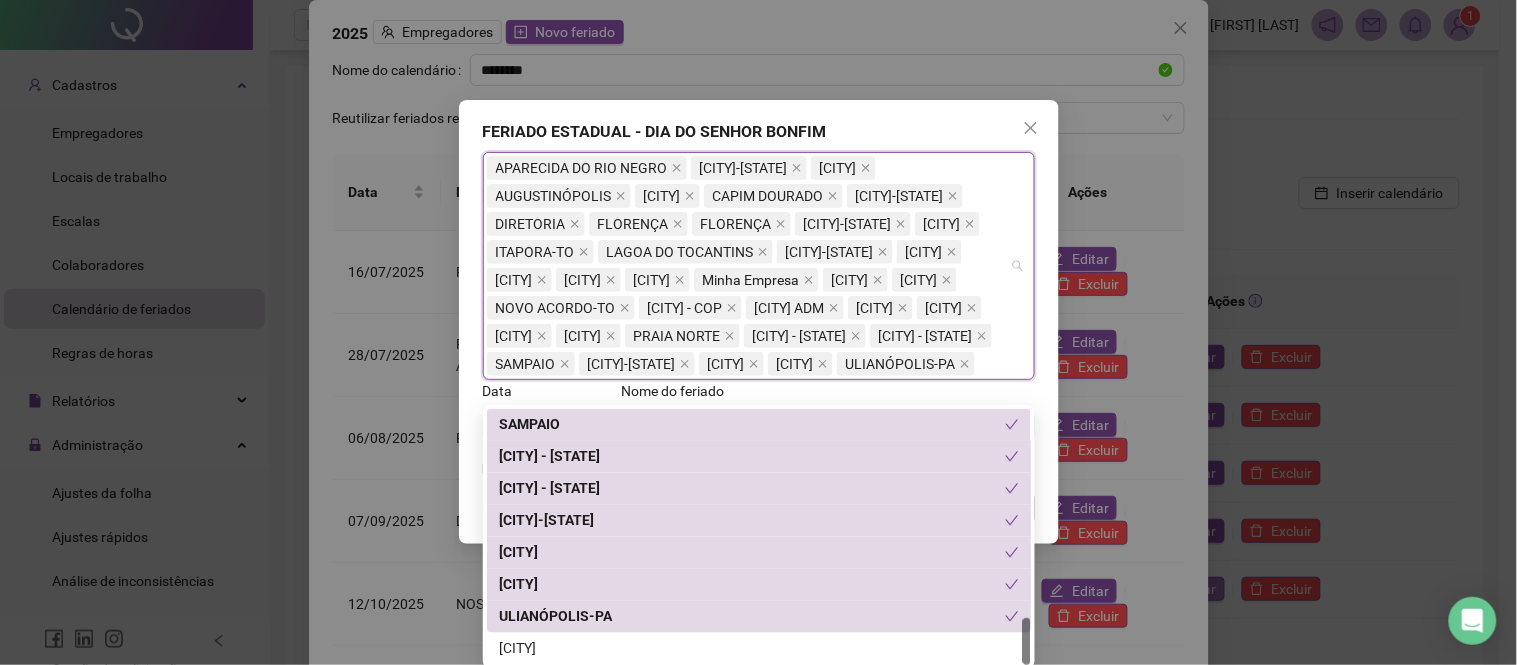 click on "ULIANÓPOLIS-PA" at bounding box center [752, 617] 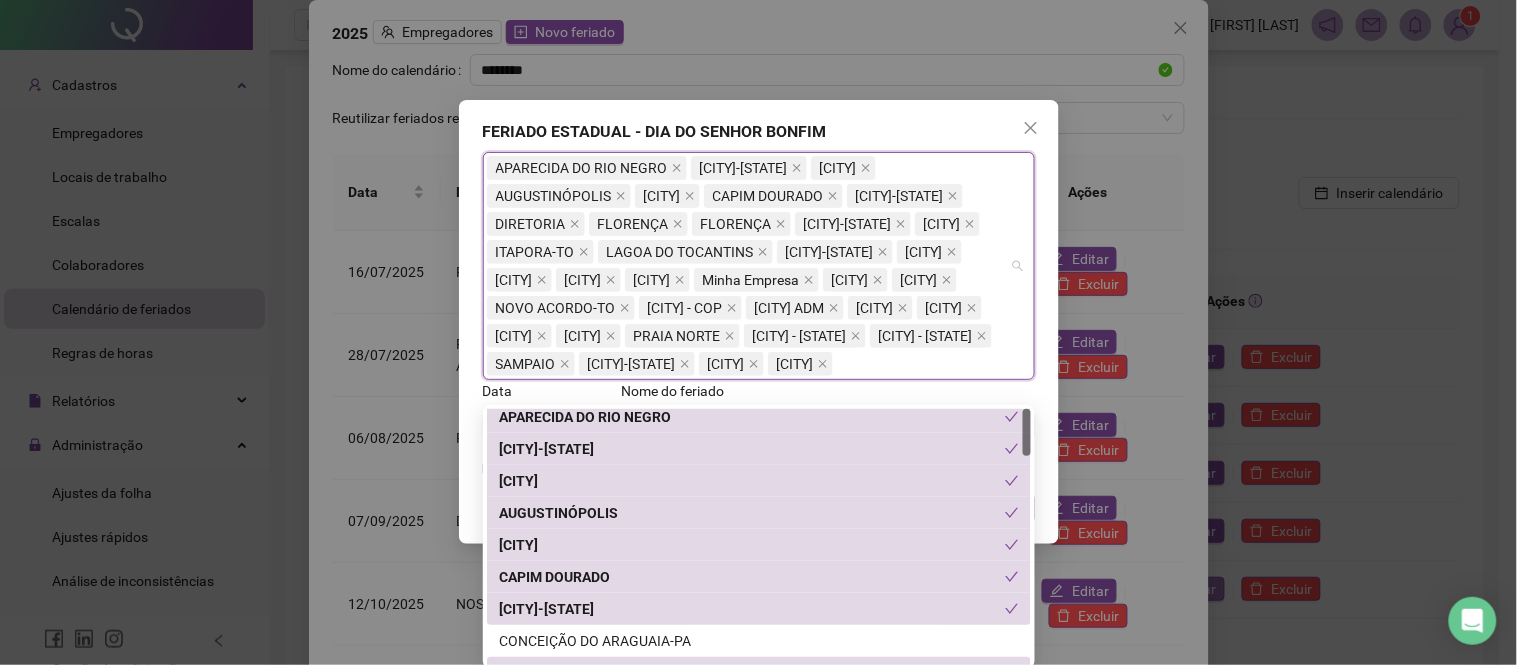 scroll, scrollTop: 0, scrollLeft: 0, axis: both 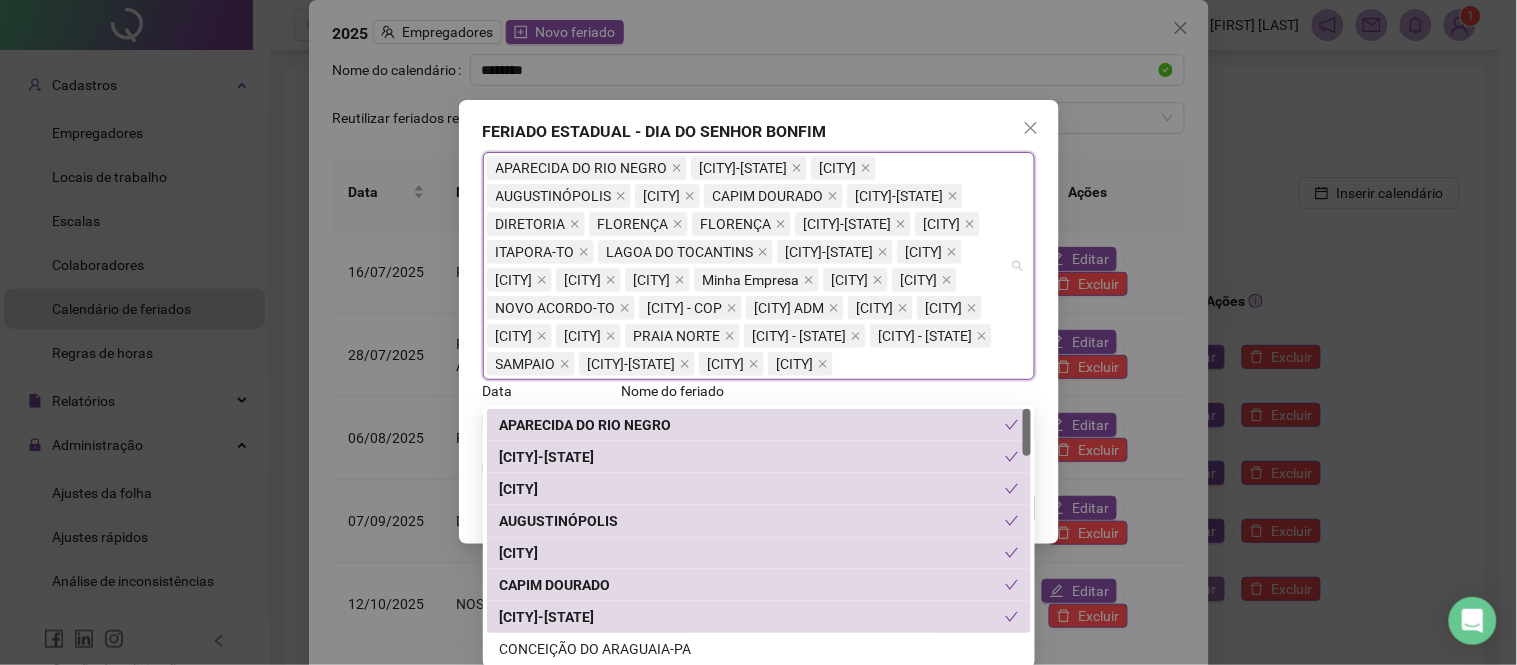 click on "FERIADO ESTADUAL - DIA DO SENHOR BONFIM APARECIDA DO RIO NEGRO ARAGUACEMA-[STATE] ARAGUAÍNA AUGUSTINÓPOLIS AXIXA CAPIM DOURADO COLMEIA-[STATE] DIRETORIA FLORENÇA FLORENÇA GOIANORTE-[STATE] GUARAI ITAPORA-[STATE] LAGOA DO TOCANTINS LAJEADO-[STATE] LUZIMANGUES LUZIMANGUES MATEIROS MATEIROS Minha Empresa MIRANORTE MONTE DO CARMO NOVO ACORDO-[STATE] [CITY] - COP [CITY] ADM PARAÍSO PINDORAMA PONTE ALTA PORTO NACIONAL PRAIA NORTE SITIO NOVO - [STATE] SAMPAIO - [STATE] SAMPAIO TABOCÃO-[STATE] TAQUARALTO TAQUARUÇU Data Nome do feriado Definir este feriado como folga Cancelar Salvar" at bounding box center [759, 322] 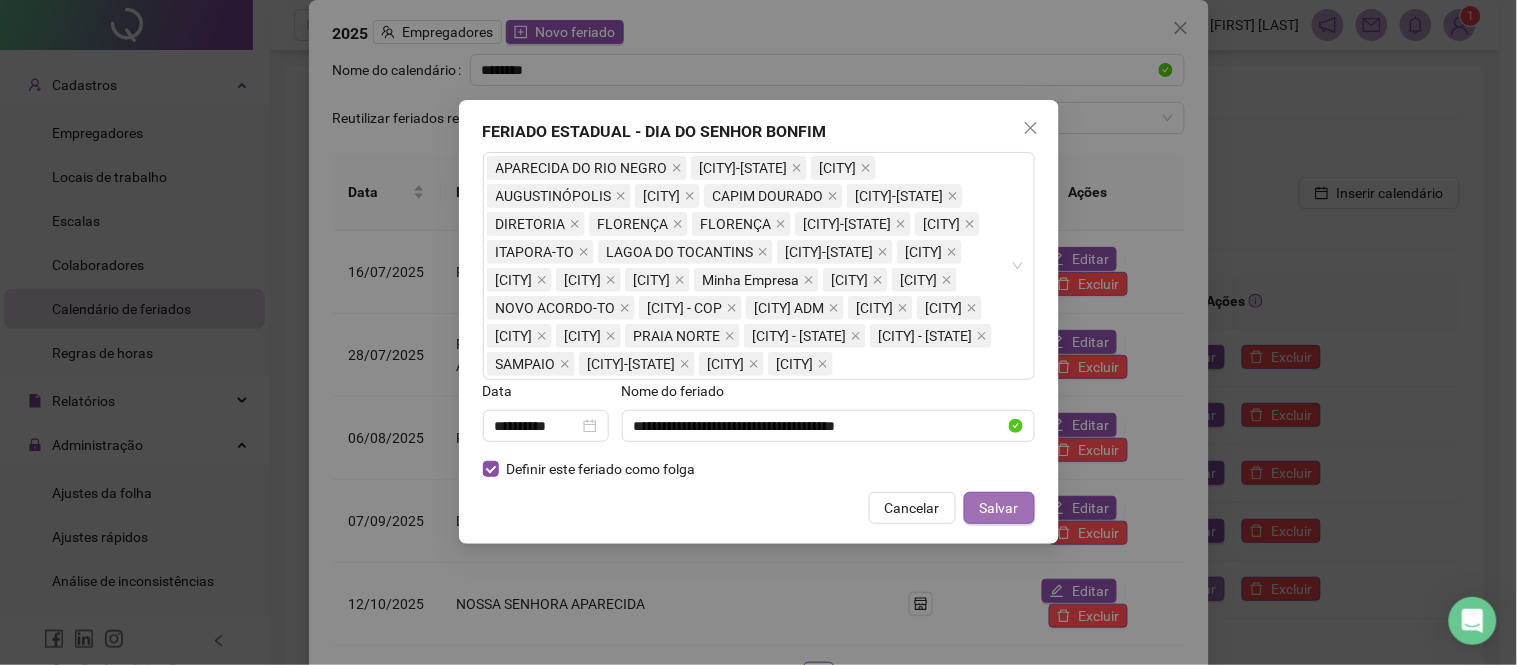 click on "Salvar" at bounding box center (999, 508) 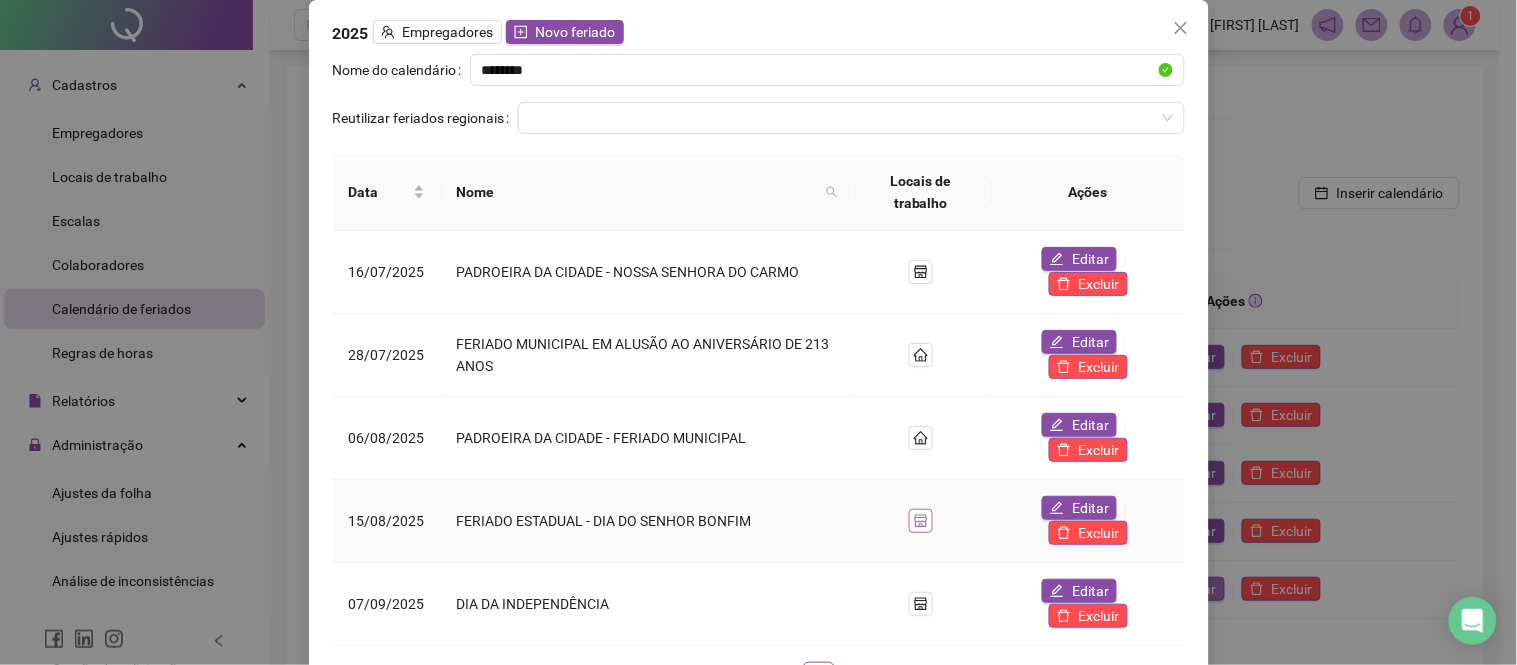 click 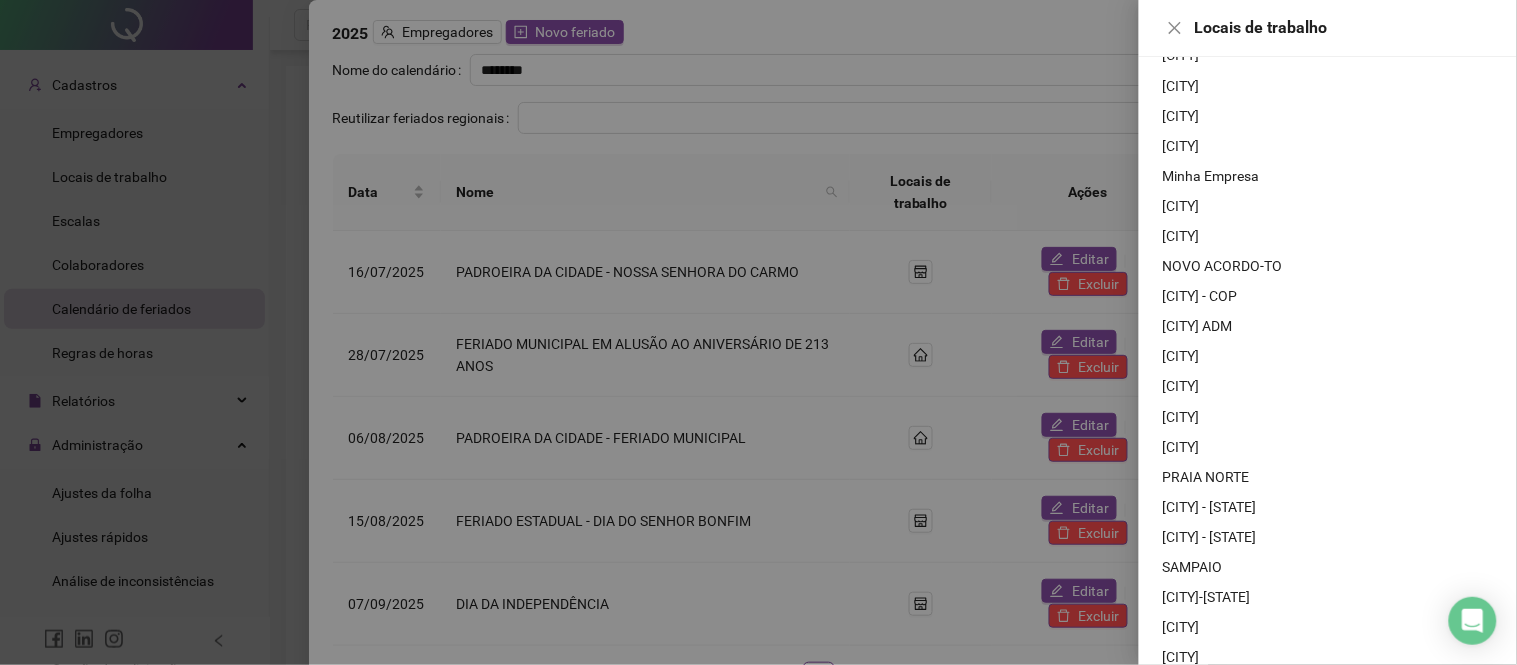 scroll, scrollTop: 521, scrollLeft: 0, axis: vertical 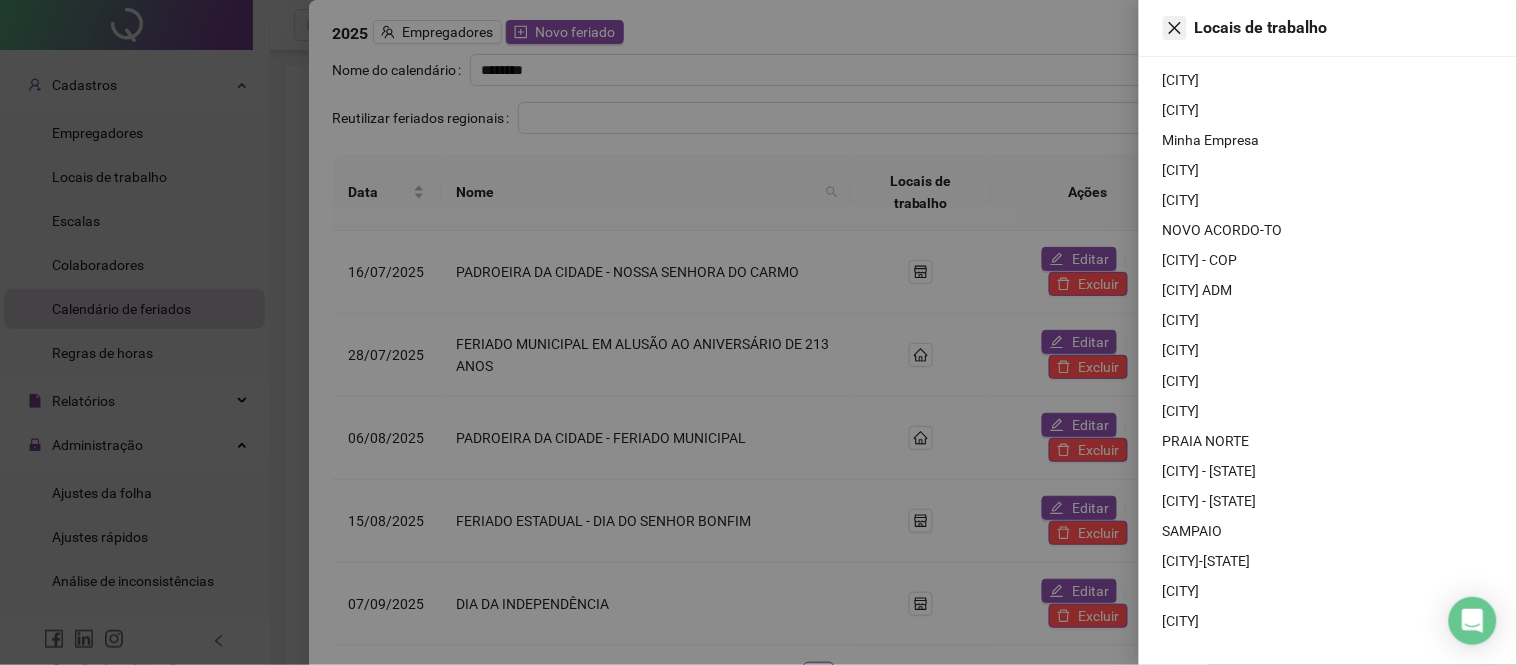 click 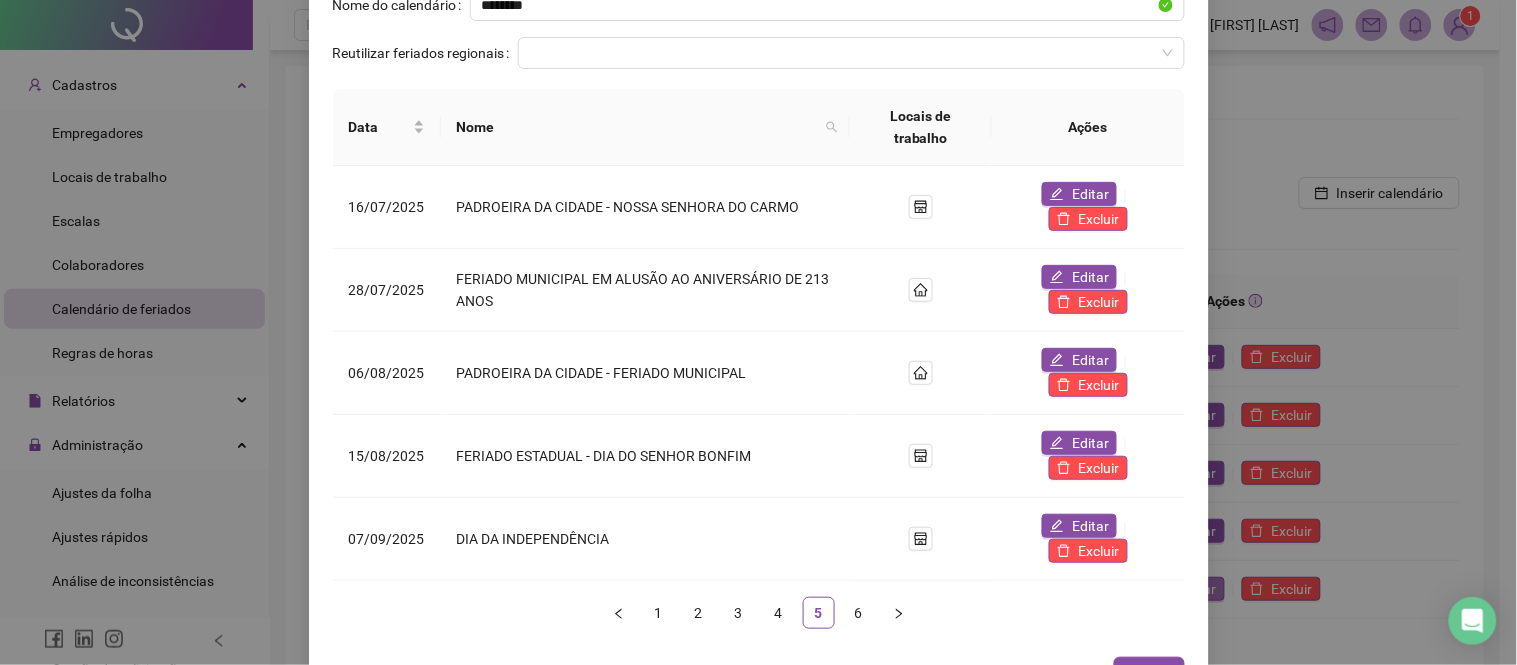 scroll, scrollTop: 101, scrollLeft: 0, axis: vertical 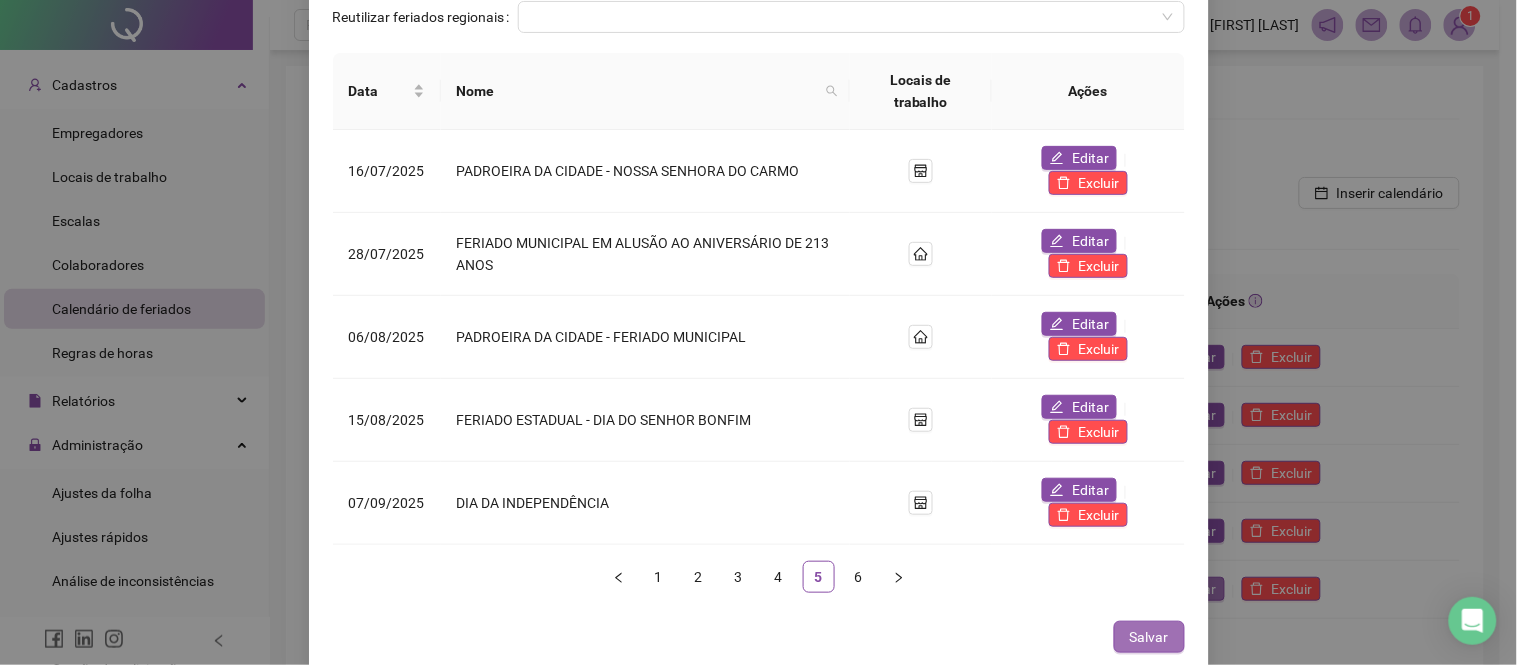 click on "Salvar" at bounding box center [1149, 637] 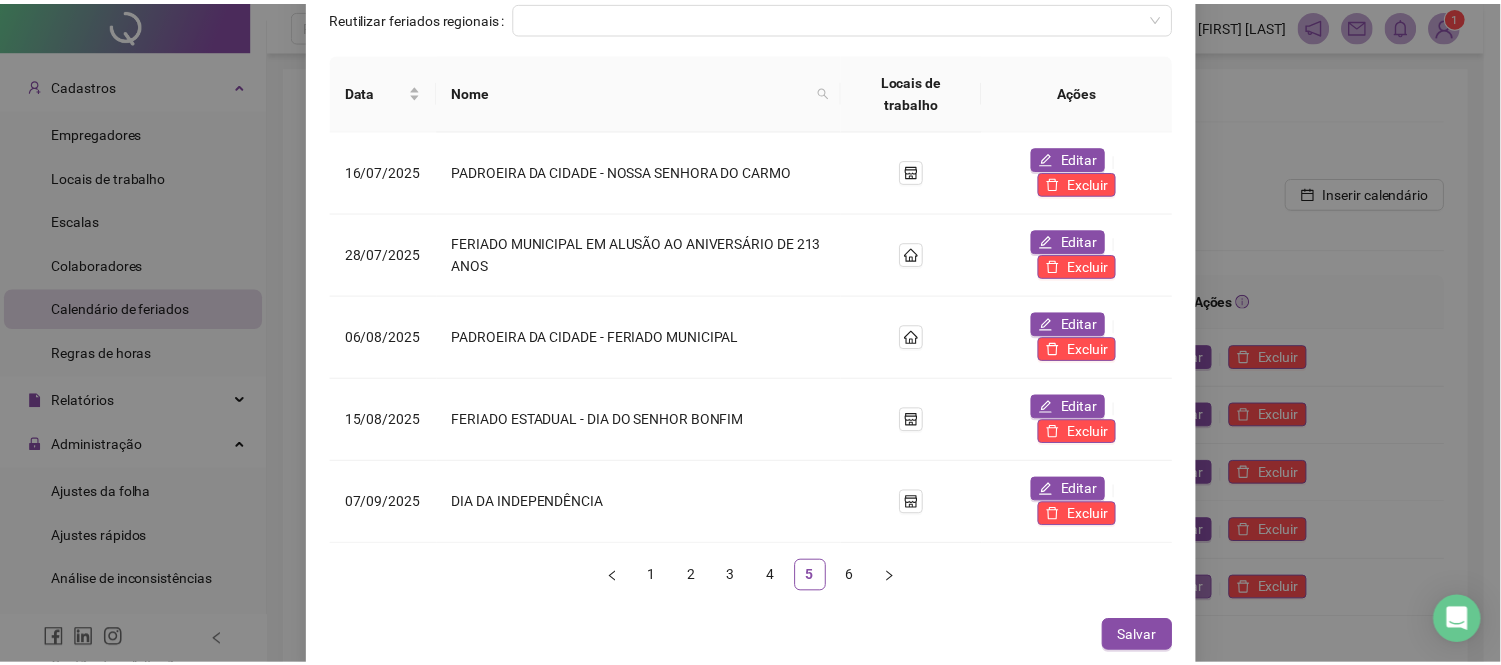 scroll, scrollTop: 0, scrollLeft: 0, axis: both 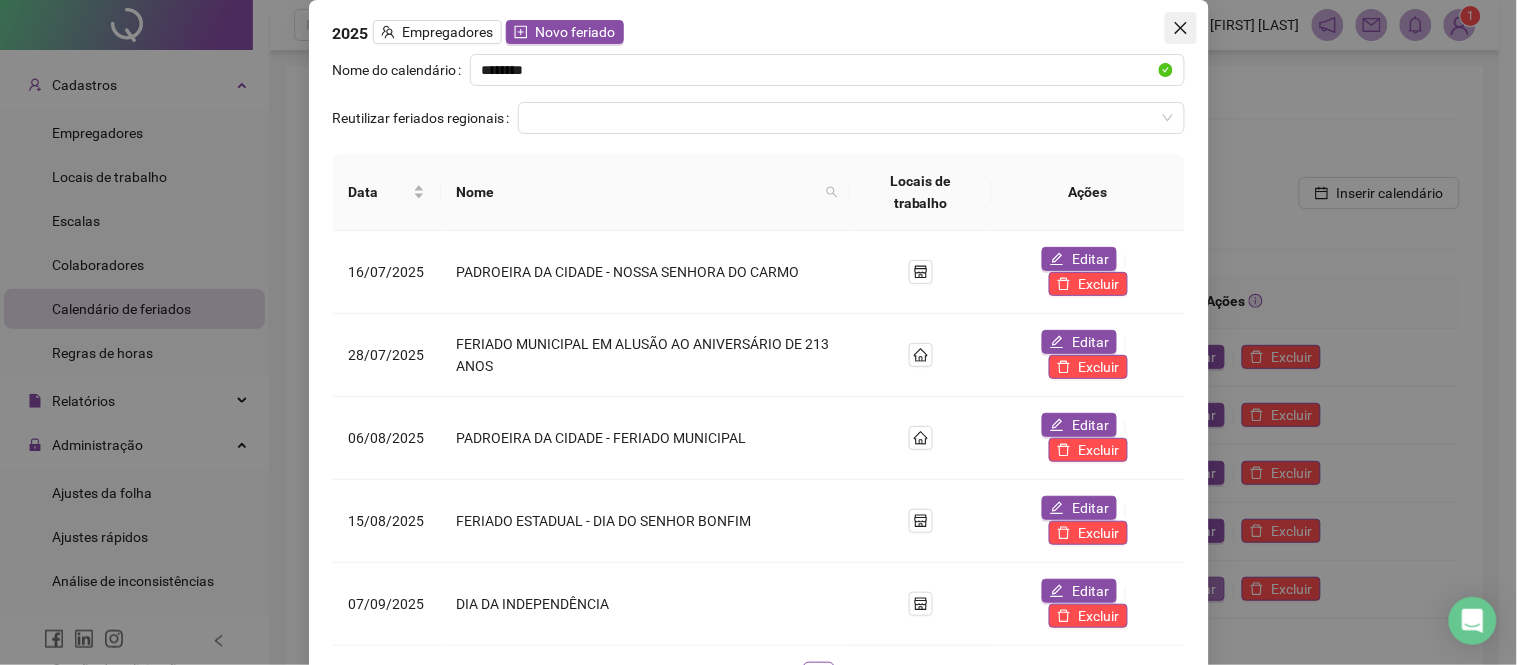 click 